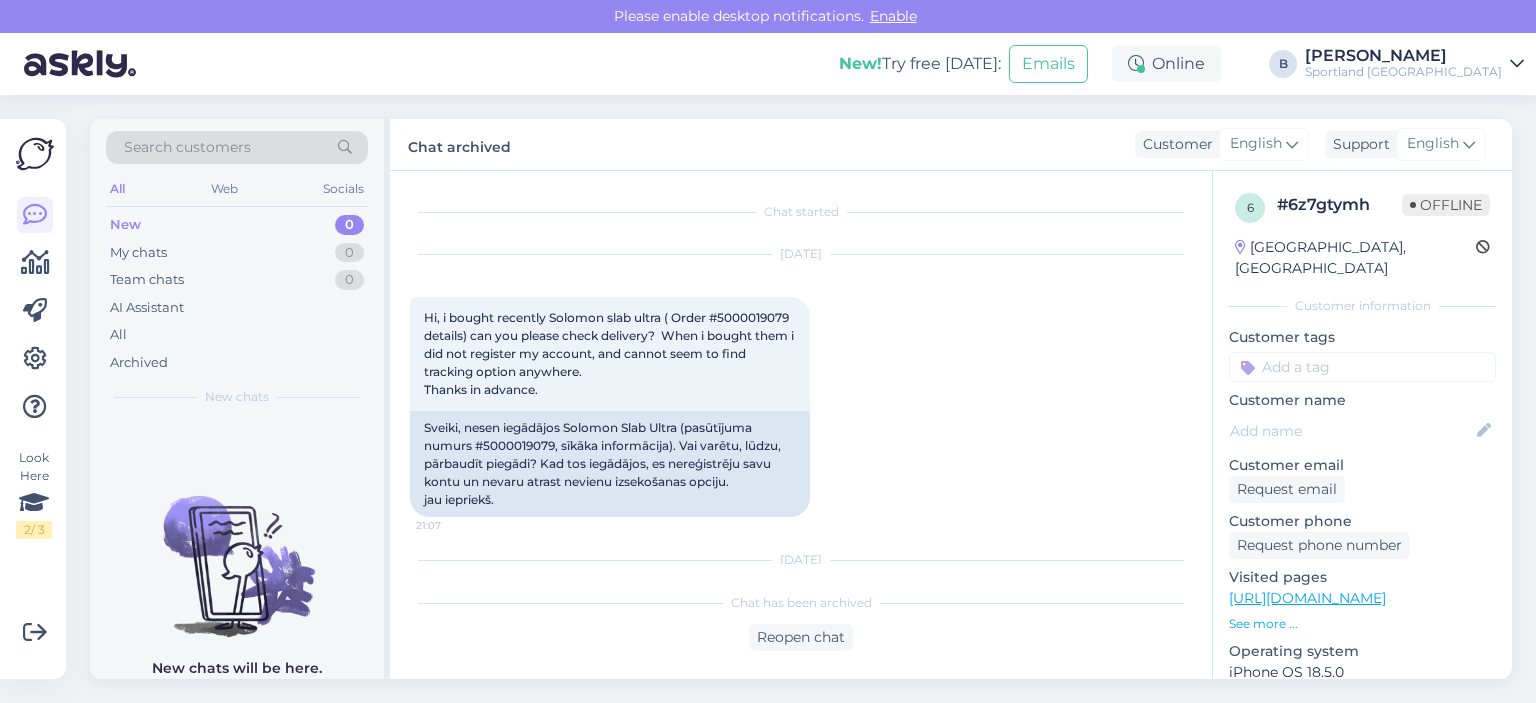 scroll, scrollTop: 0, scrollLeft: 0, axis: both 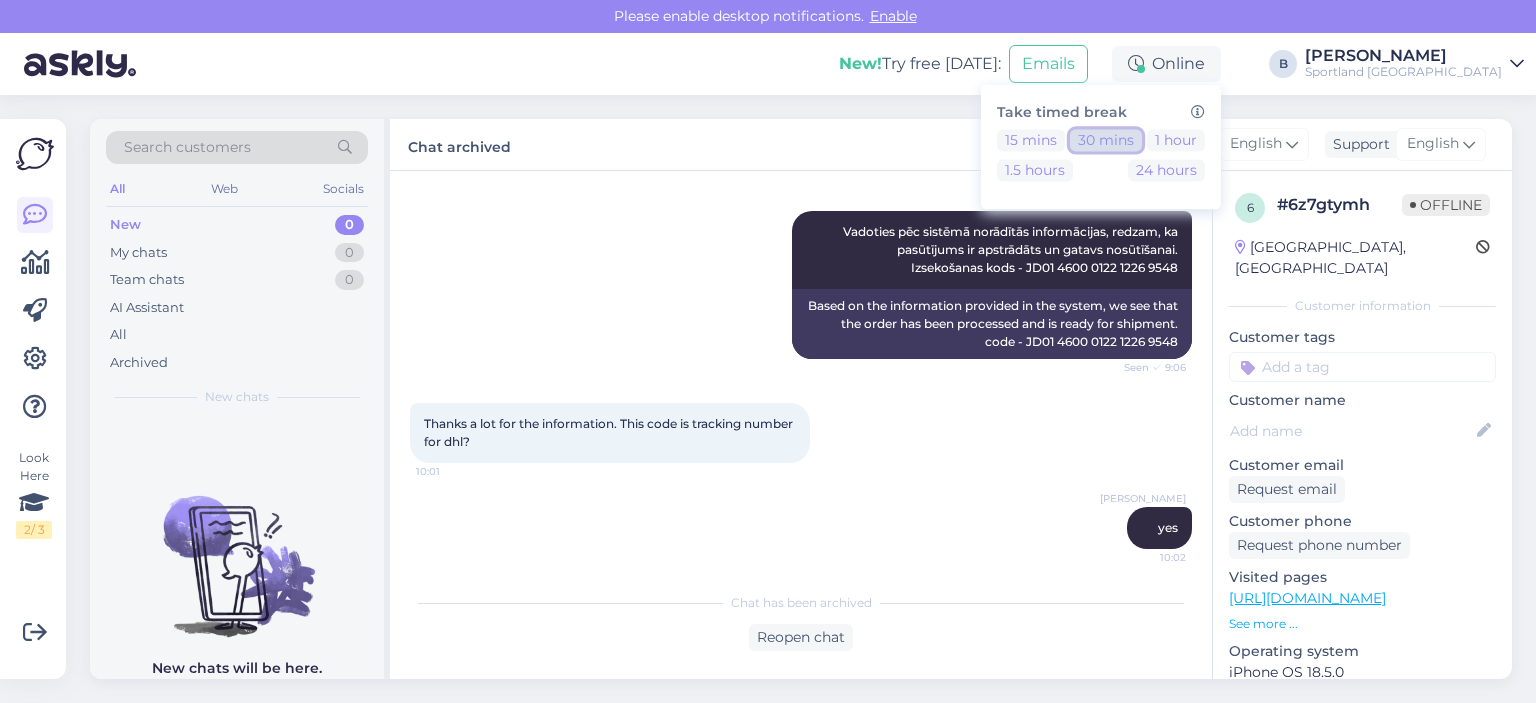 click on "30 mins" at bounding box center (1106, 140) 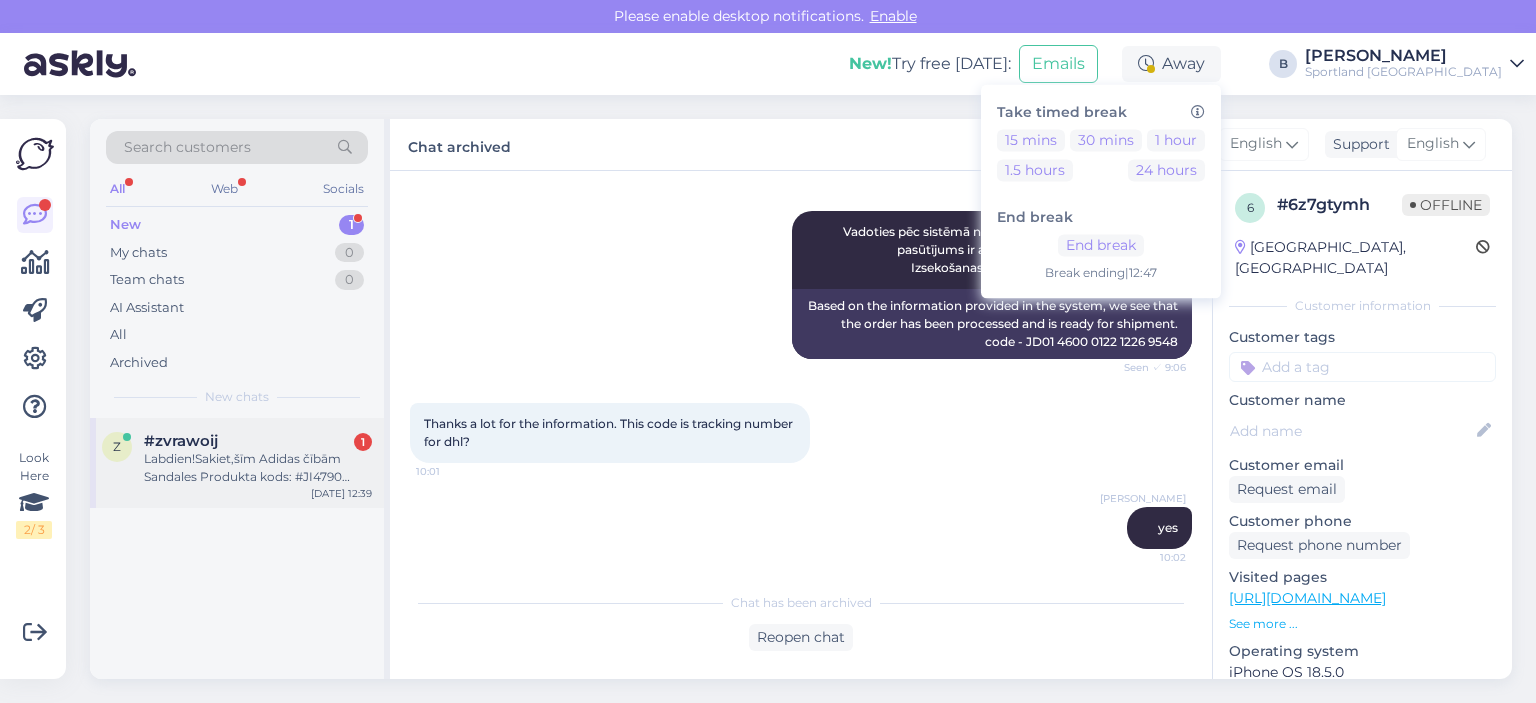 click on "z #zvrawoij 1 Labdien!Sakiet,šīm Adidas čībām Sandales
Produkta kods: #JI4790 42.izmērs ir cik cm pēda? [DATE] 12:39" at bounding box center [237, 463] 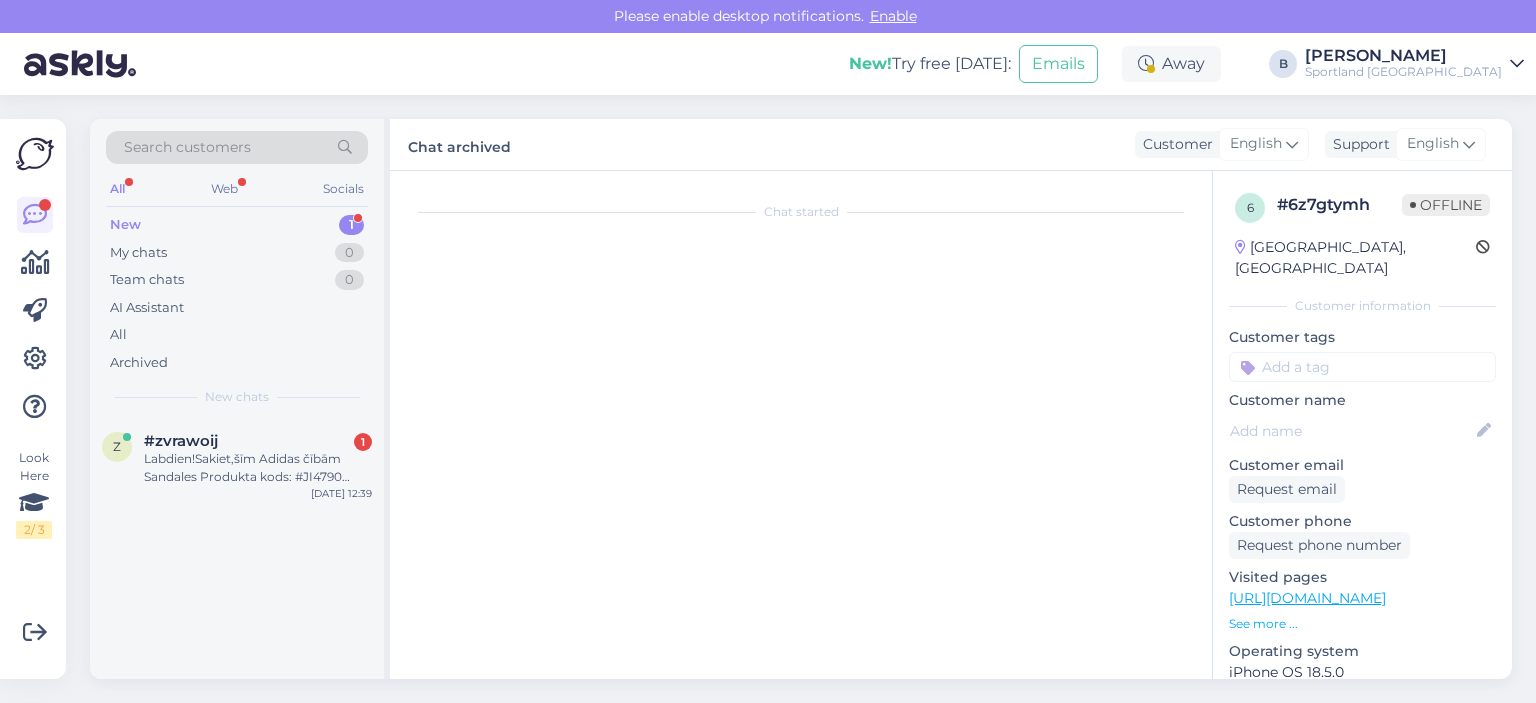 scroll, scrollTop: 0, scrollLeft: 0, axis: both 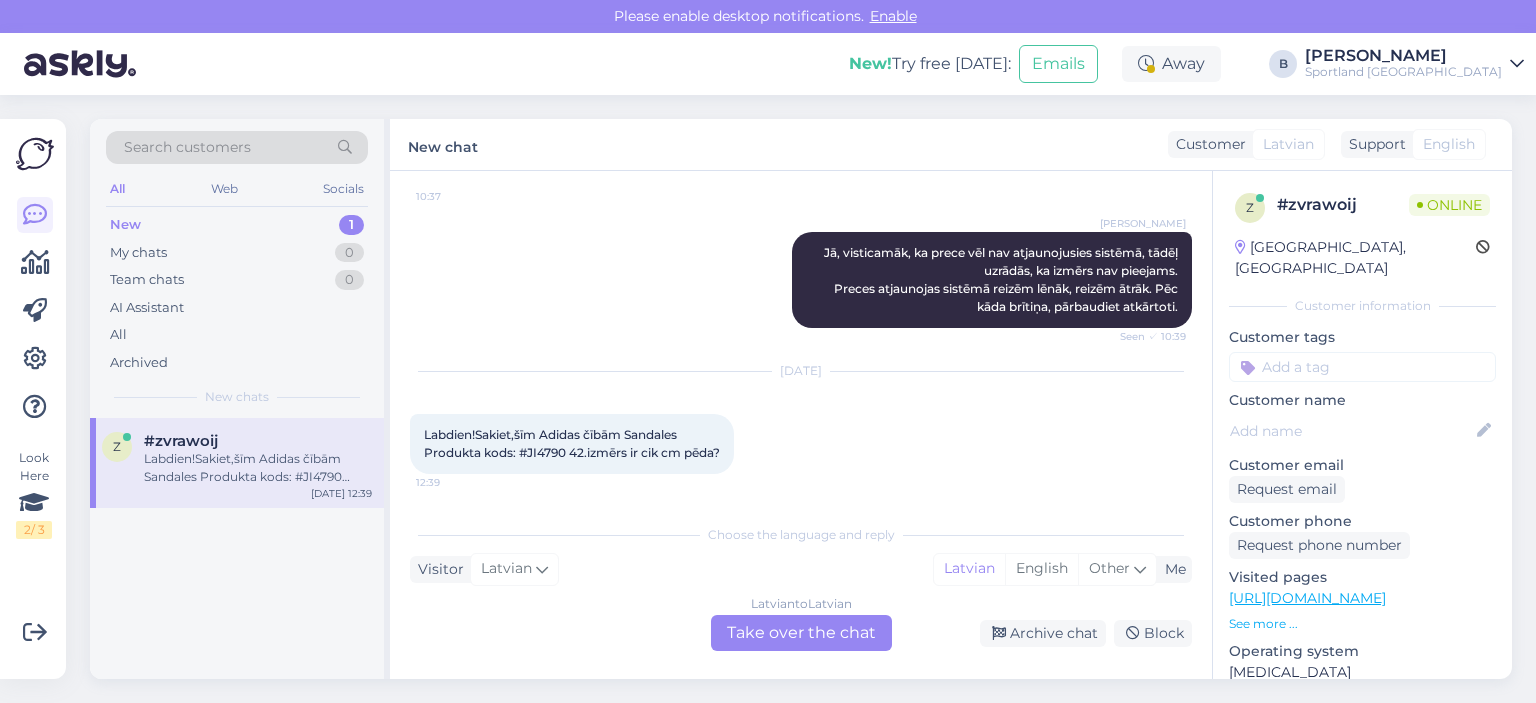 click on "Latvian  to  Latvian Take over the chat" at bounding box center (801, 633) 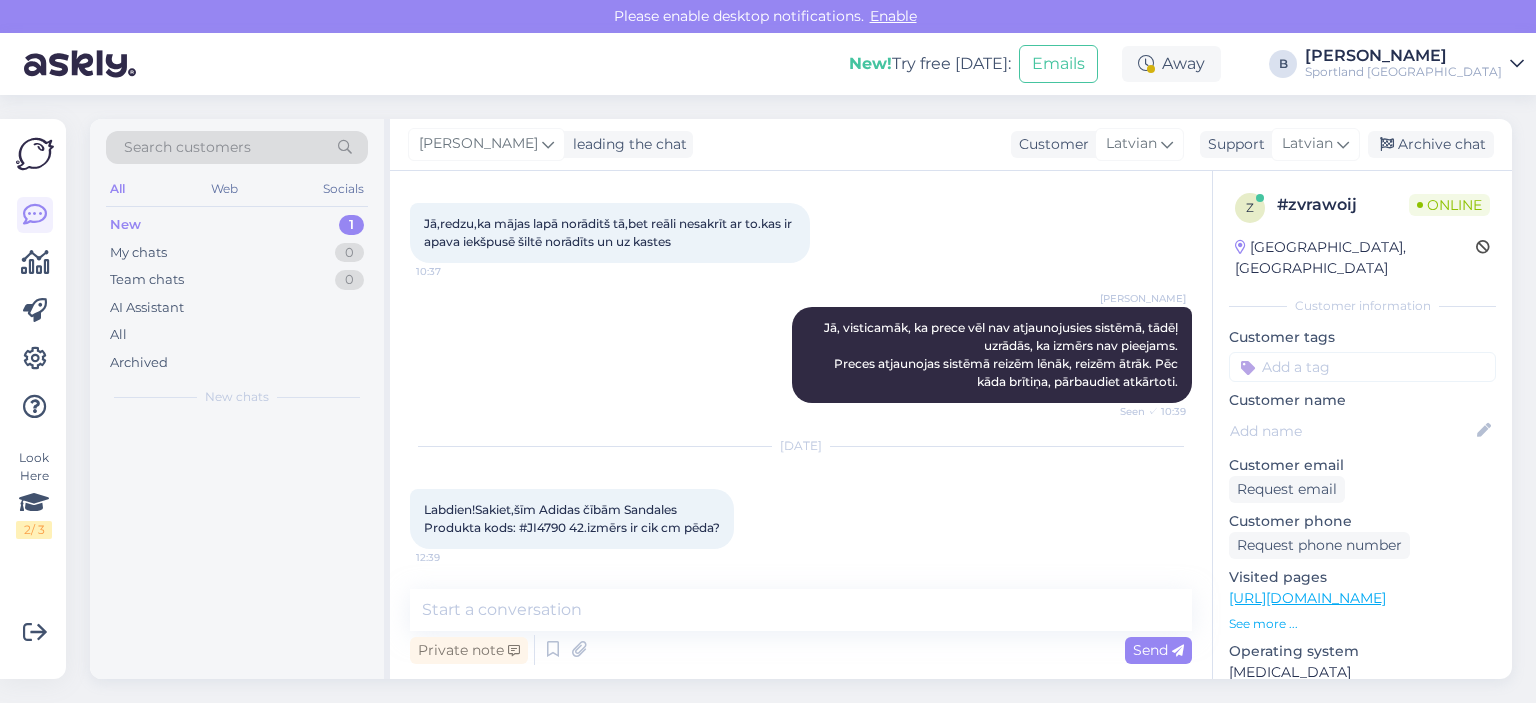 scroll, scrollTop: 5426, scrollLeft: 0, axis: vertical 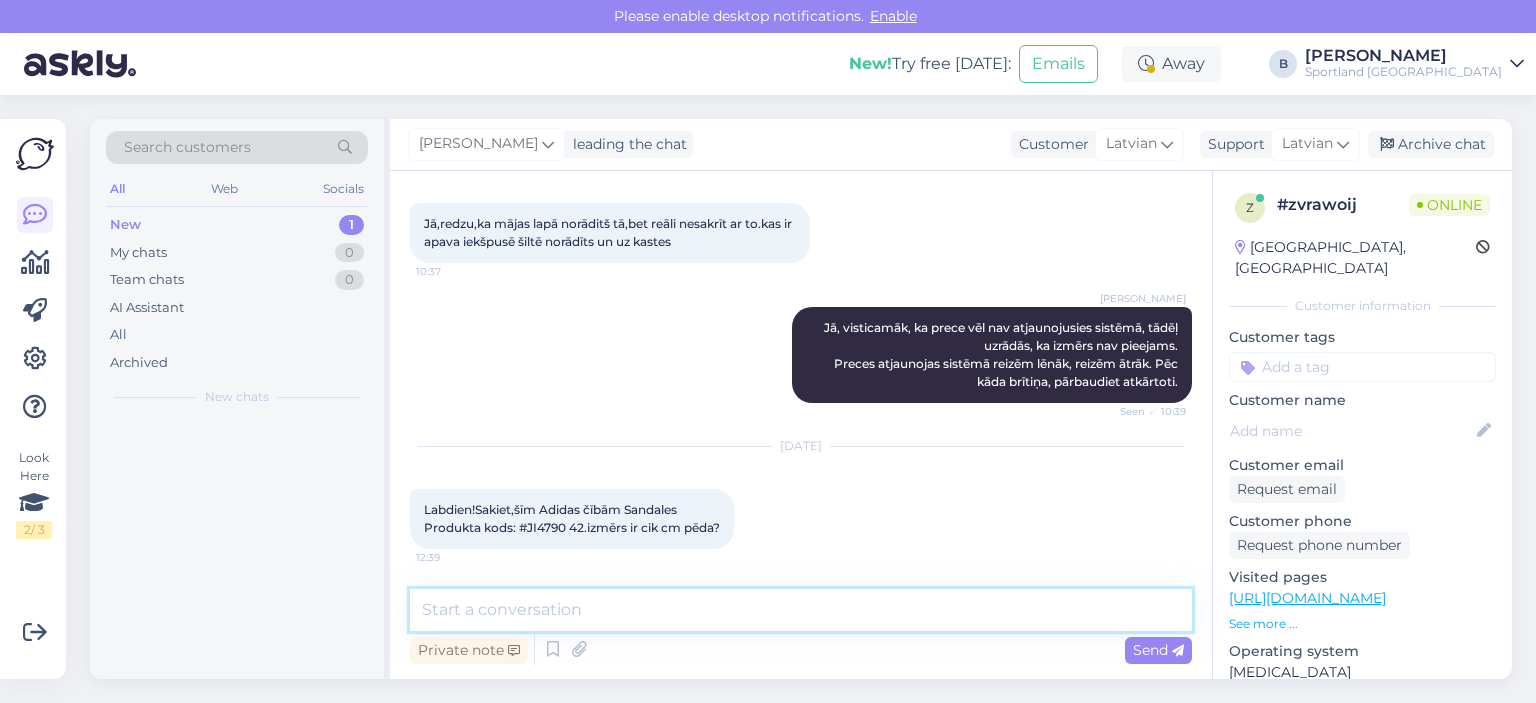 click at bounding box center [801, 610] 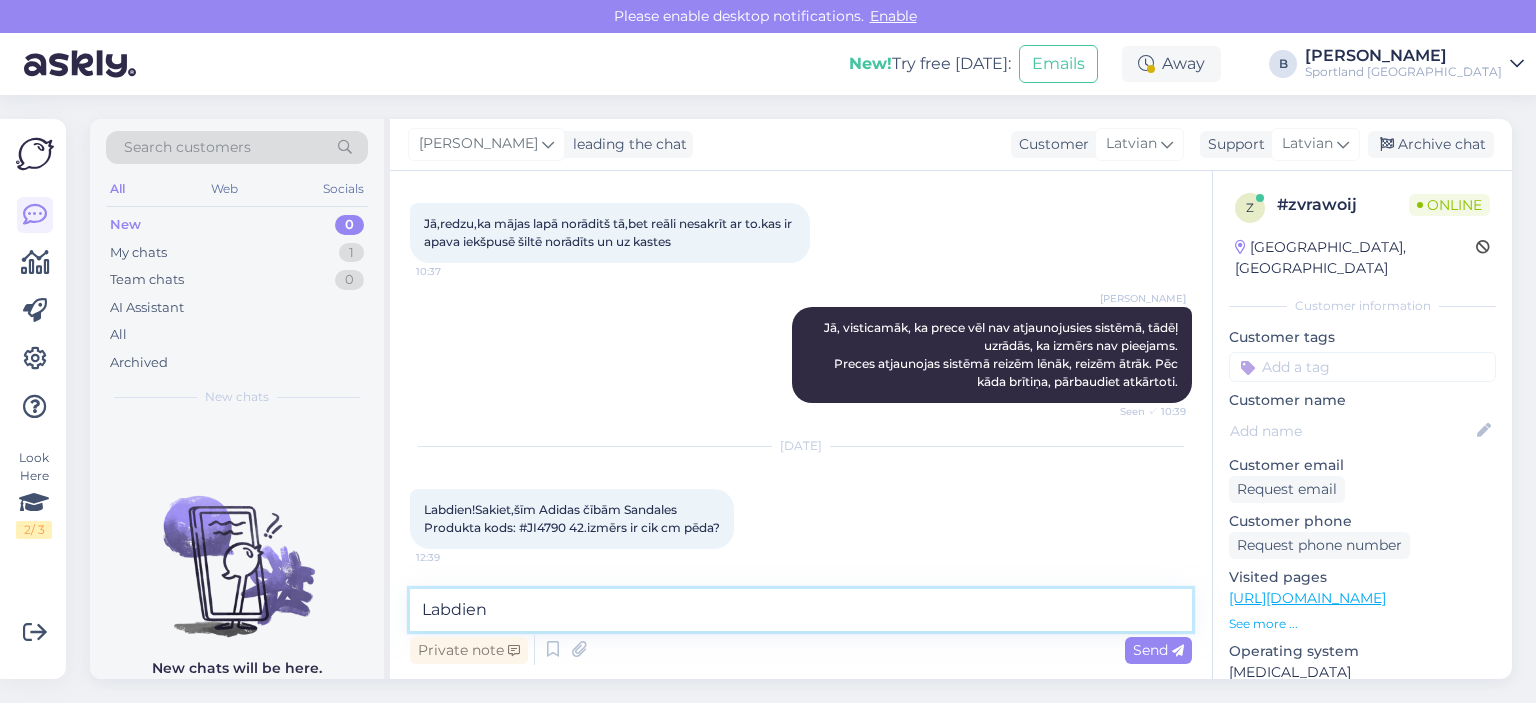 type on "Labdien." 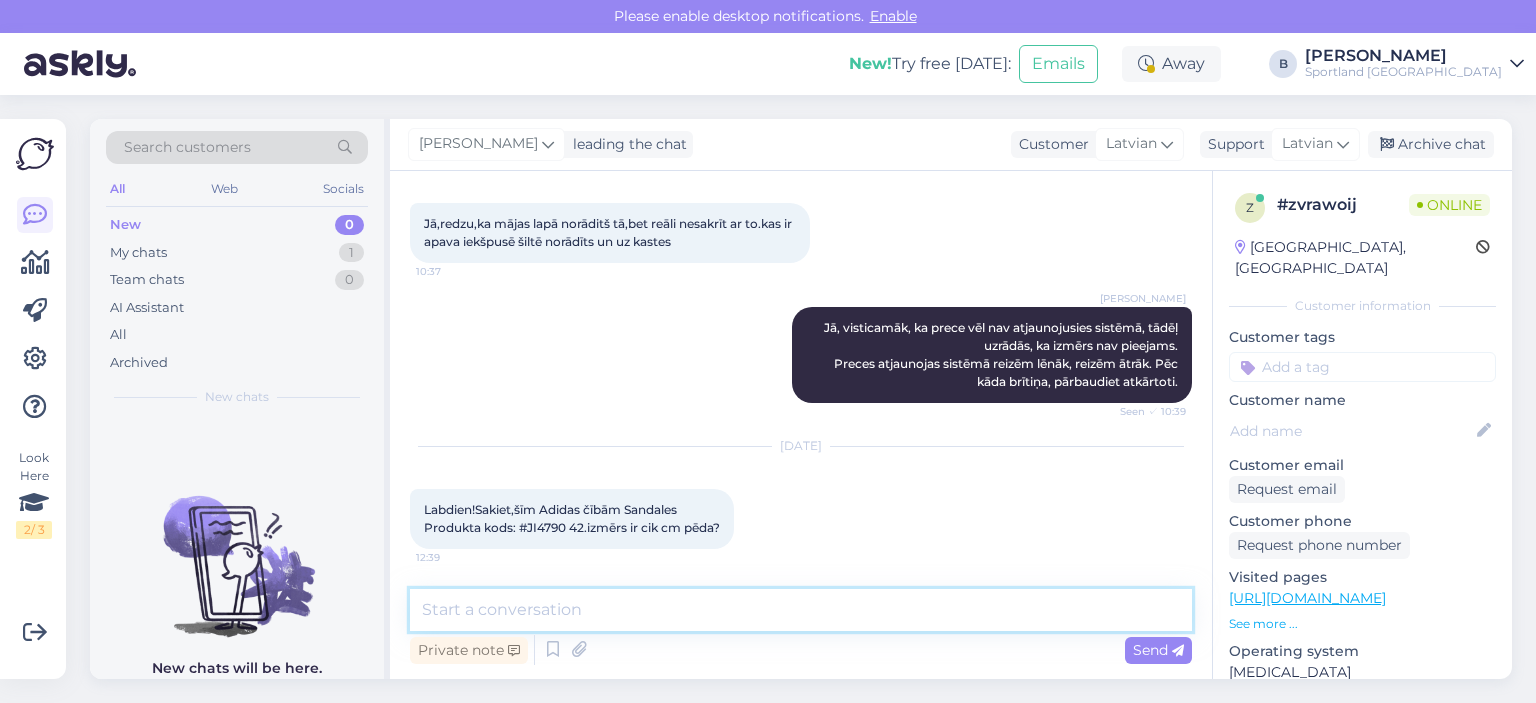 scroll, scrollTop: 5512, scrollLeft: 0, axis: vertical 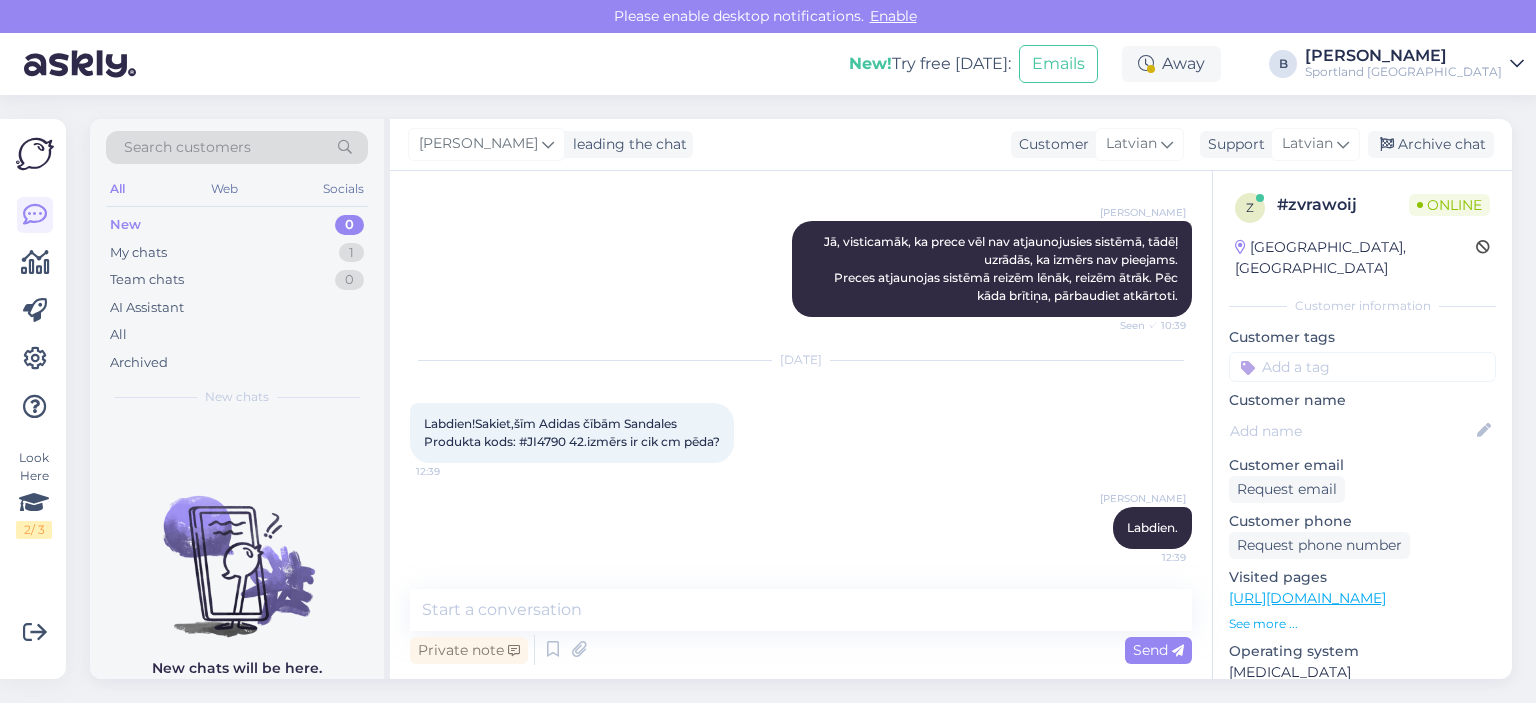 click on "Labdien!Sakiet,šīm Adidas čībām Sandales
Produkta kods: #JI4790 42.izmērs ir cik cm pēda?" at bounding box center [572, 432] 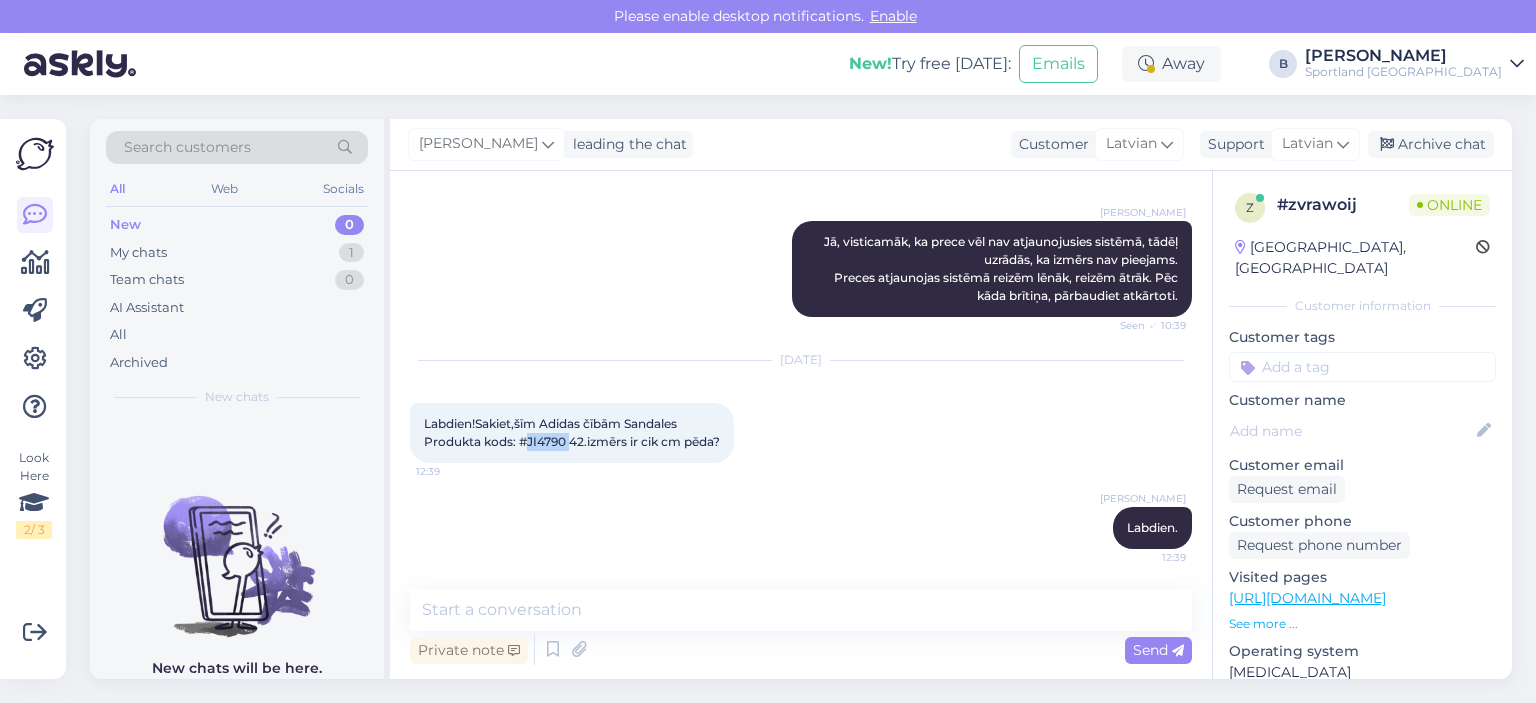 click on "Labdien!Sakiet,šīm Adidas čībām Sandales
Produkta kods: #JI4790 42.izmērs ir cik cm pēda?" at bounding box center [572, 432] 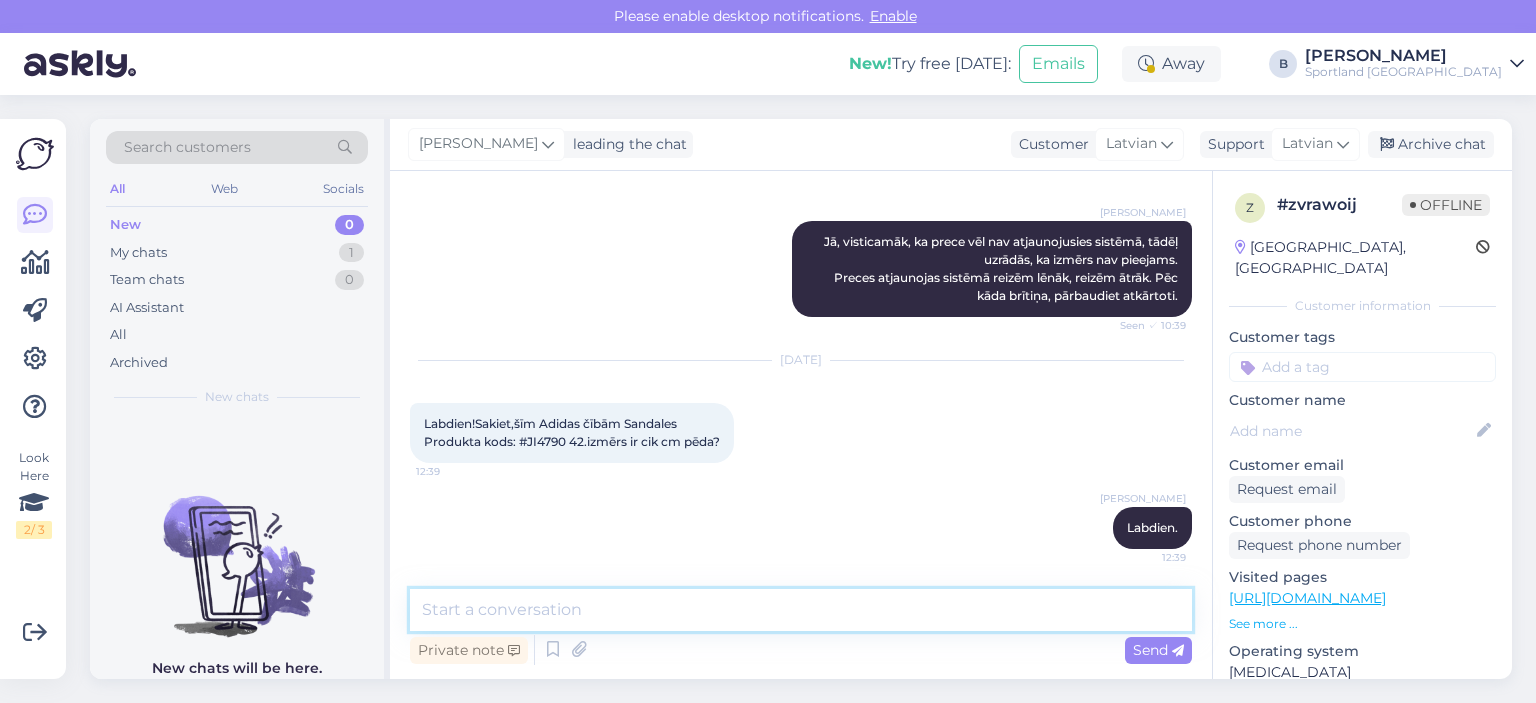 click at bounding box center [801, 610] 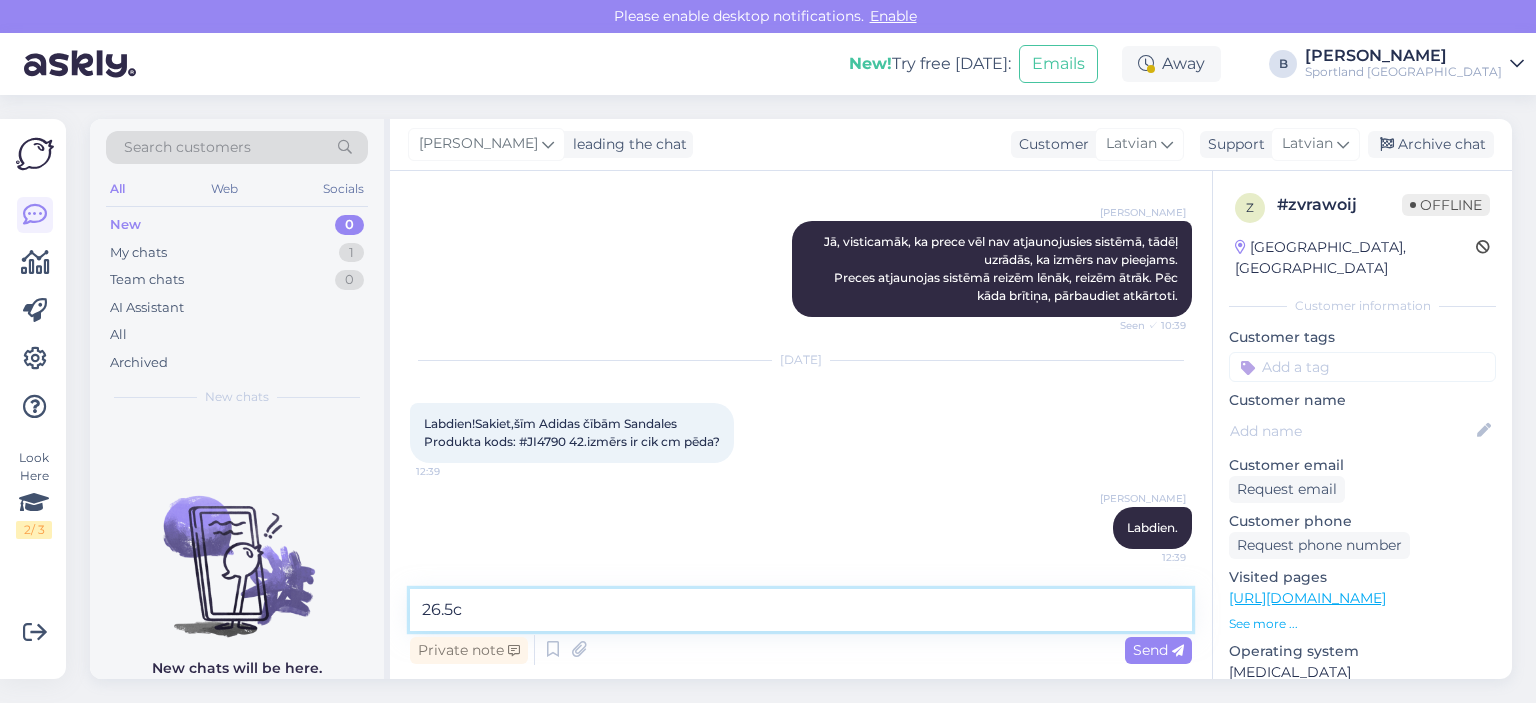 type on "26.5cm" 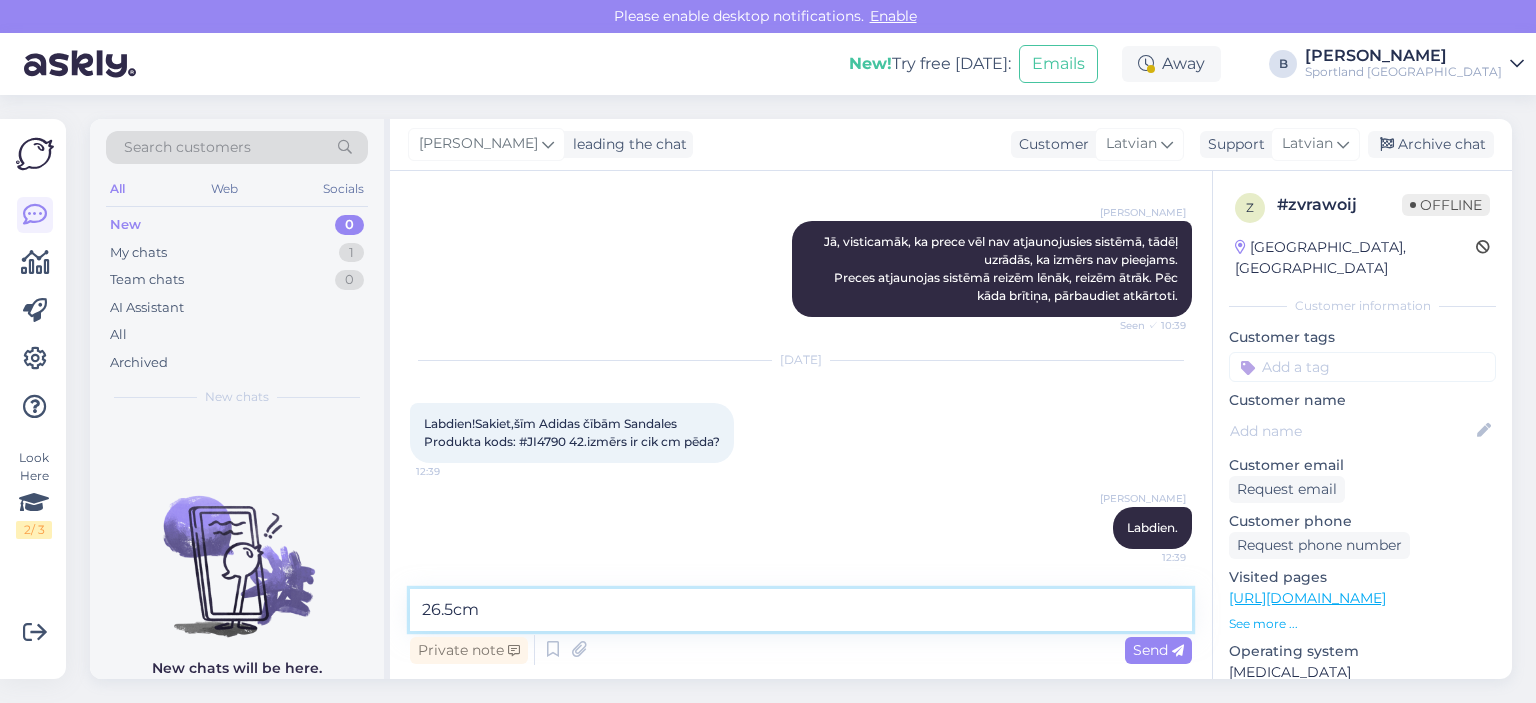 type 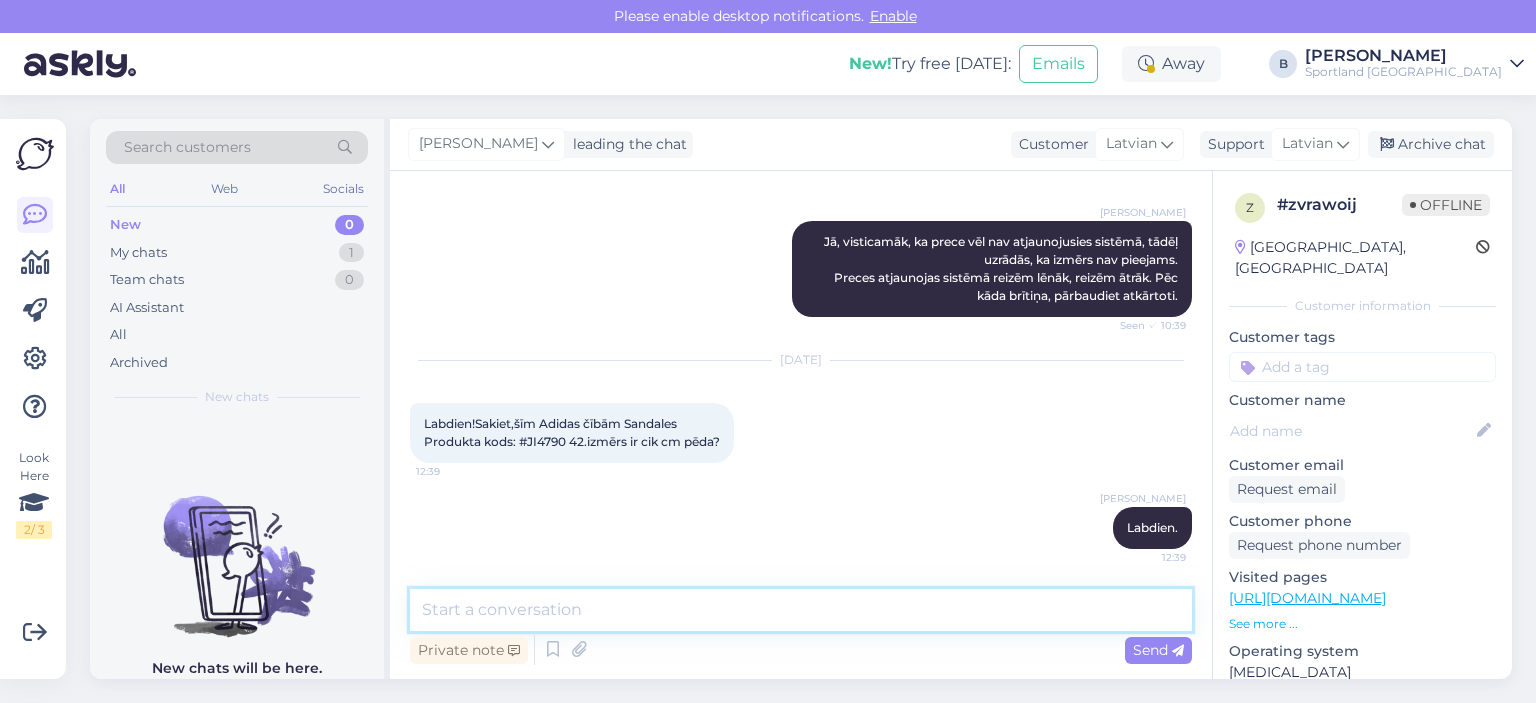 scroll, scrollTop: 5598, scrollLeft: 0, axis: vertical 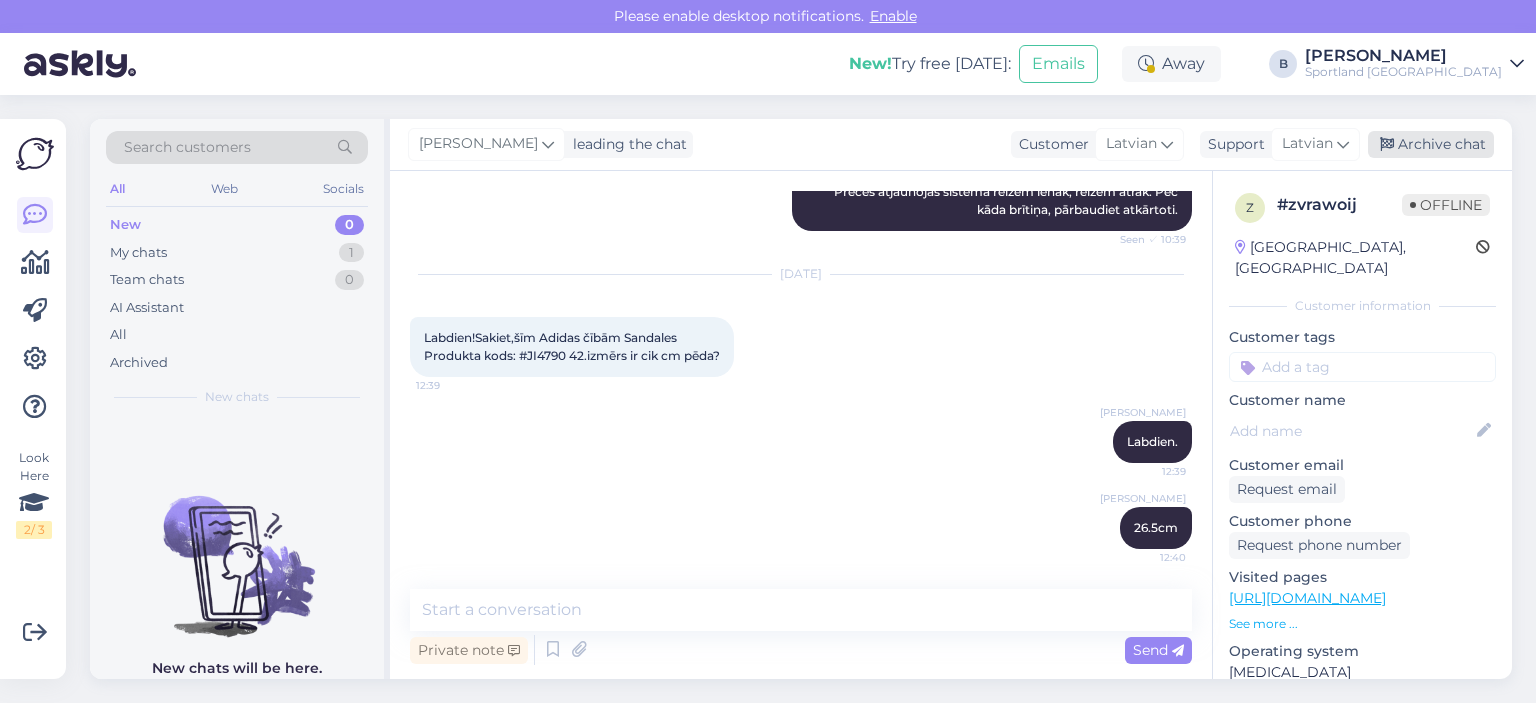 click on "Archive chat" at bounding box center (1431, 144) 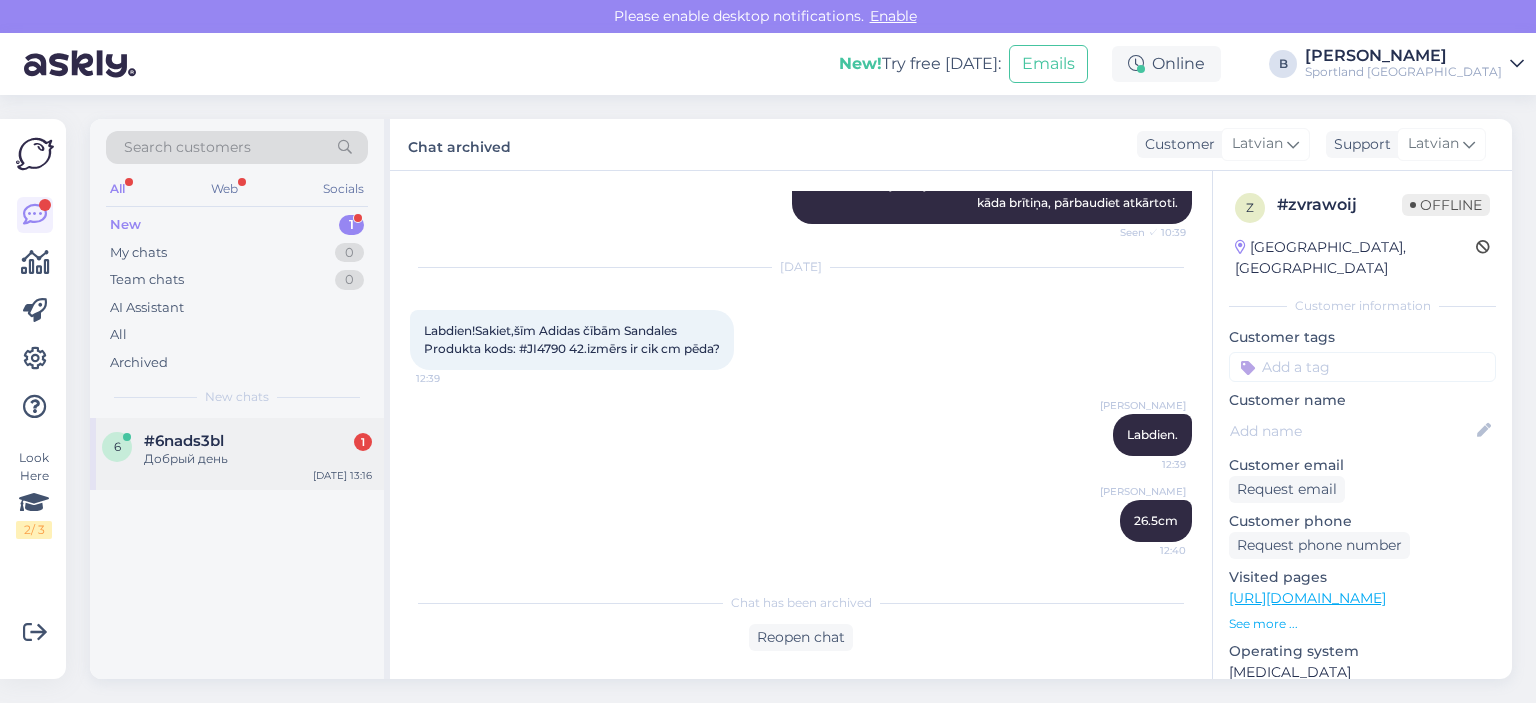click on "Добрый день" at bounding box center (258, 459) 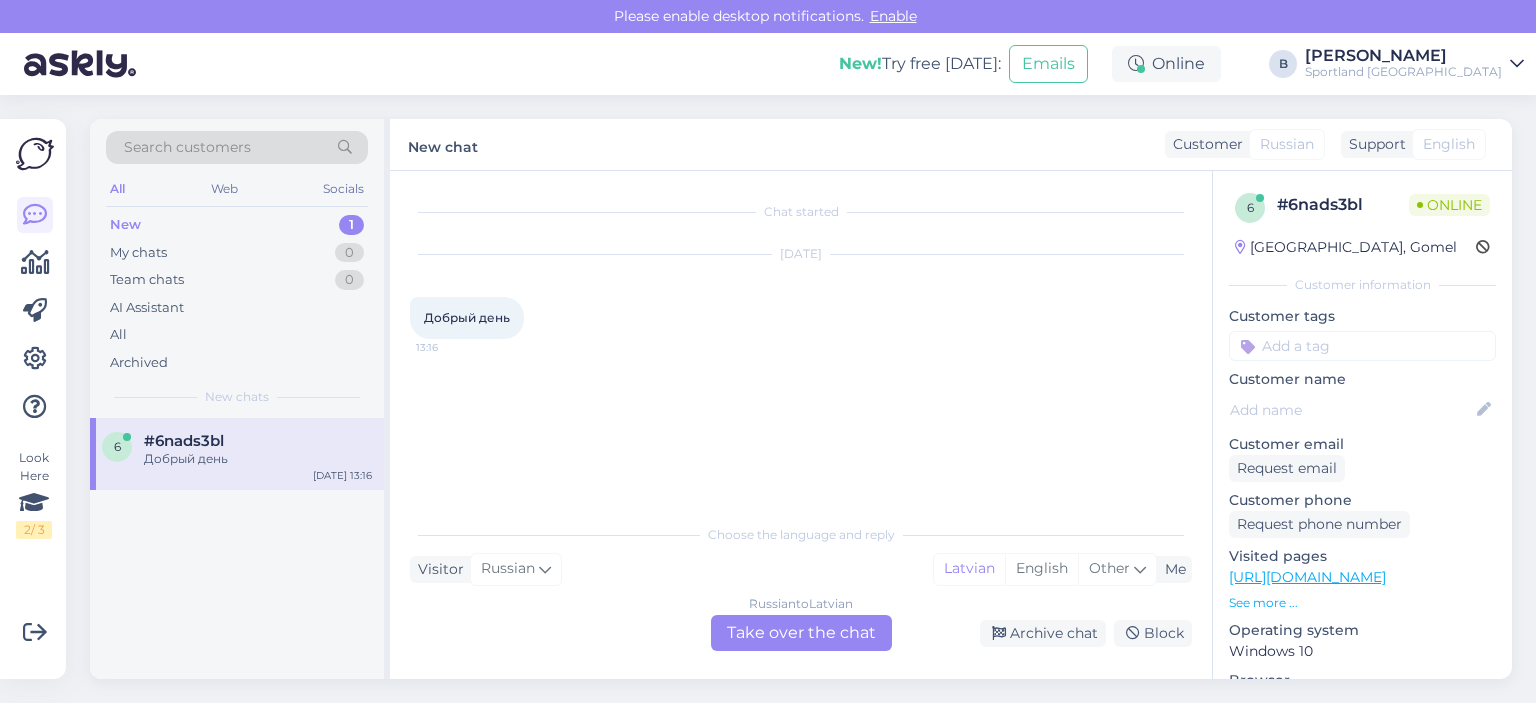 scroll, scrollTop: 0, scrollLeft: 0, axis: both 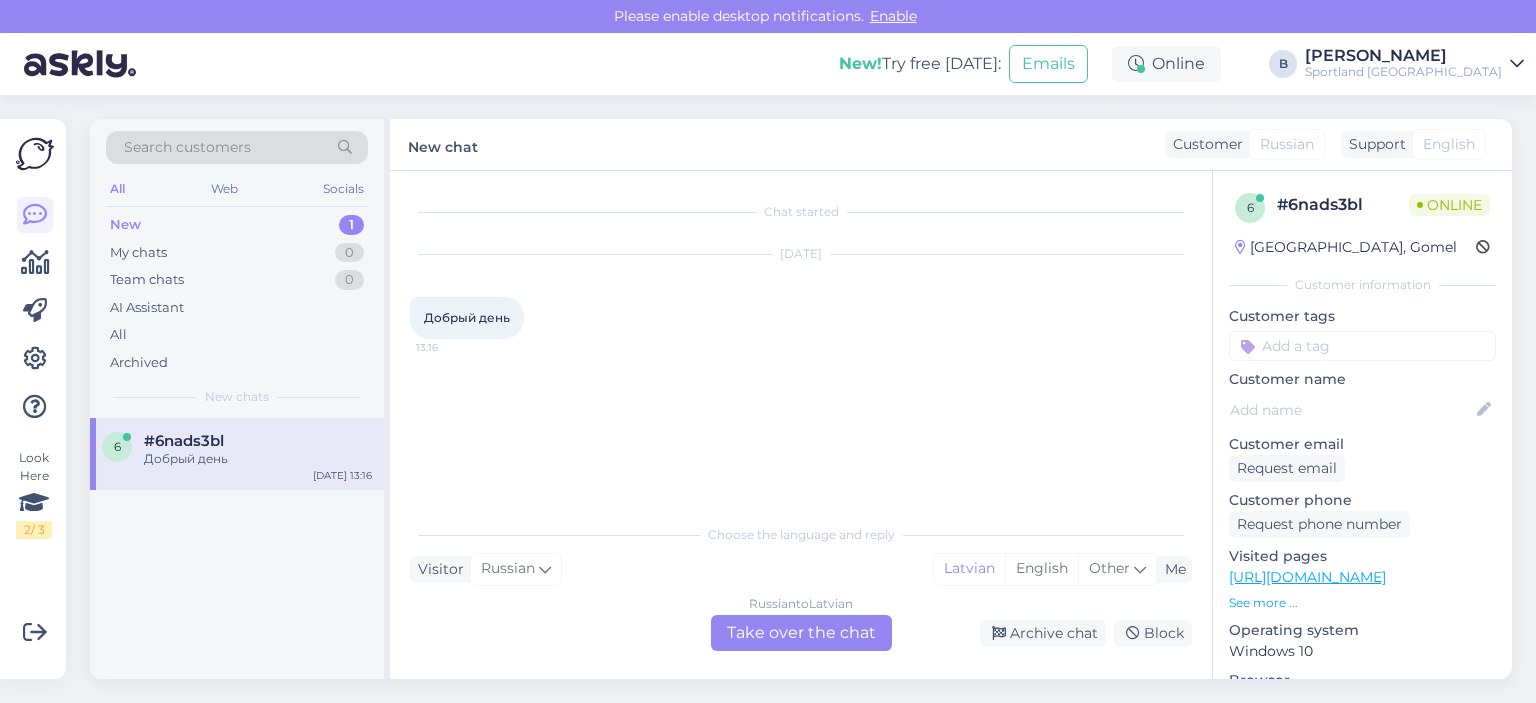 click on "Russian  to  Latvian Take over the chat" at bounding box center (801, 633) 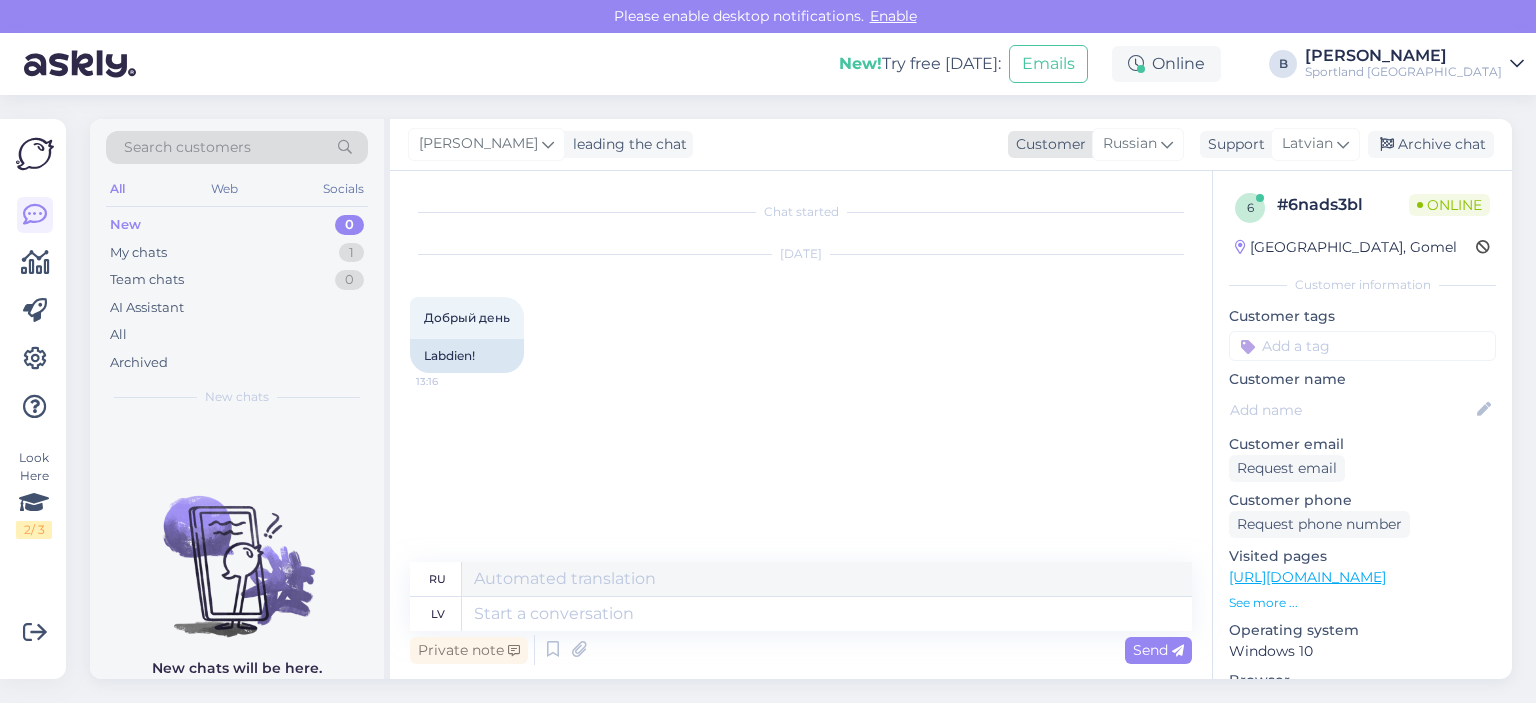 click on "Russian" at bounding box center (1130, 144) 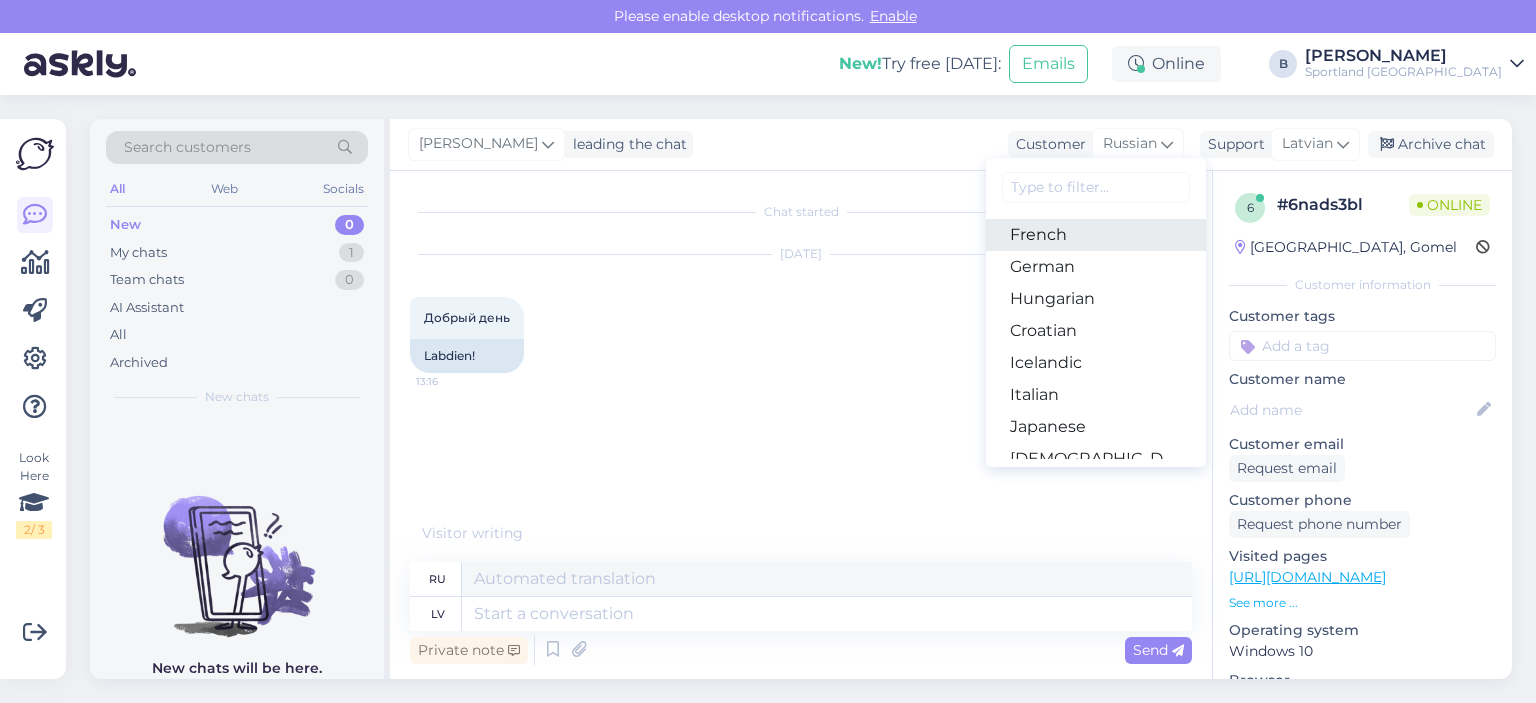 scroll, scrollTop: 400, scrollLeft: 0, axis: vertical 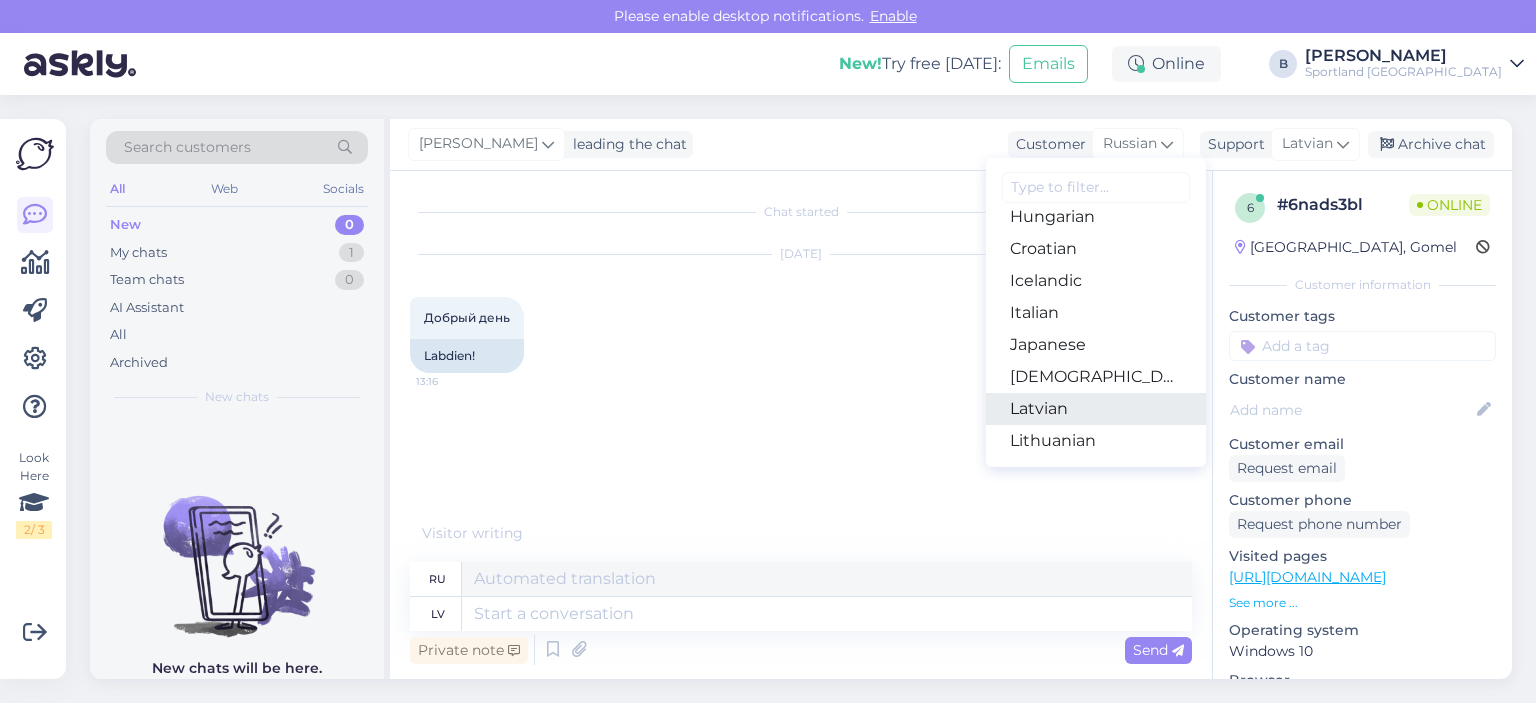 click on "Latvian" at bounding box center (1096, 409) 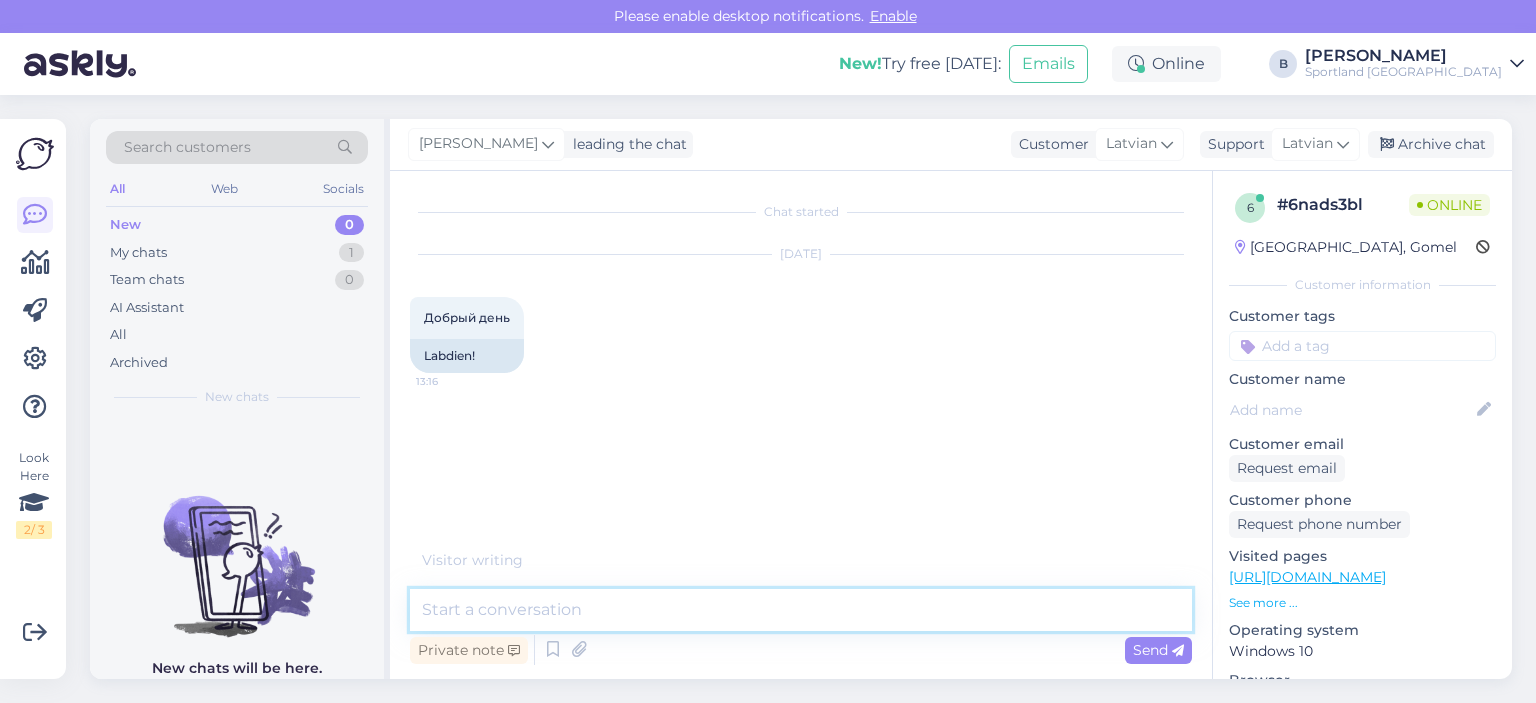 click at bounding box center (801, 610) 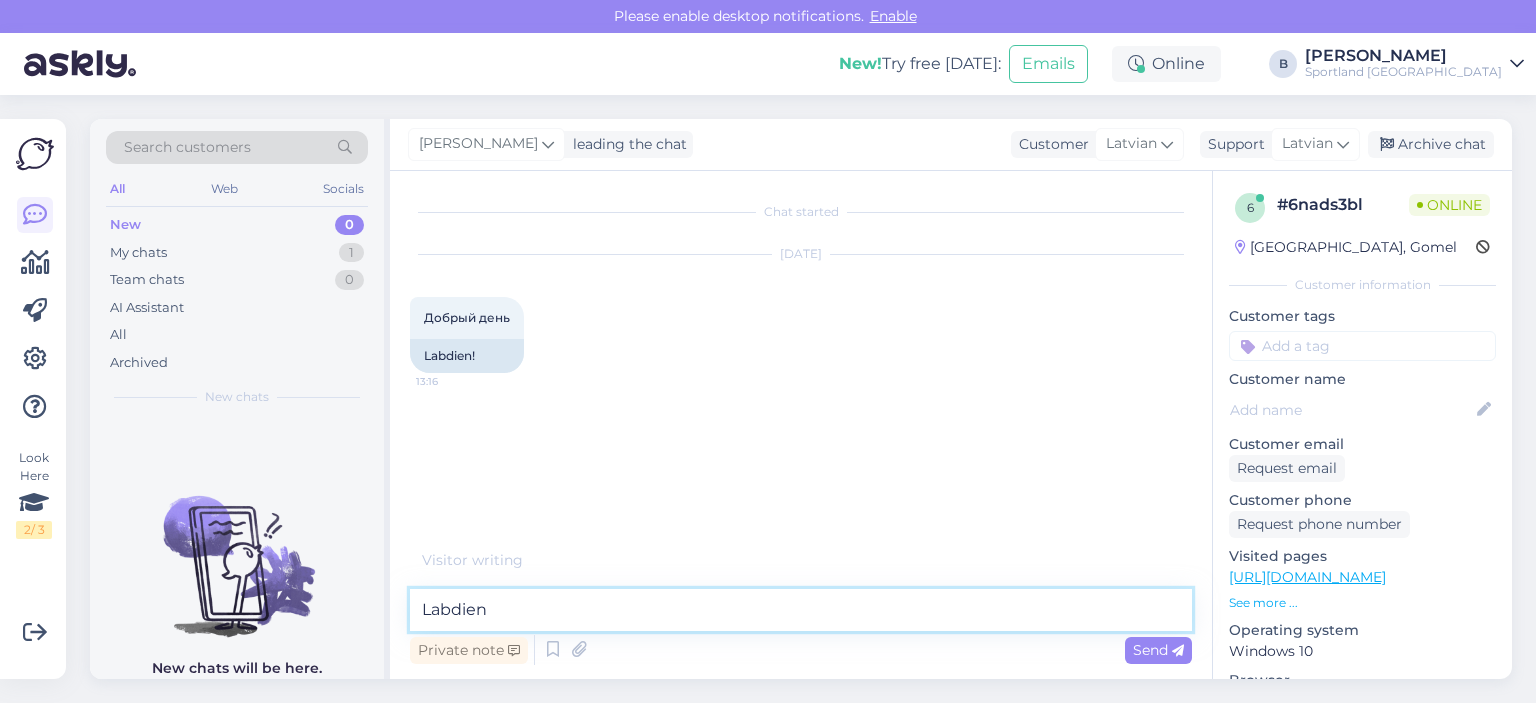 type on "Labdien." 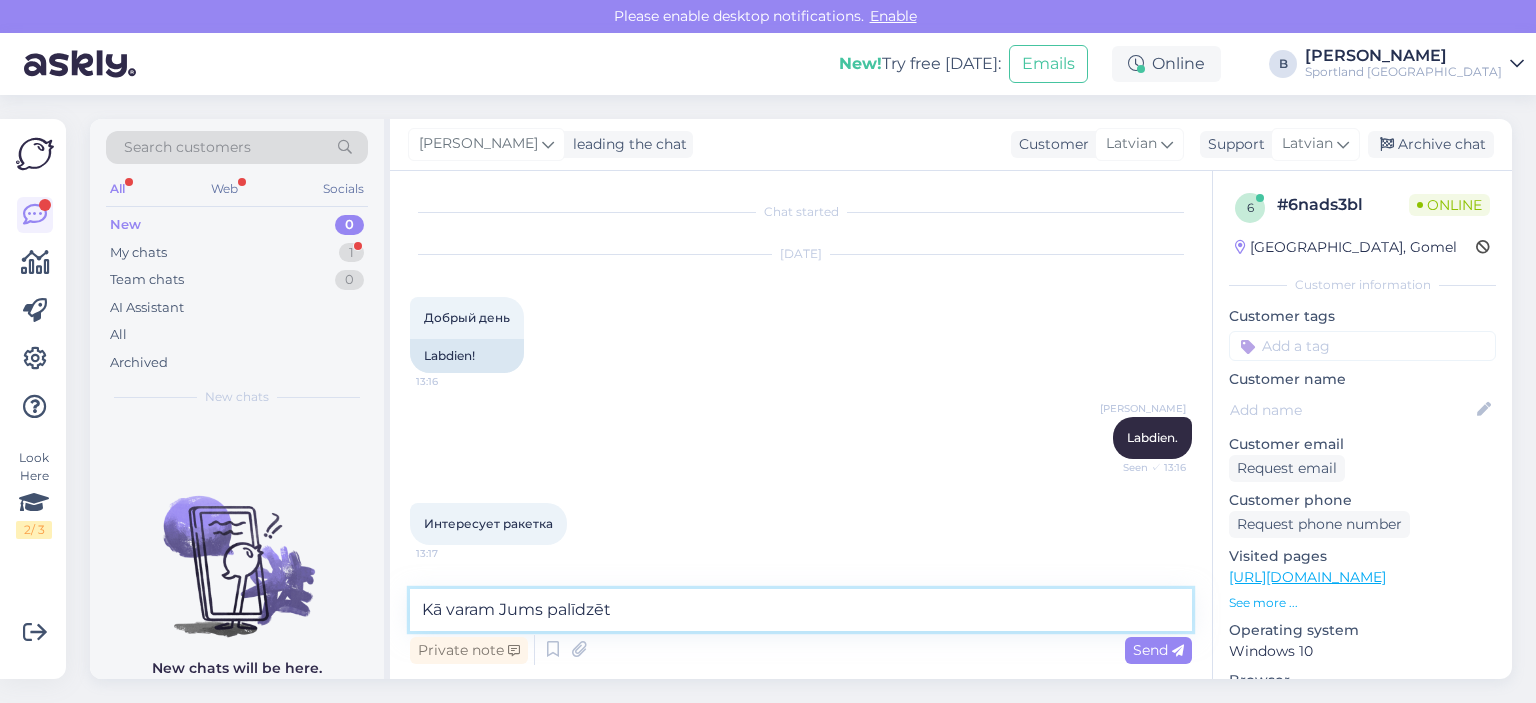 scroll, scrollTop: 0, scrollLeft: 0, axis: both 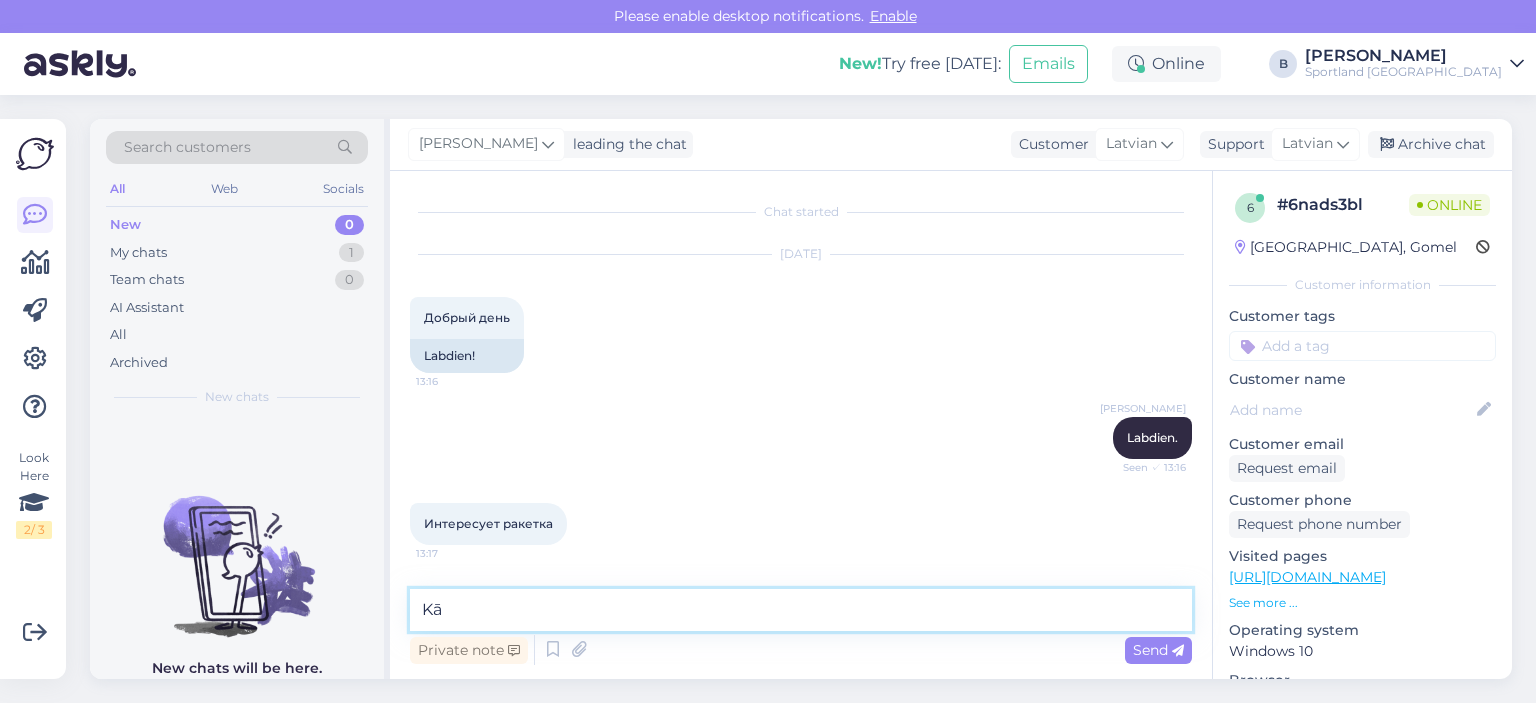 type on "K" 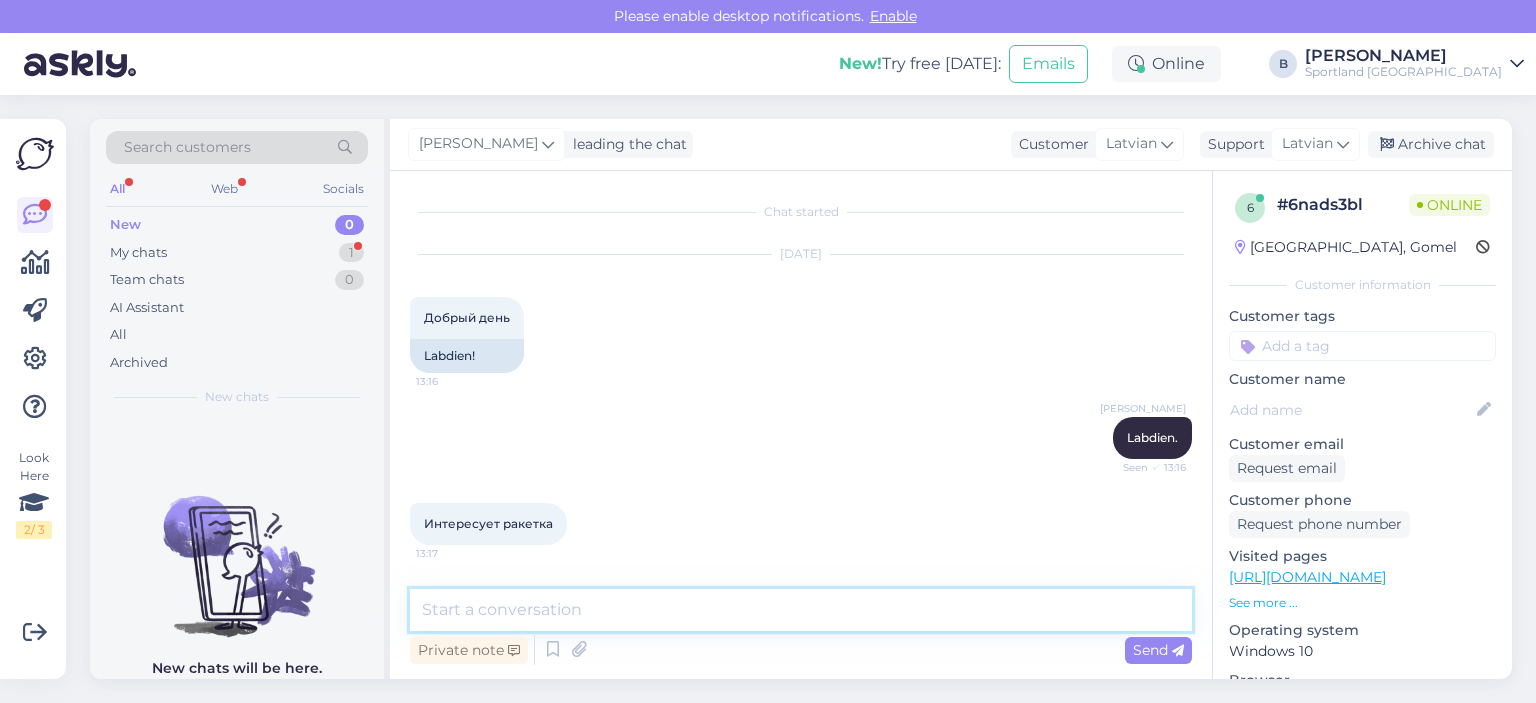 scroll, scrollTop: 82, scrollLeft: 0, axis: vertical 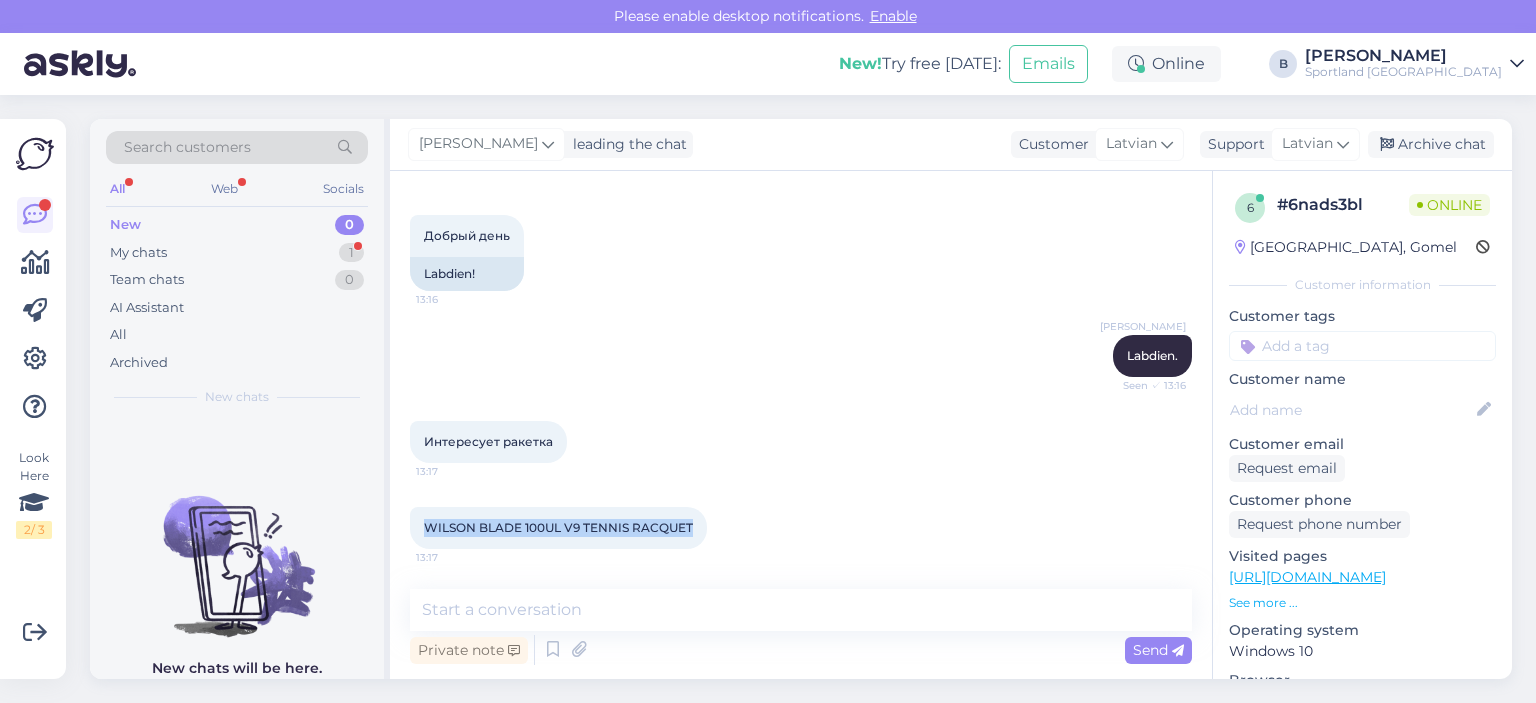 drag, startPoint x: 699, startPoint y: 525, endPoint x: 416, endPoint y: 528, distance: 283.0159 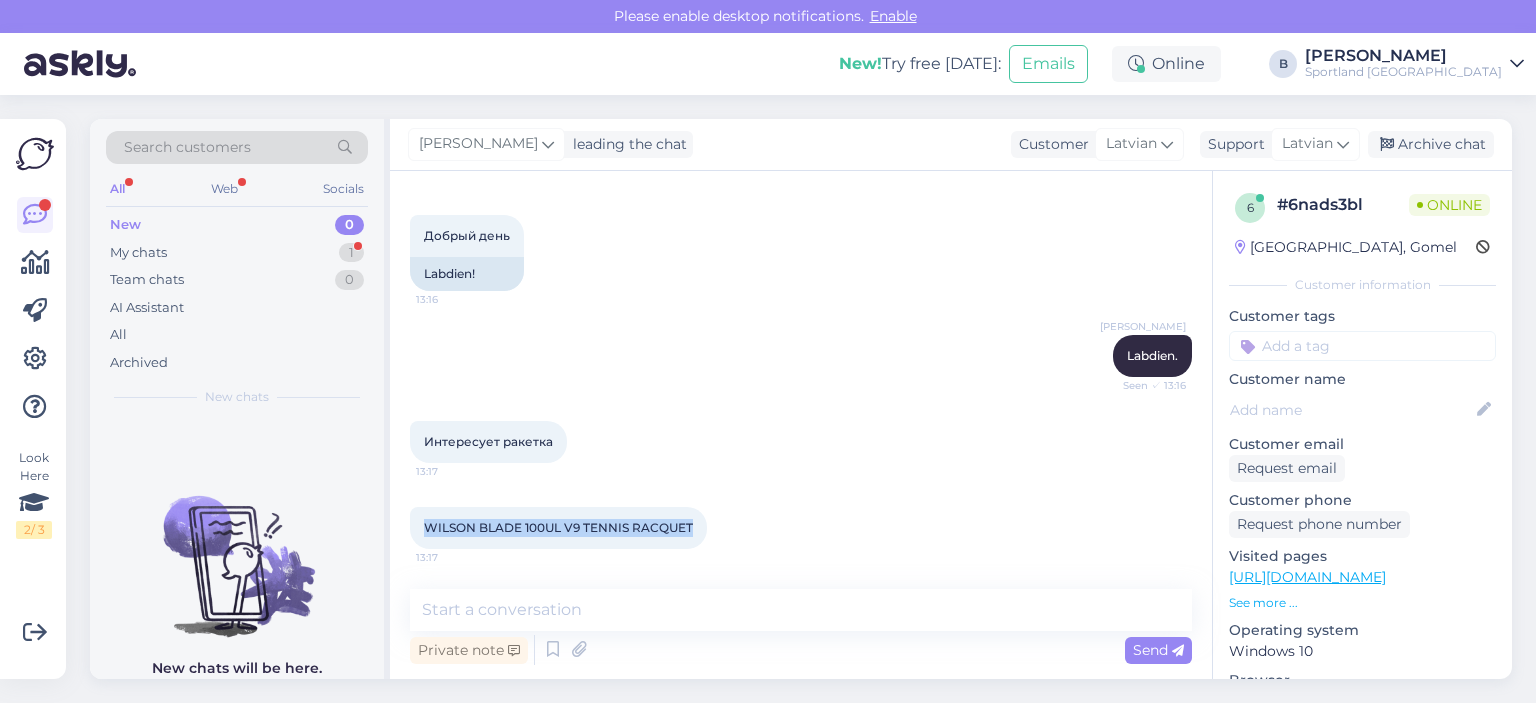 copy on "WILSON BLADE 100UL V9 TENNIS RACQUET" 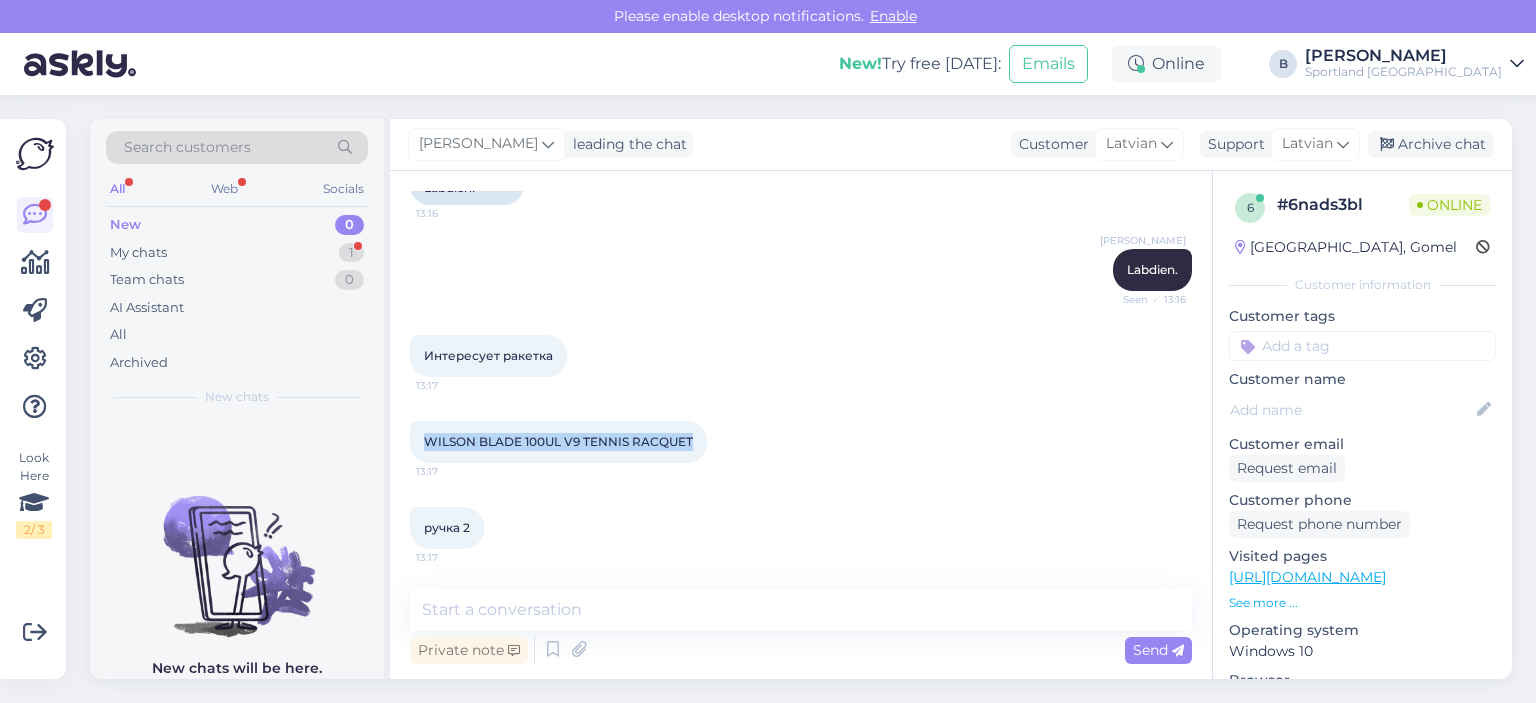 scroll, scrollTop: 254, scrollLeft: 0, axis: vertical 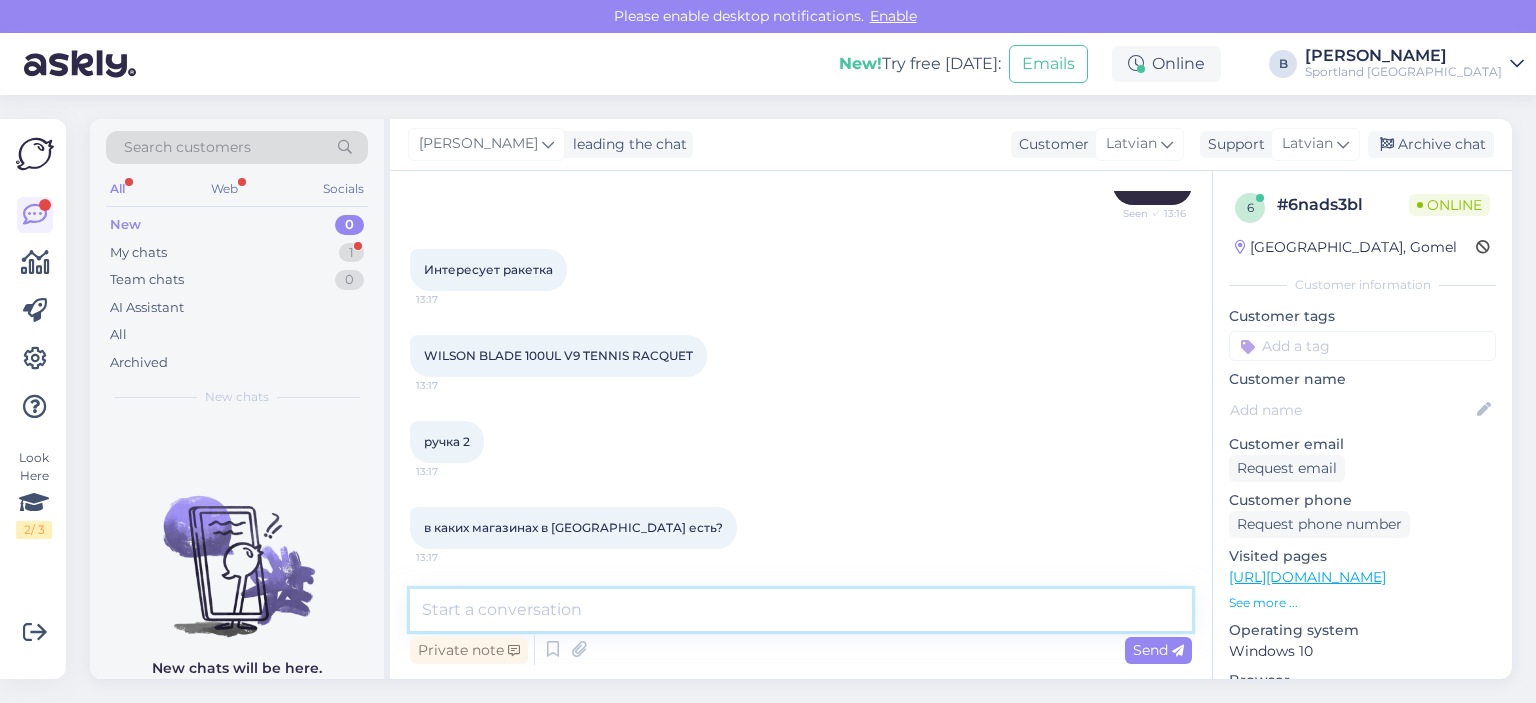 click at bounding box center (801, 610) 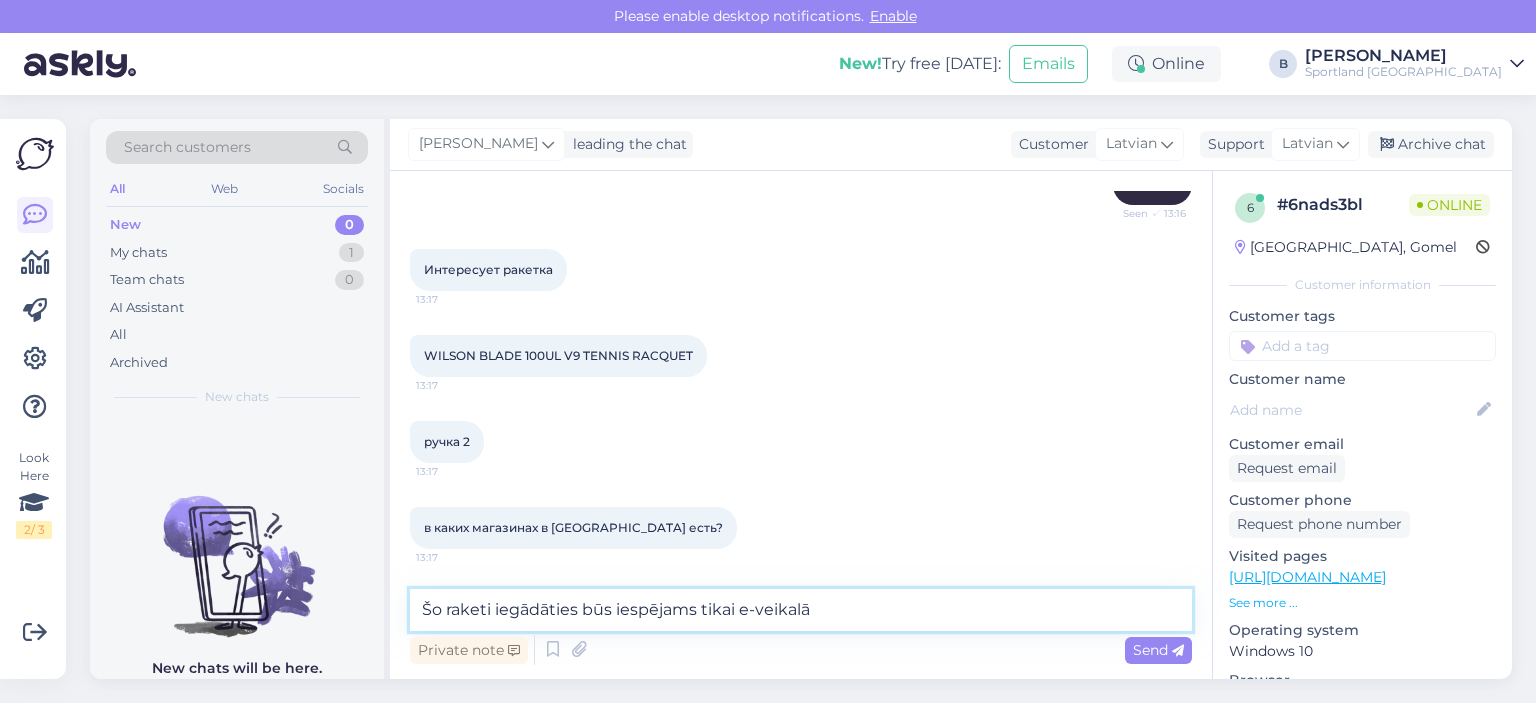 type on "Šo raketi iegādāties būs iespējams tikai e-veikalā." 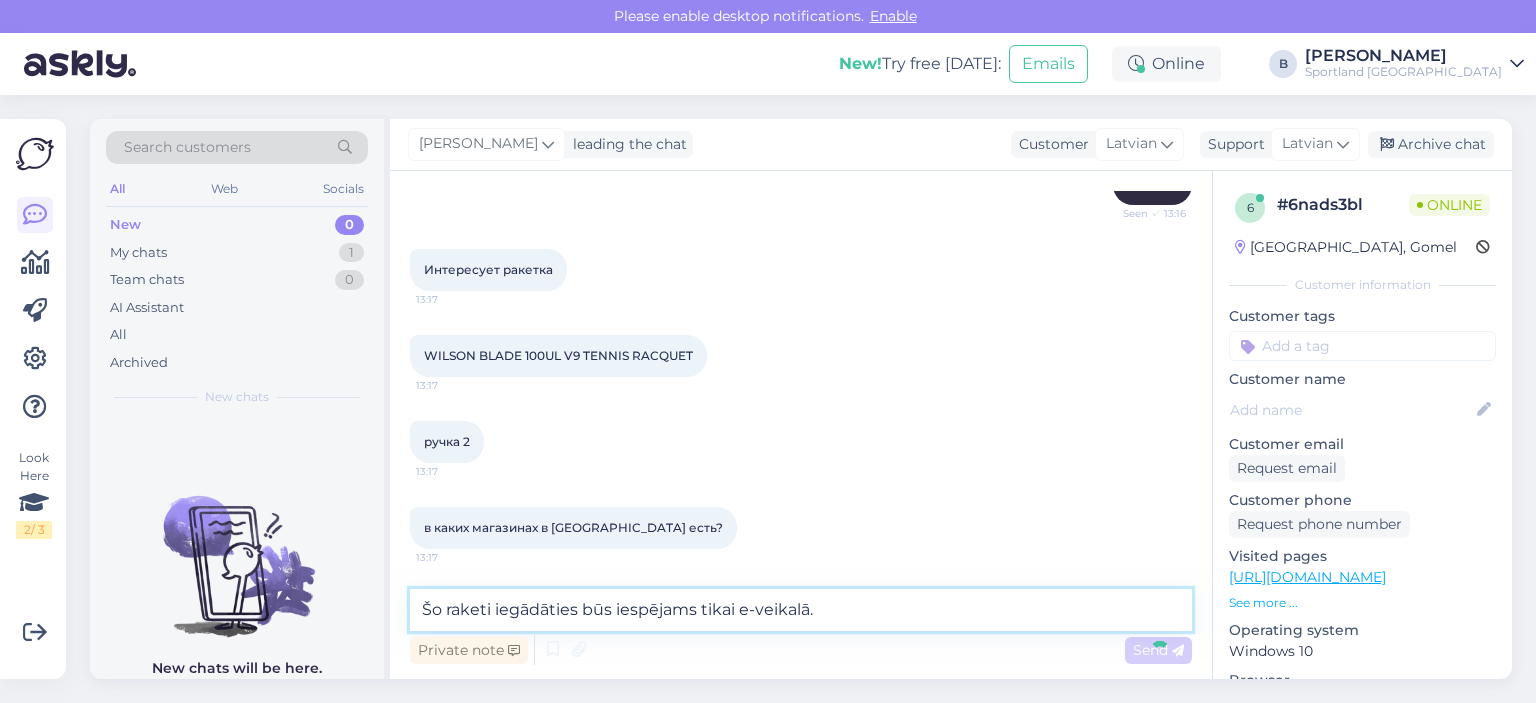 type 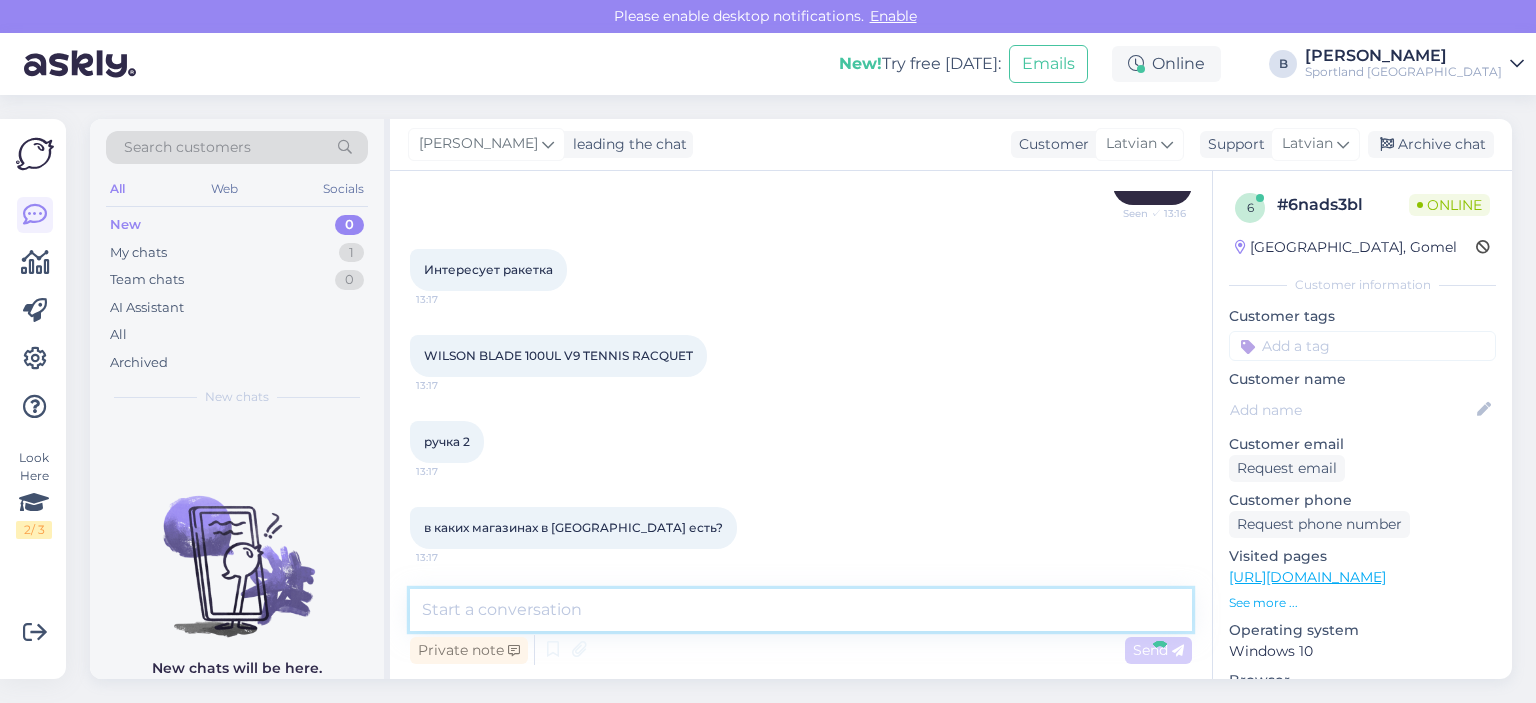 scroll, scrollTop: 340, scrollLeft: 0, axis: vertical 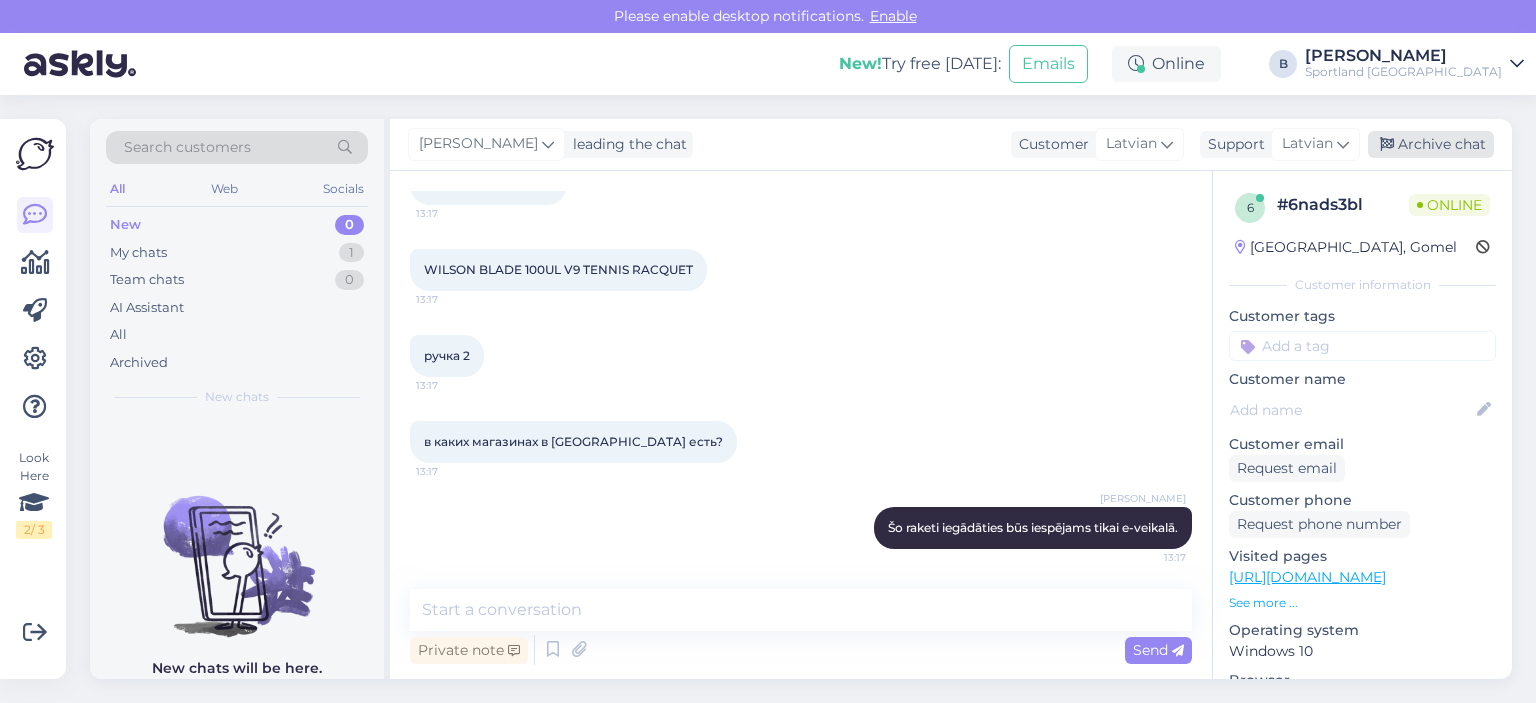 click on "Archive chat" at bounding box center [1431, 144] 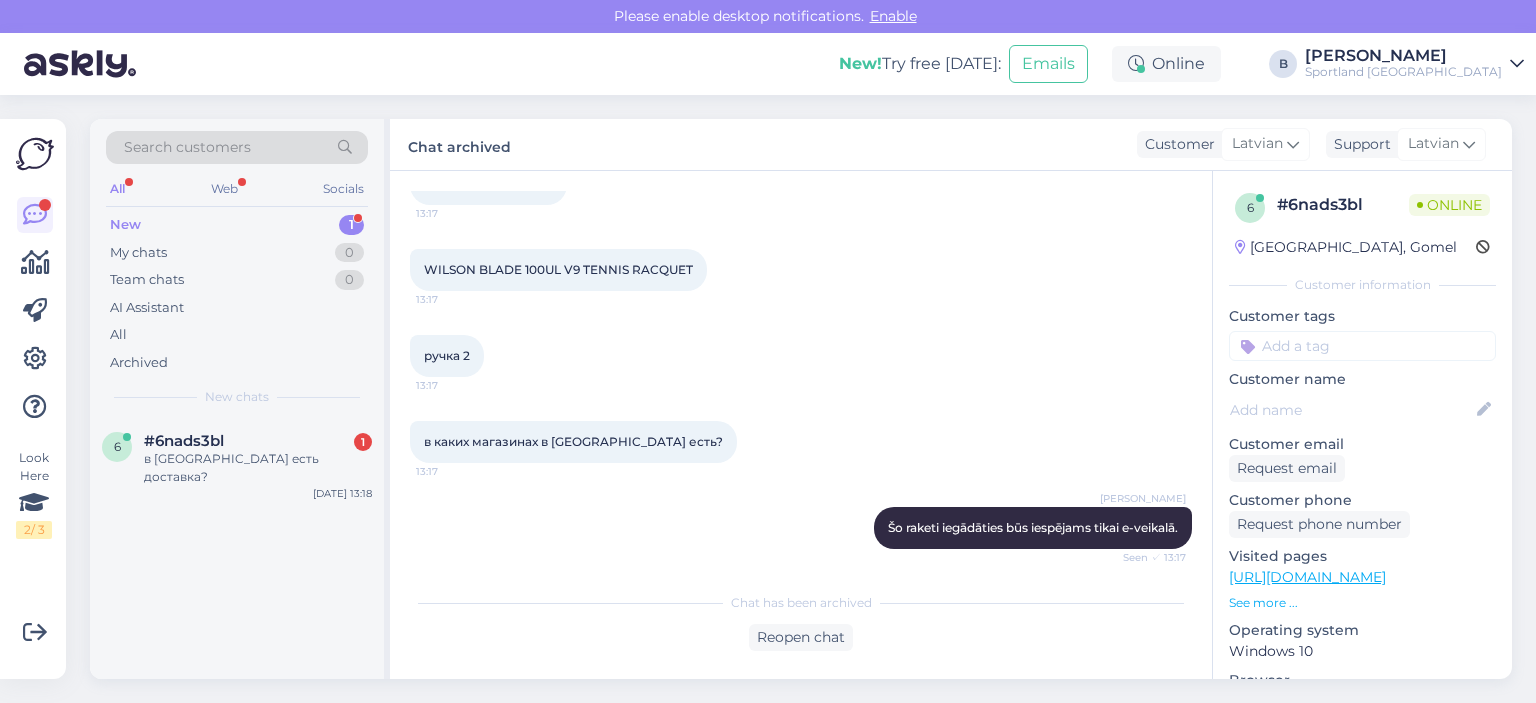scroll, scrollTop: 432, scrollLeft: 0, axis: vertical 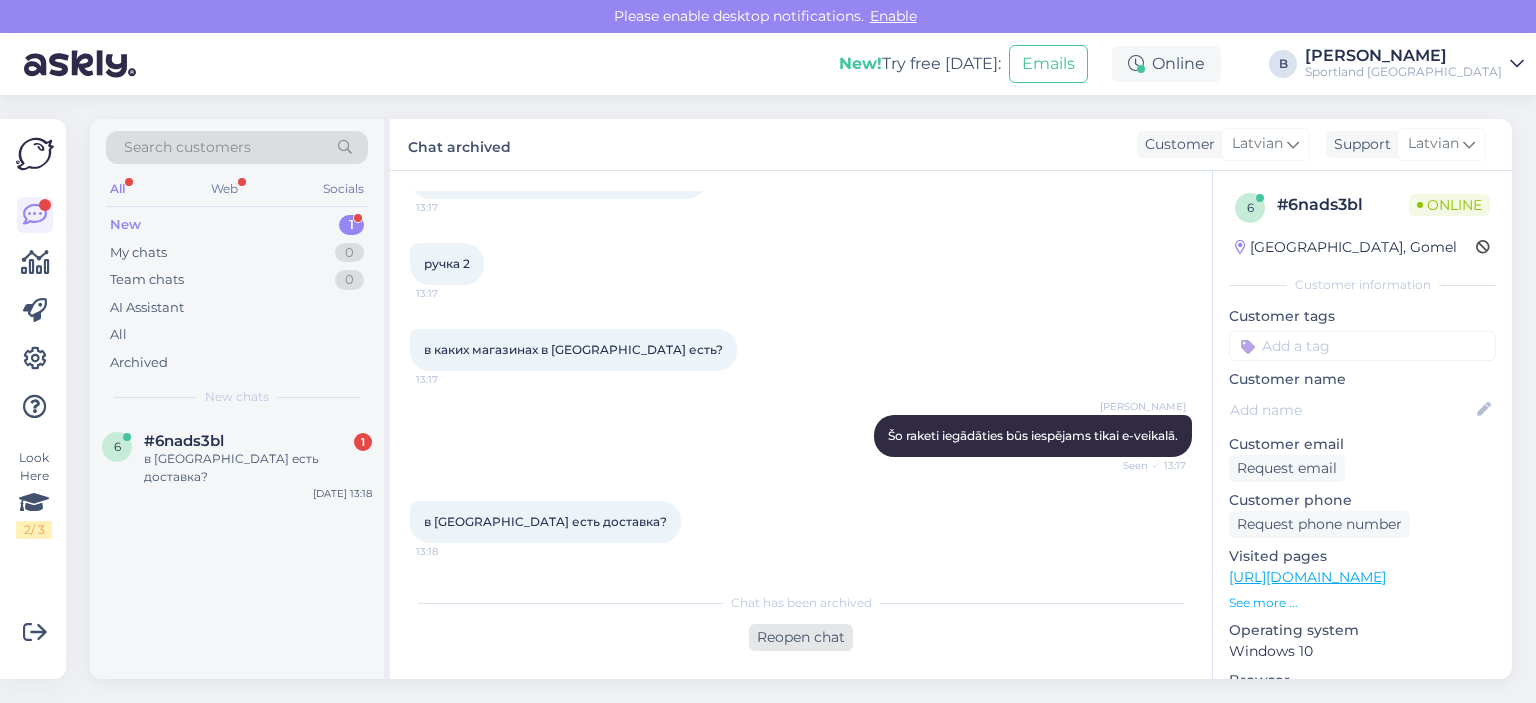 click on "Reopen chat" at bounding box center [801, 637] 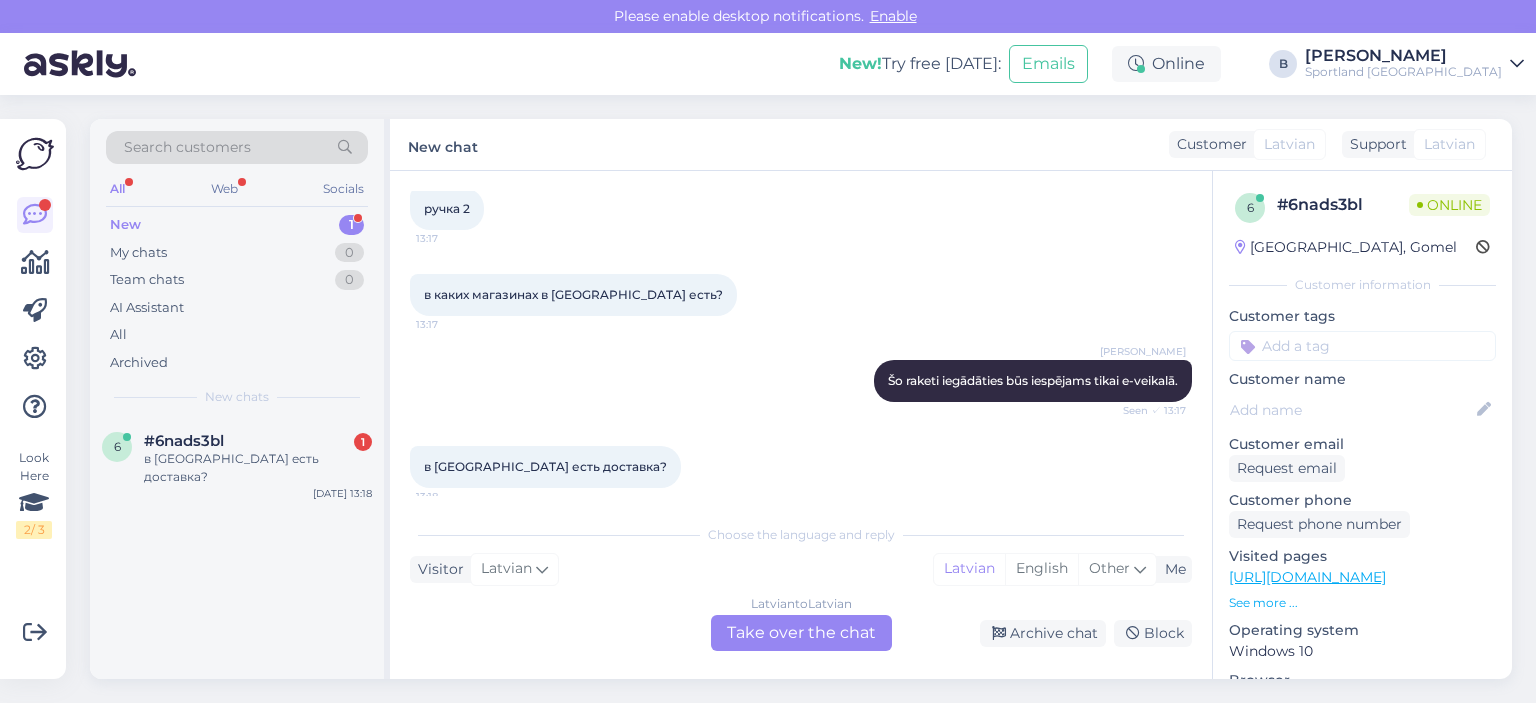 scroll, scrollTop: 500, scrollLeft: 0, axis: vertical 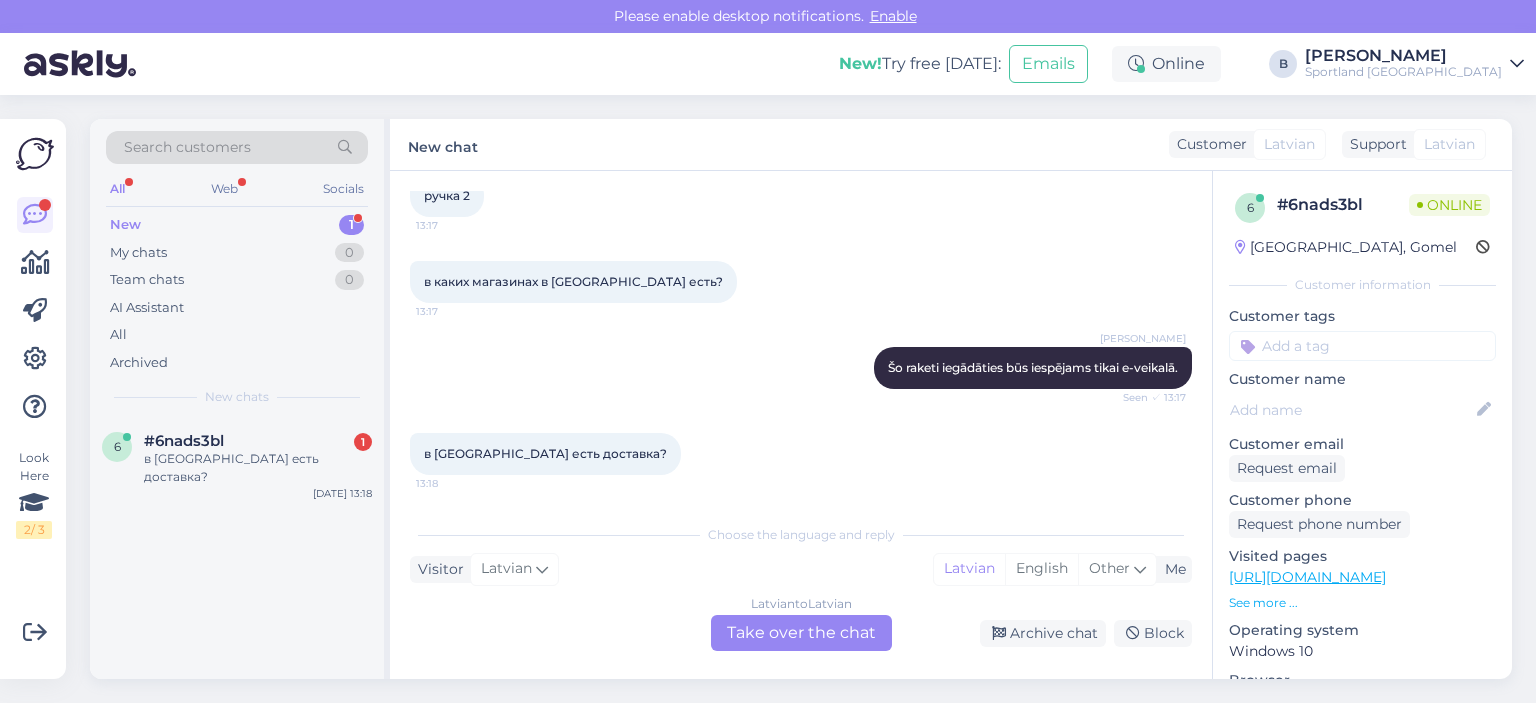 click on "Latvian  to  Latvian Take over the chat" at bounding box center [801, 633] 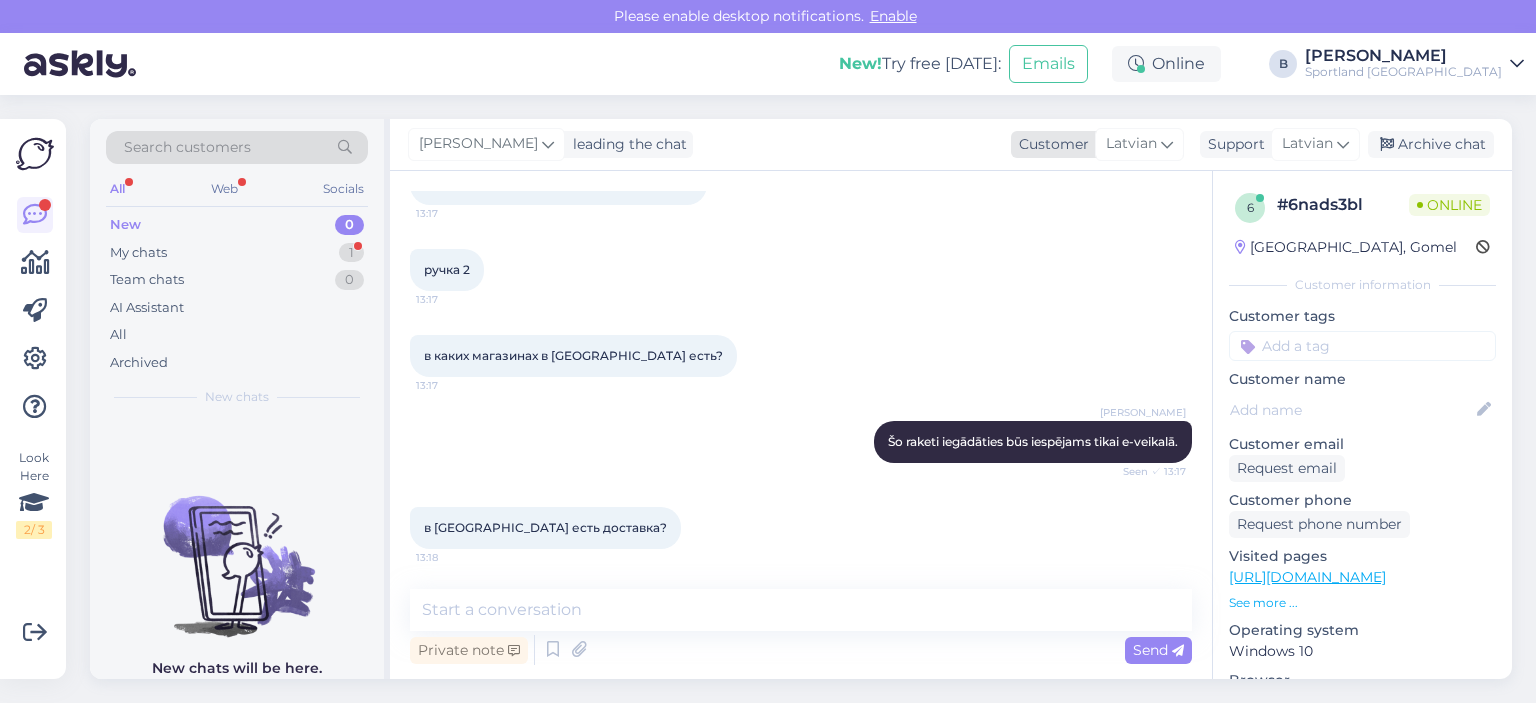 click on "Latvian" at bounding box center (1131, 144) 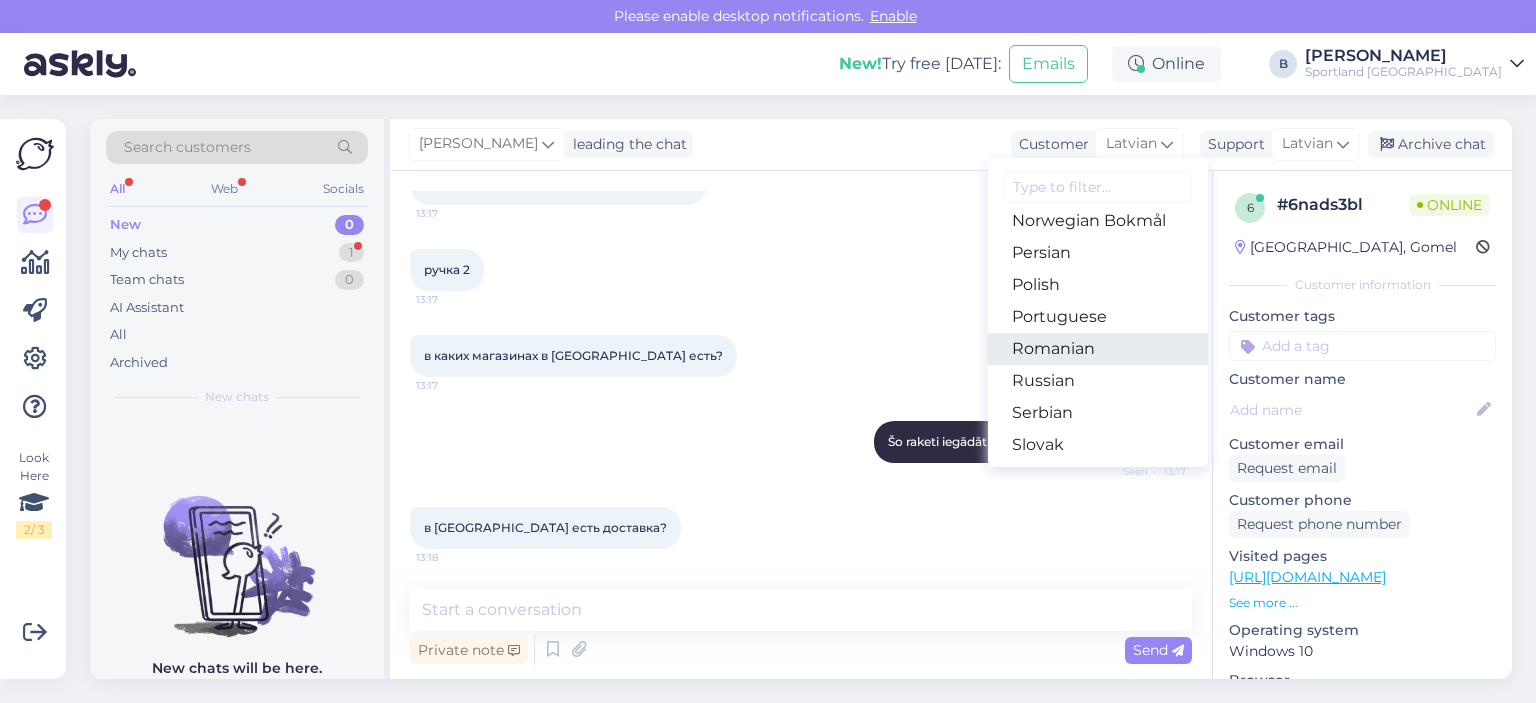 scroll, scrollTop: 700, scrollLeft: 0, axis: vertical 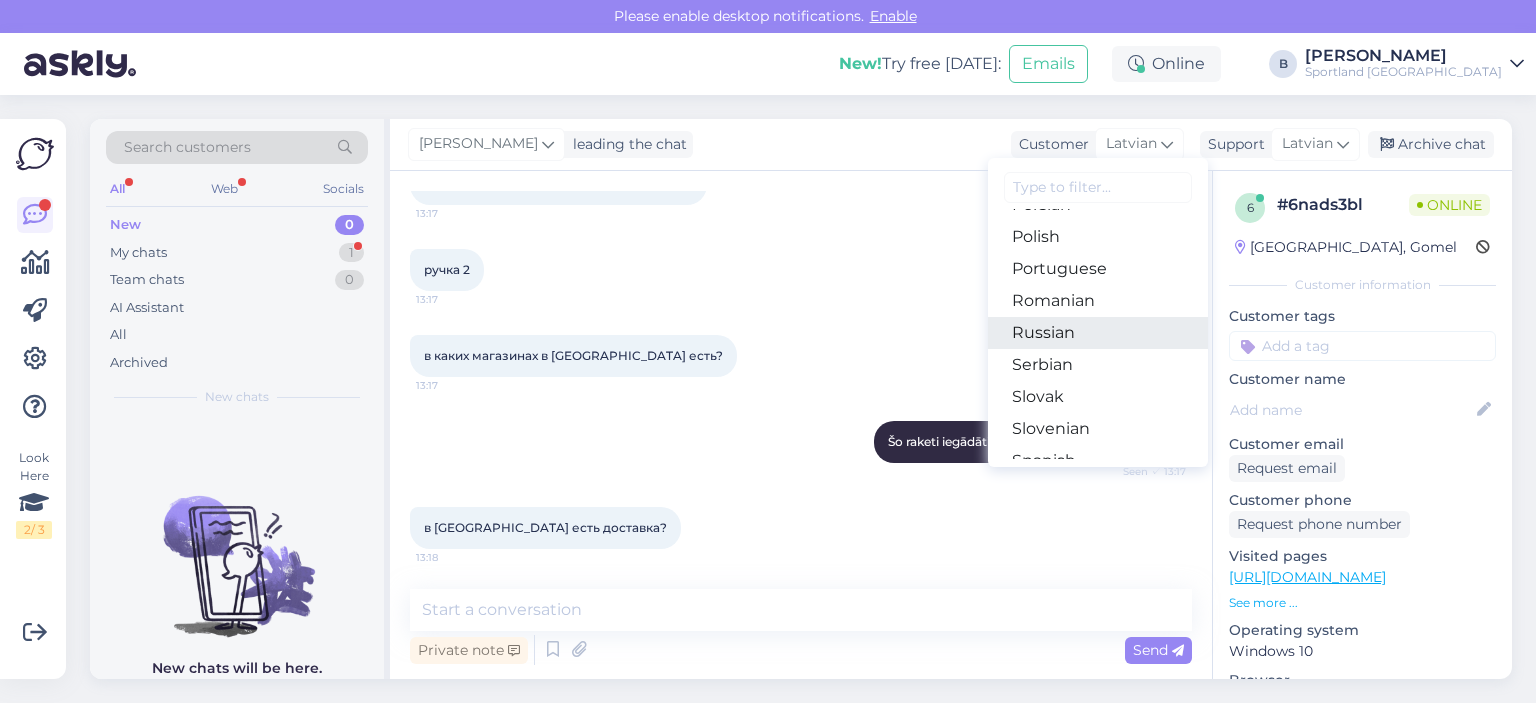 click on "Russian" at bounding box center (1098, 333) 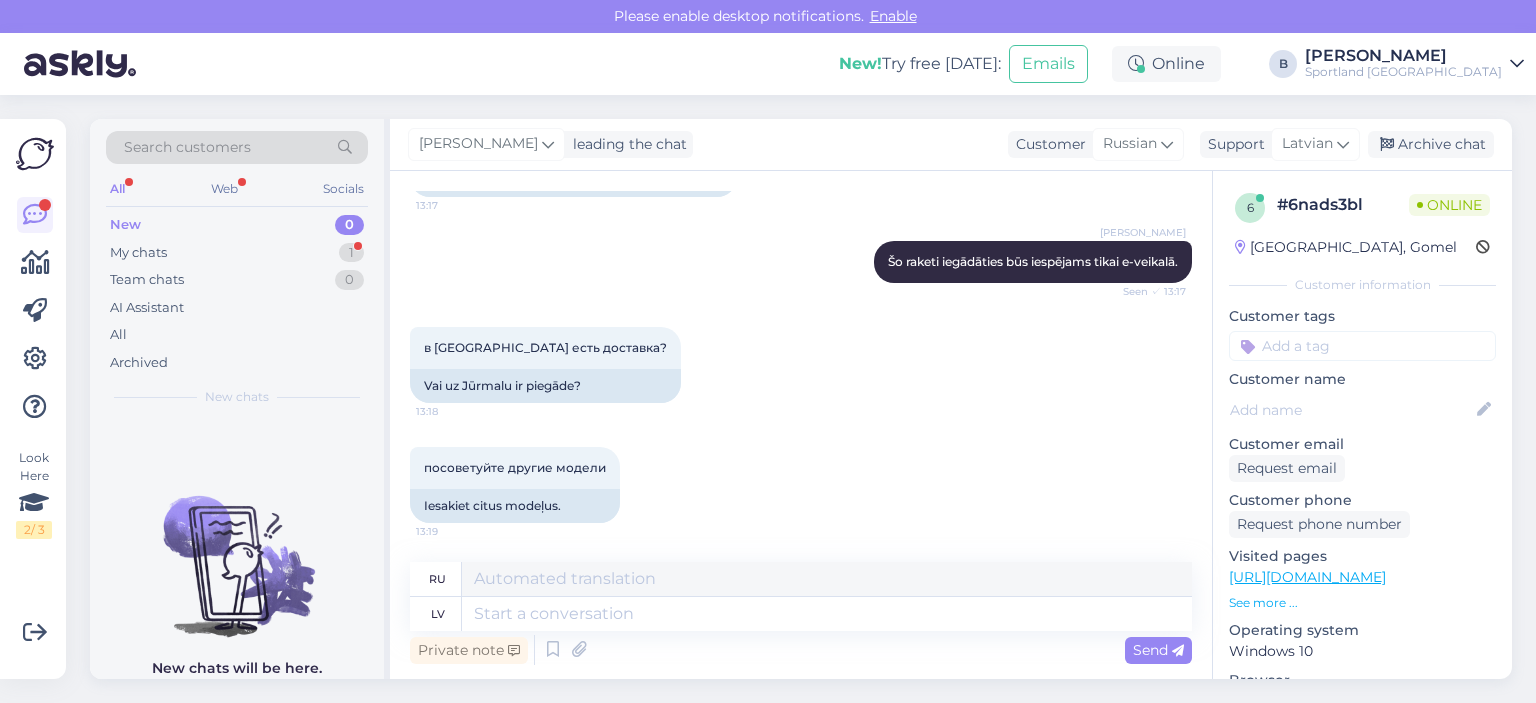 scroll, scrollTop: 862, scrollLeft: 0, axis: vertical 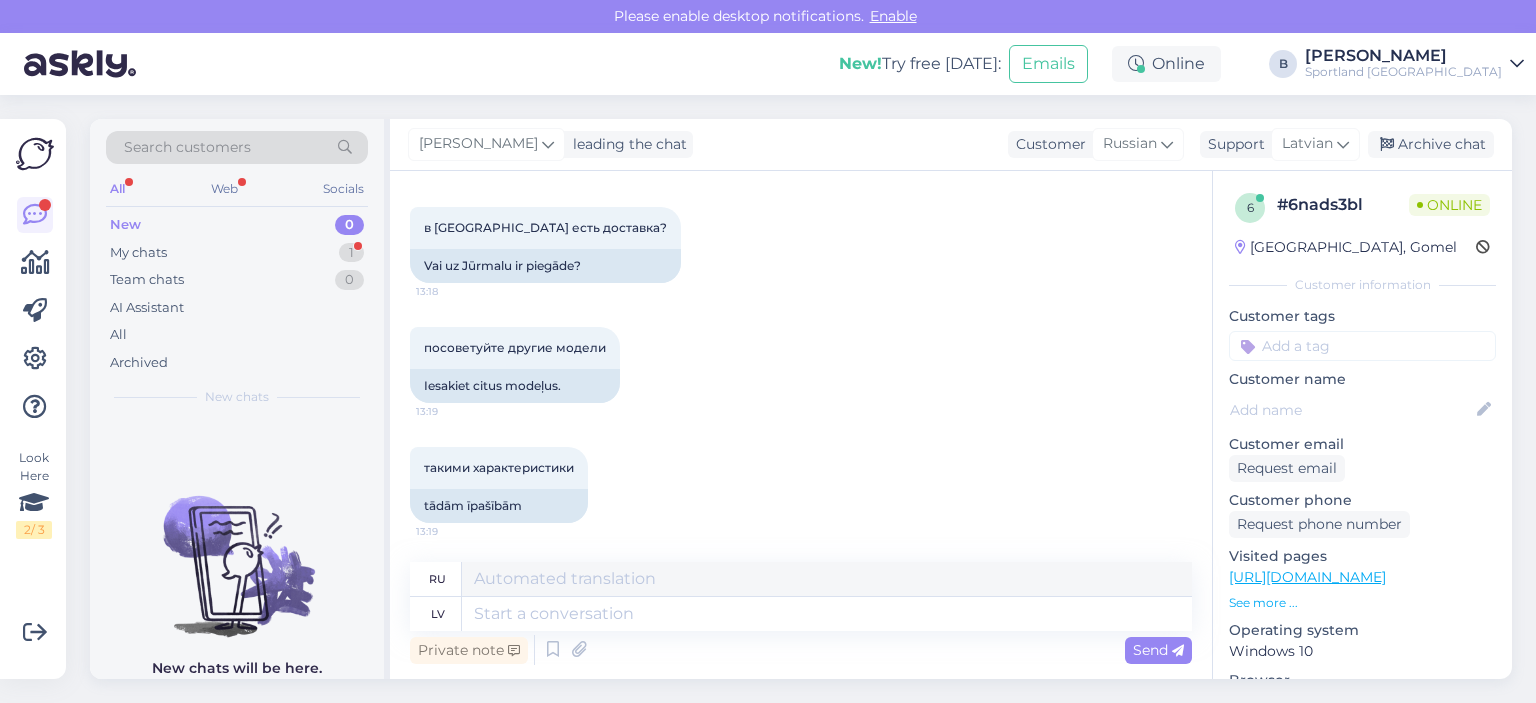 click on "посоветуйте другие модели
13:19  Iesakiet citus modeļus." at bounding box center [801, 365] 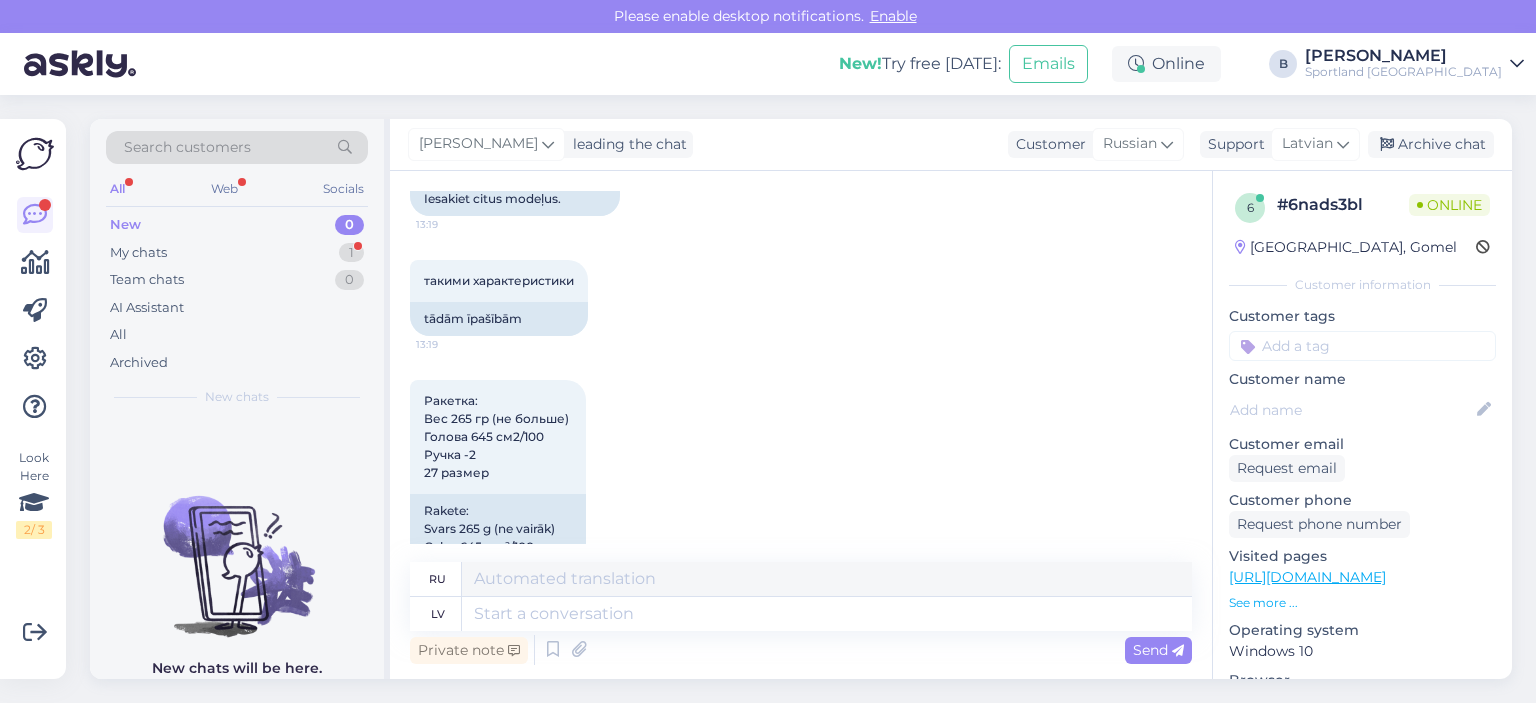 scroll, scrollTop: 1126, scrollLeft: 0, axis: vertical 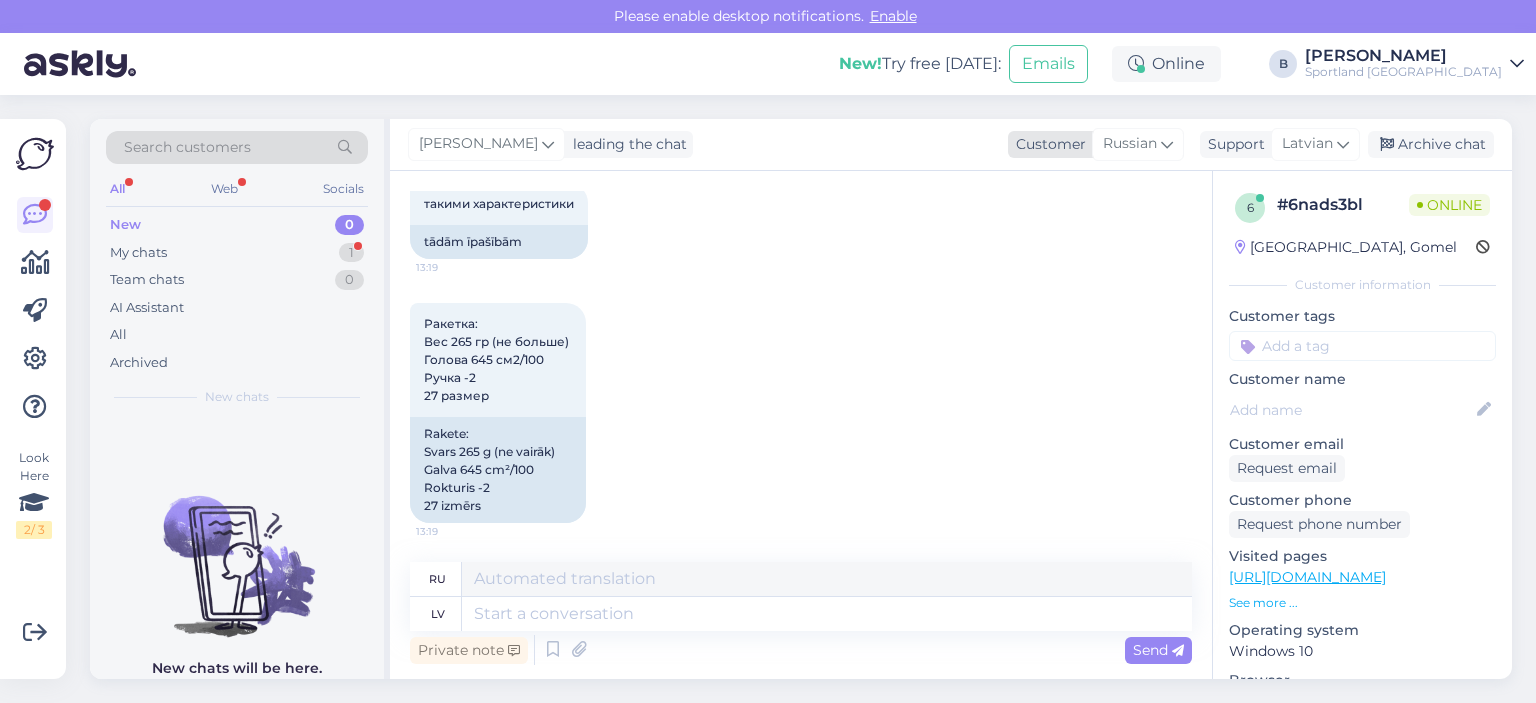 click on "Russian" at bounding box center [1130, 144] 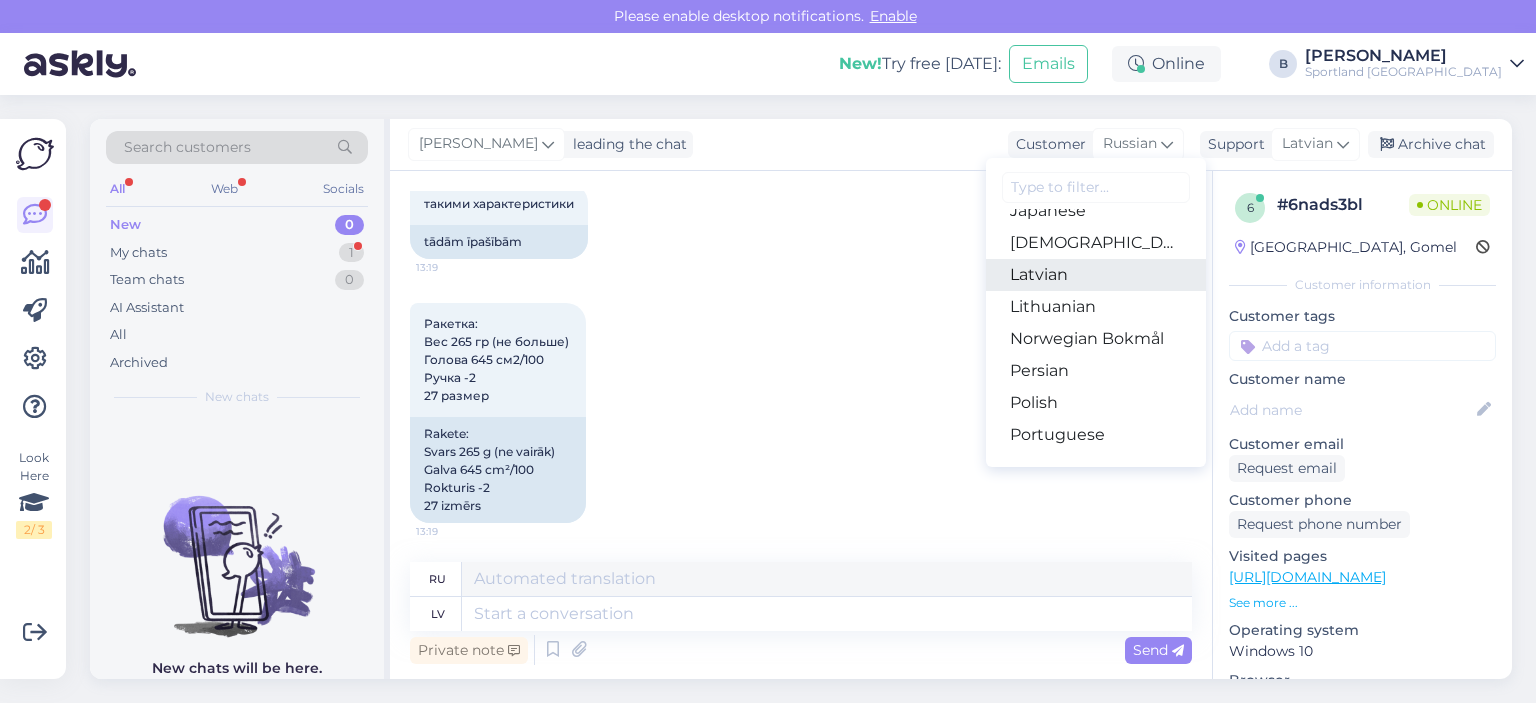 scroll, scrollTop: 500, scrollLeft: 0, axis: vertical 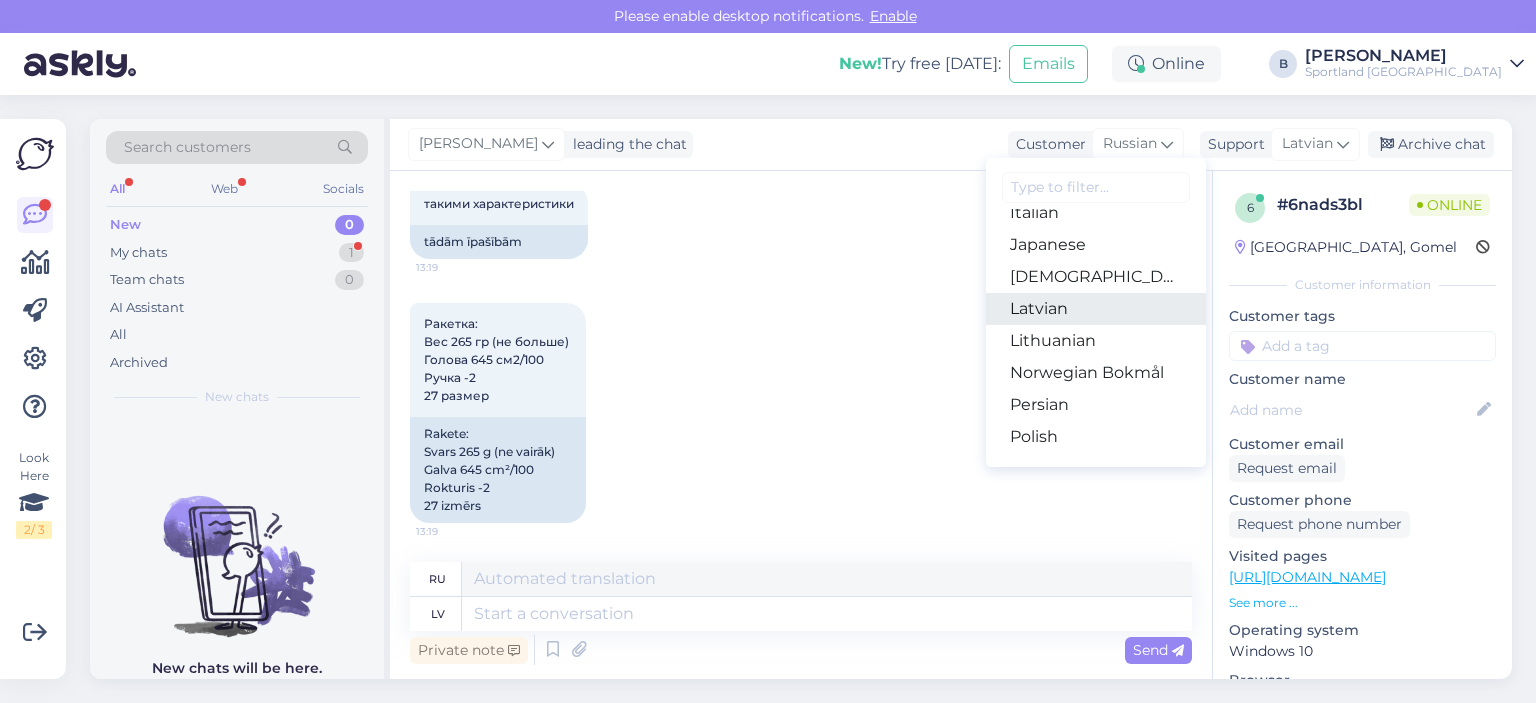 click on "Latvian" at bounding box center (1096, 309) 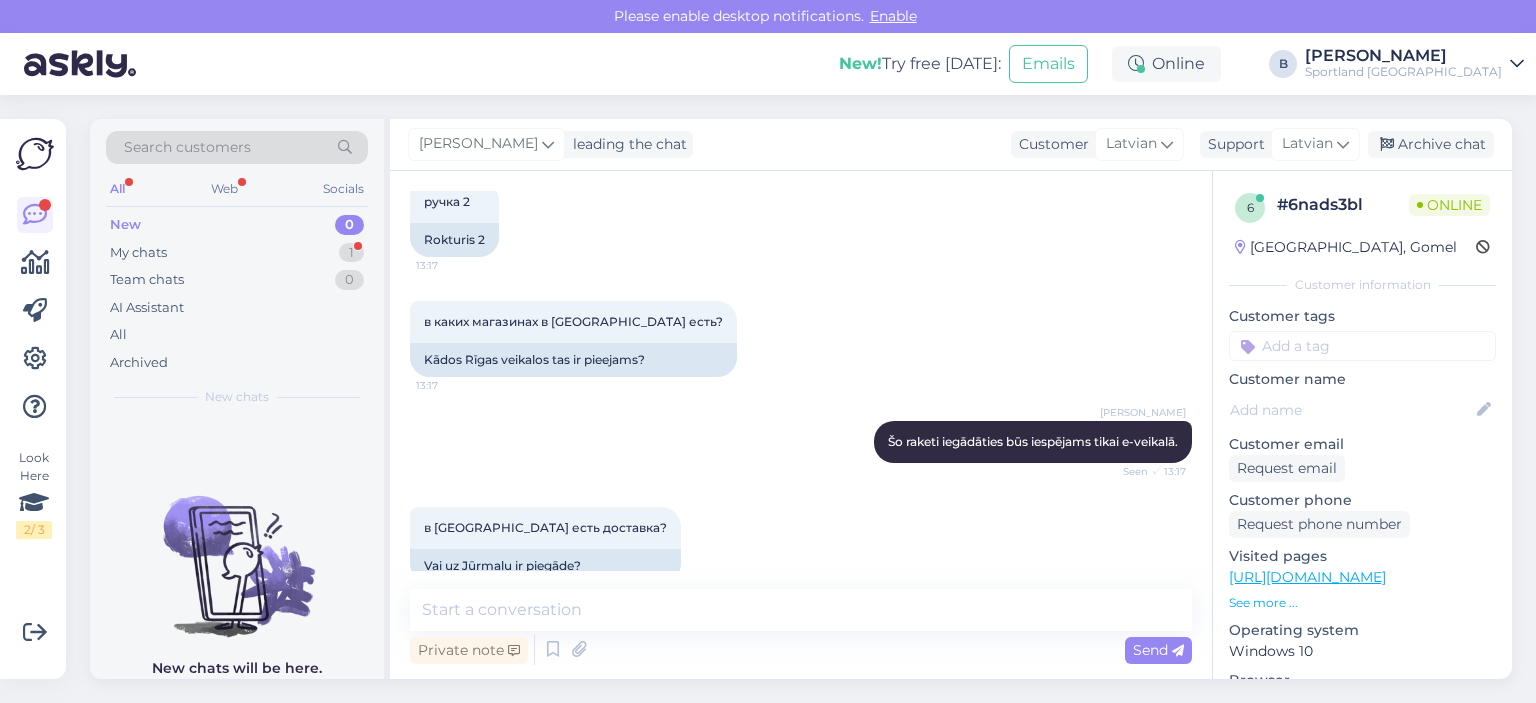 scroll, scrollTop: 400, scrollLeft: 0, axis: vertical 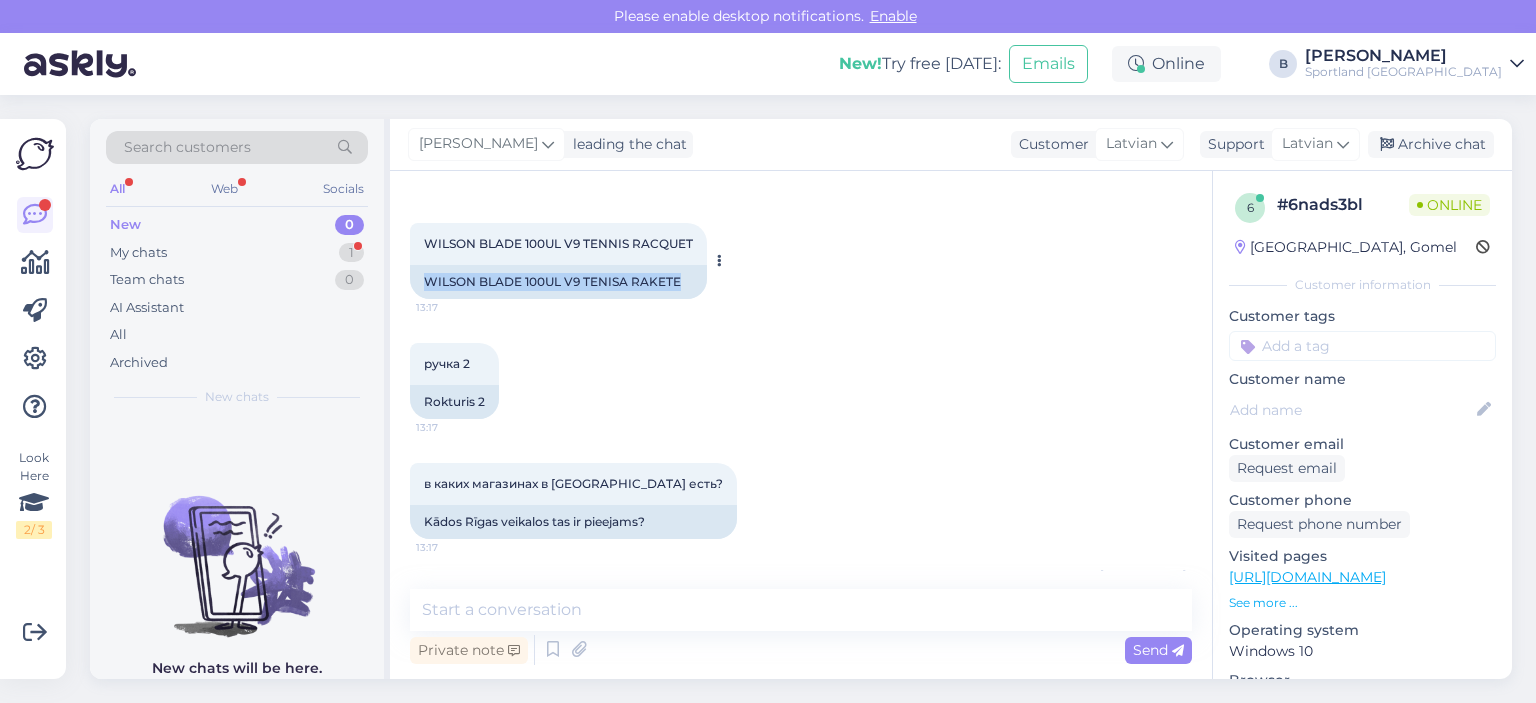 drag, startPoint x: 690, startPoint y: 279, endPoint x: 416, endPoint y: 291, distance: 274.26263 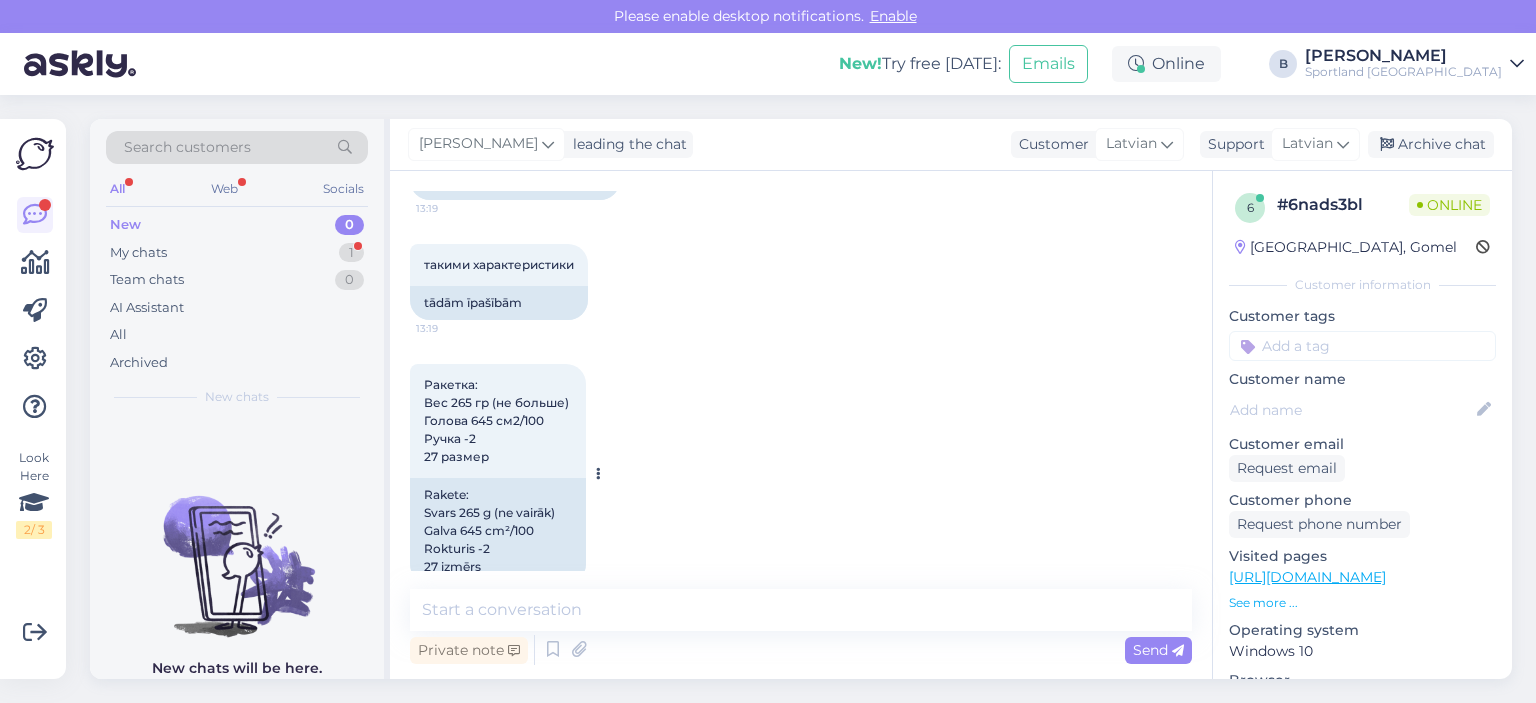 scroll, scrollTop: 1100, scrollLeft: 0, axis: vertical 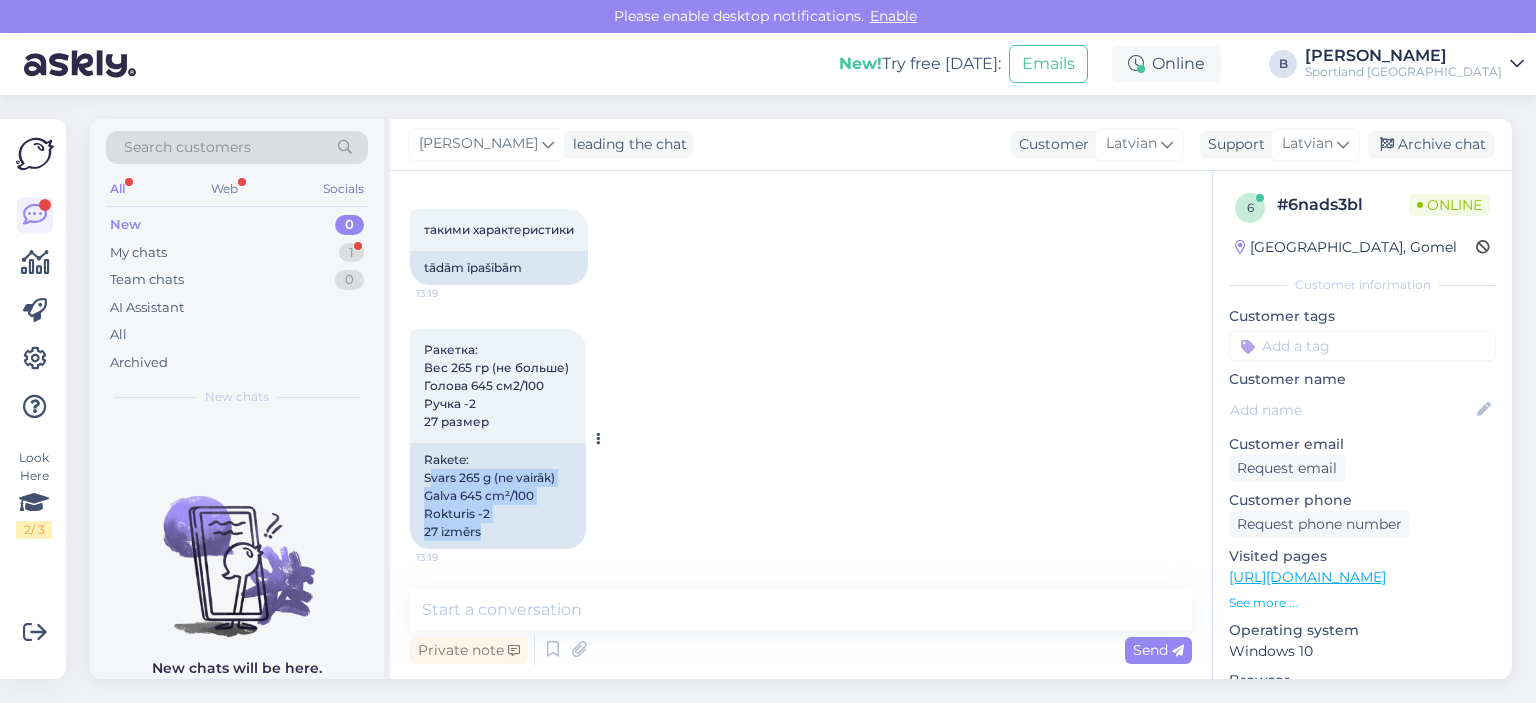 drag, startPoint x: 508, startPoint y: 531, endPoint x: 436, endPoint y: 478, distance: 89.40358 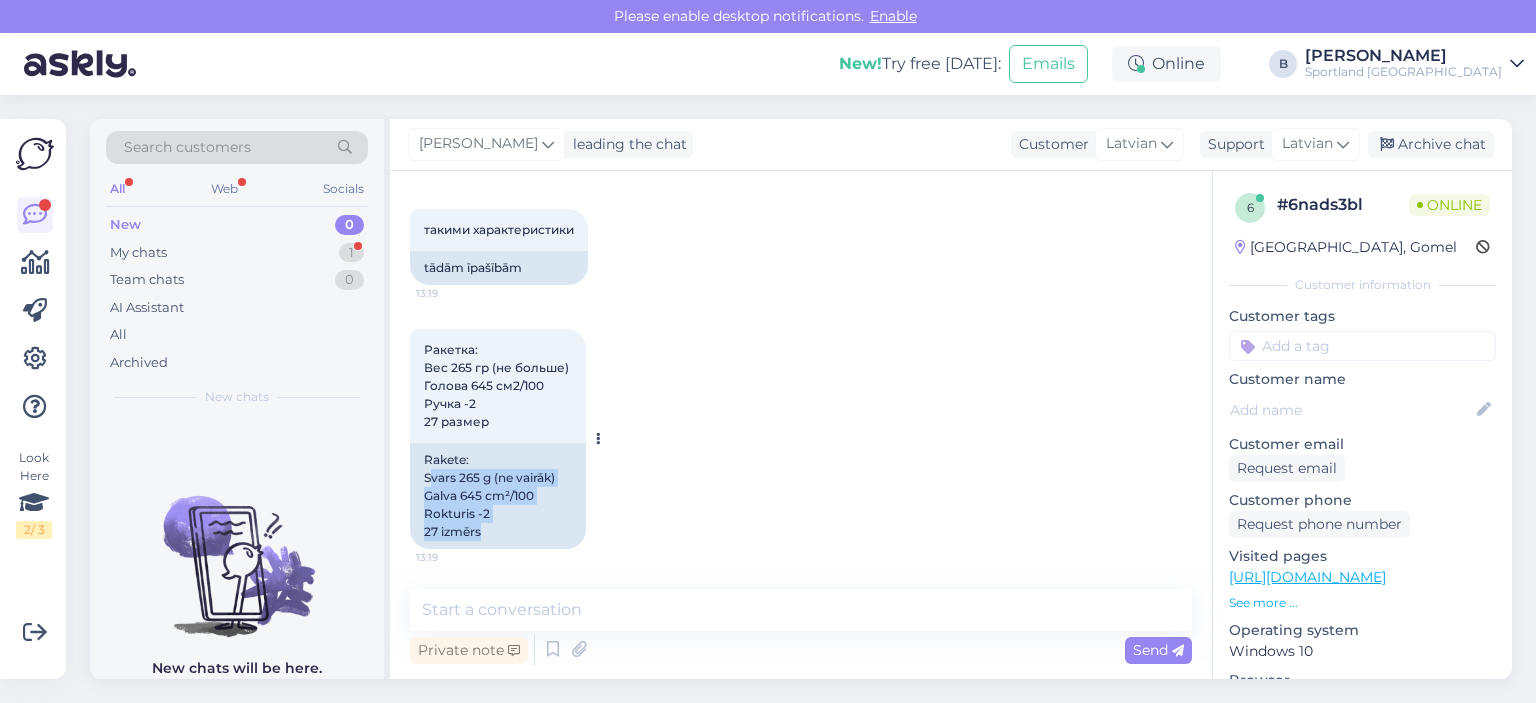 click on "Rakete:
Svars 265 g (ne vairāk)
Galva 645 cm²/100
Rokturis -2
27 izmērs" at bounding box center [498, 496] 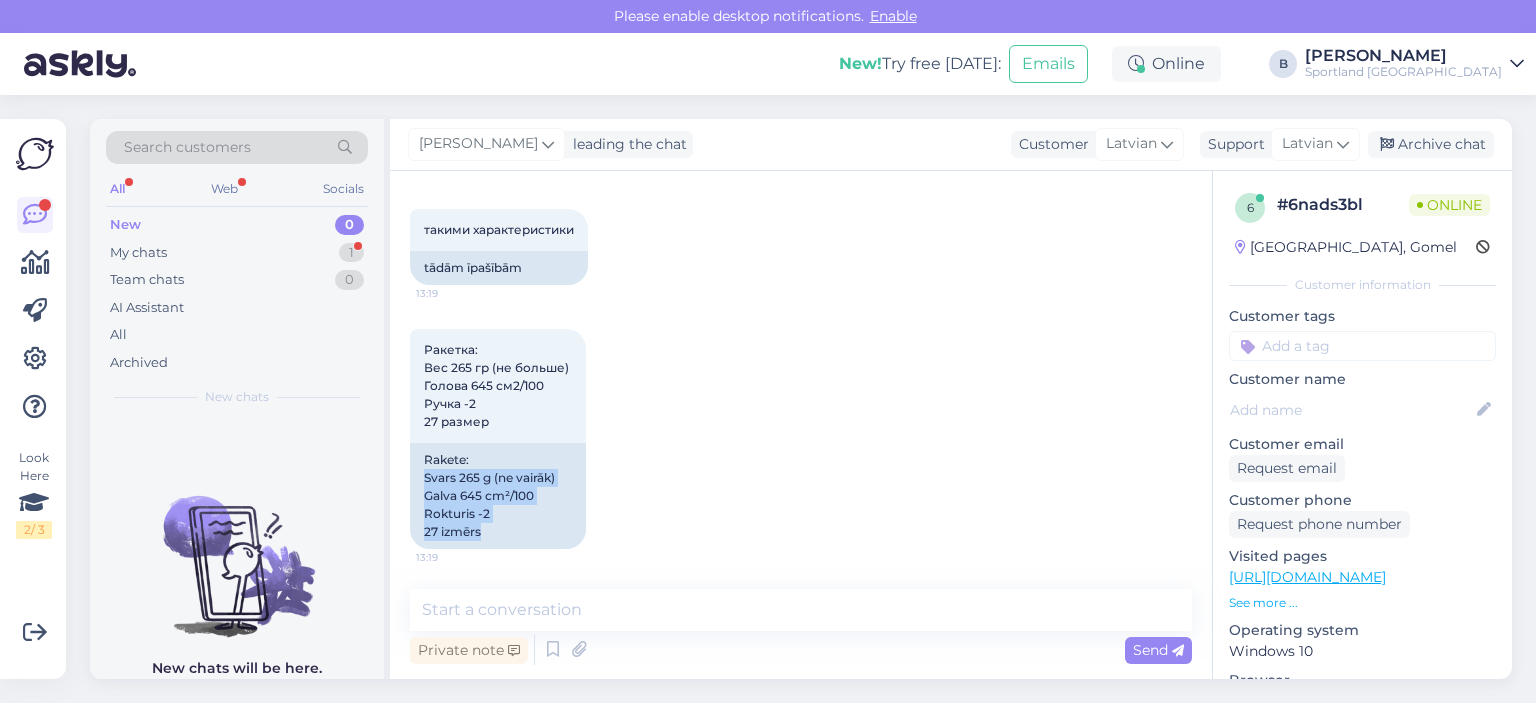 drag, startPoint x: 502, startPoint y: 533, endPoint x: 404, endPoint y: 478, distance: 112.37882 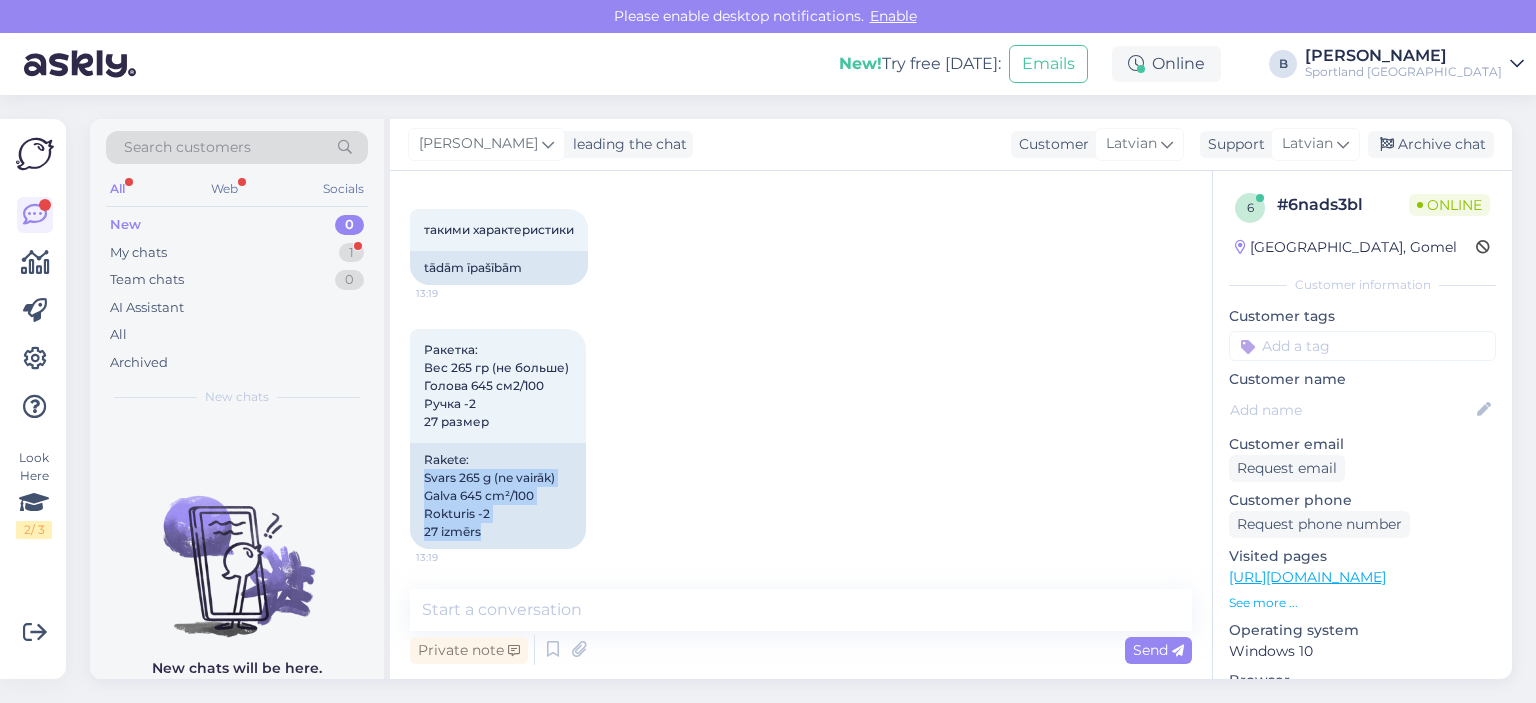 click on "Chat started [DATE] Добрый день 13:16  Labdien! [PERSON_NAME]. Seen ✓ 13:16  Интересует ракетка 13:17  Vai Jūs interesē rakete? [PERSON_NAME] BLADE 100UL V9 TENNIS RACQUET 13:17  WILSON BLADE 100UL V9 TENISA RAKETE ручка 2 13:17  Rokturis 2 в каких магазинах в [GEOGRAPHIC_DATA] есть? 13:17  Kādos Rīgas veikalos tas ir pieejams? [PERSON_NAME] Šo raketi iegādāties būs iespējams tikai e-veikalā. Seen ✓ 13:17  в юрмалу есть доставка? 13:18  Vai uz Jūrmalu ir piegāde? посоветуйте другие модели
13:19  Iesakiet citus modeļus.  такими характеристики 13:19  tādām īpašībām Ракетка:
Вес 265 гр (не больше)
Голова 645 см2/100
Ручка -2
27 размер  13:19  Rakete:
Svars 265 g (ne vairāk)
Galva 645 cm²/100
Rokturis -2
27 izmērs Private note Send" at bounding box center (801, 425) 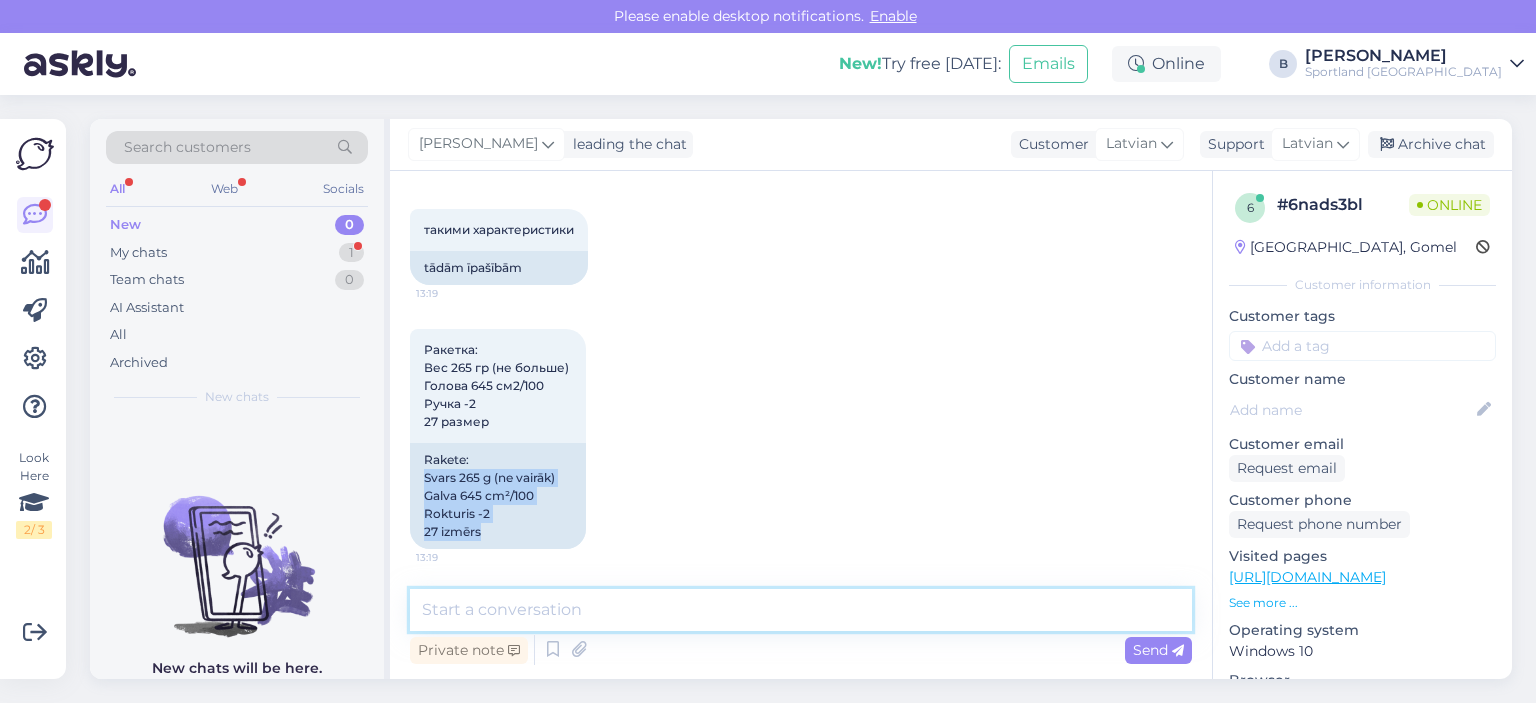 click at bounding box center (801, 610) 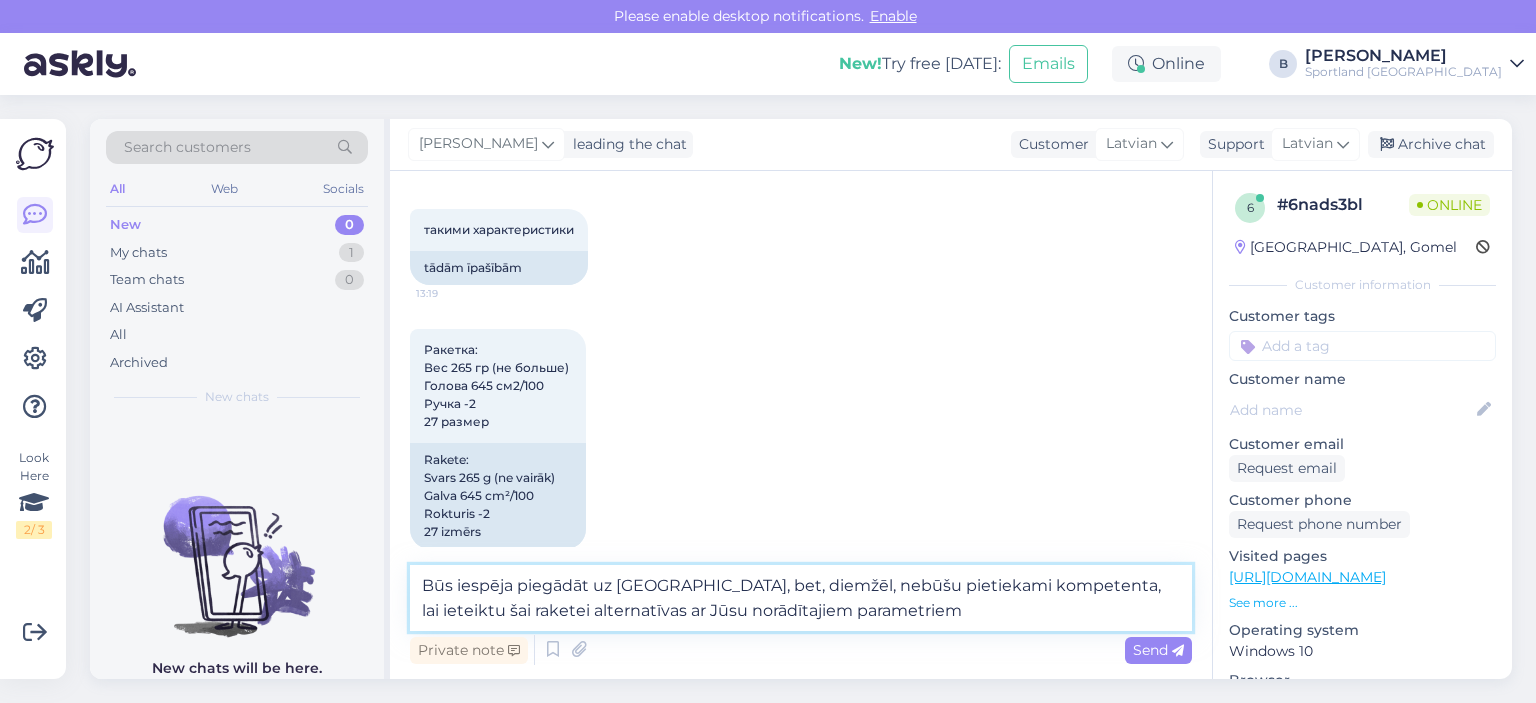 type on "Būs iespēja piegādāt uz [GEOGRAPHIC_DATA], bet, diemžēl, nebūšu pietiekami kompetenta, lai ieteiktu šai raketei alternatīvas ar Jūsu norādītajiem parametriem." 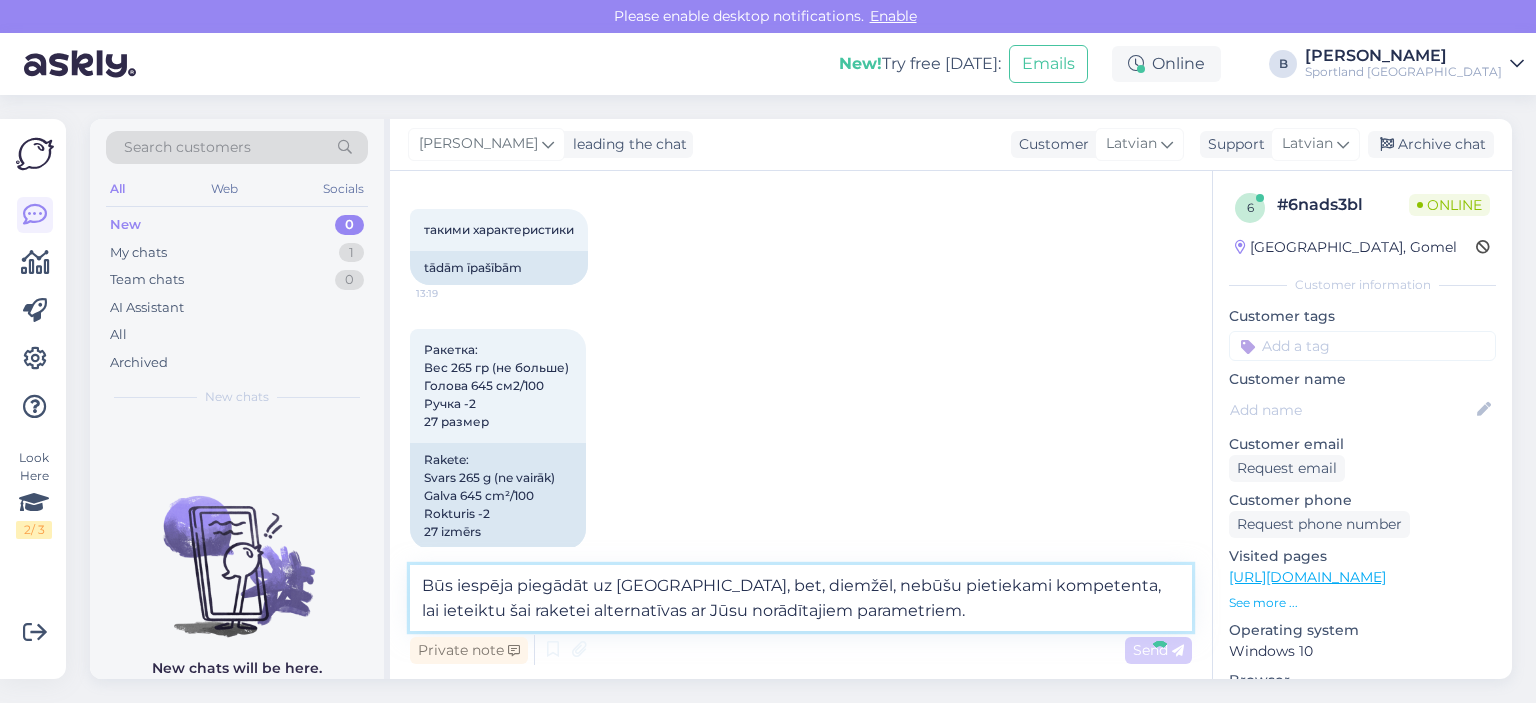 type 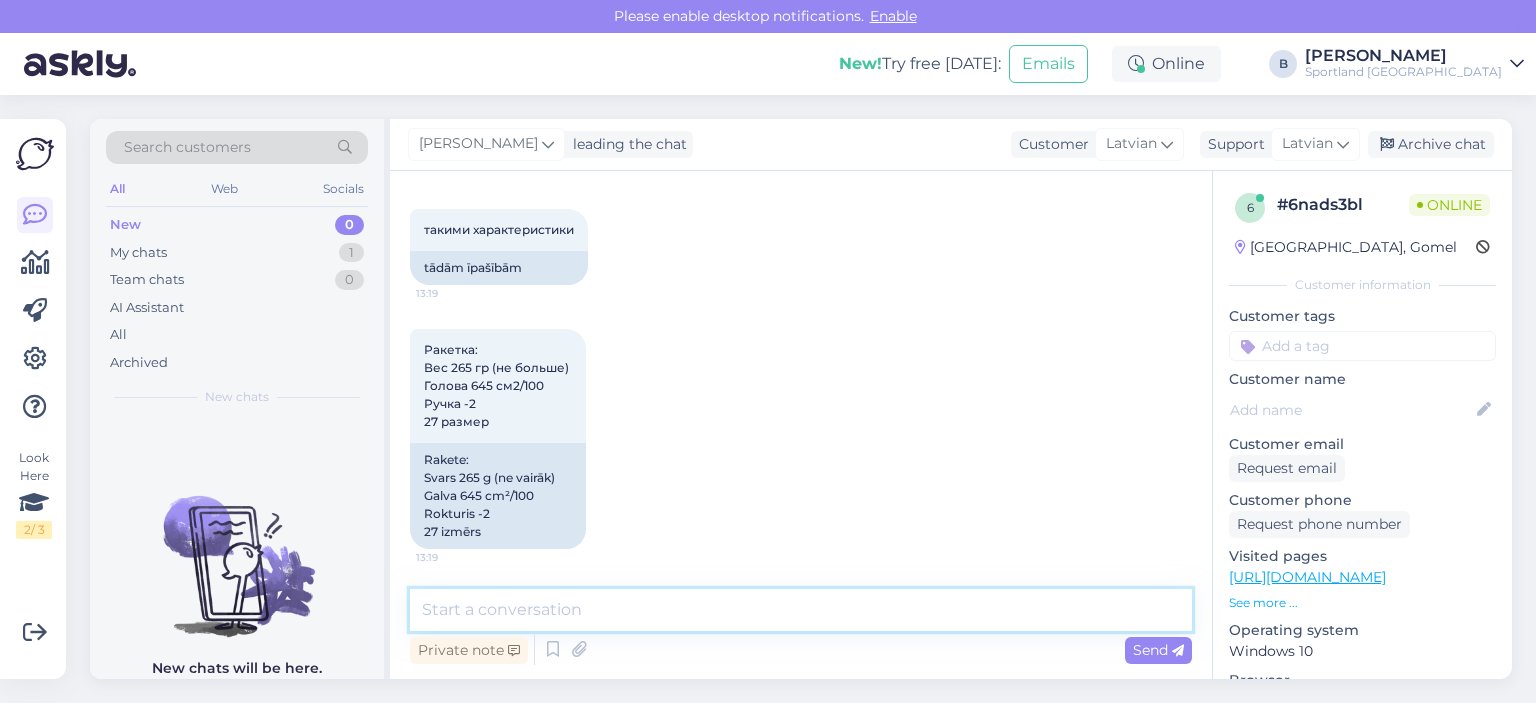 scroll, scrollTop: 1222, scrollLeft: 0, axis: vertical 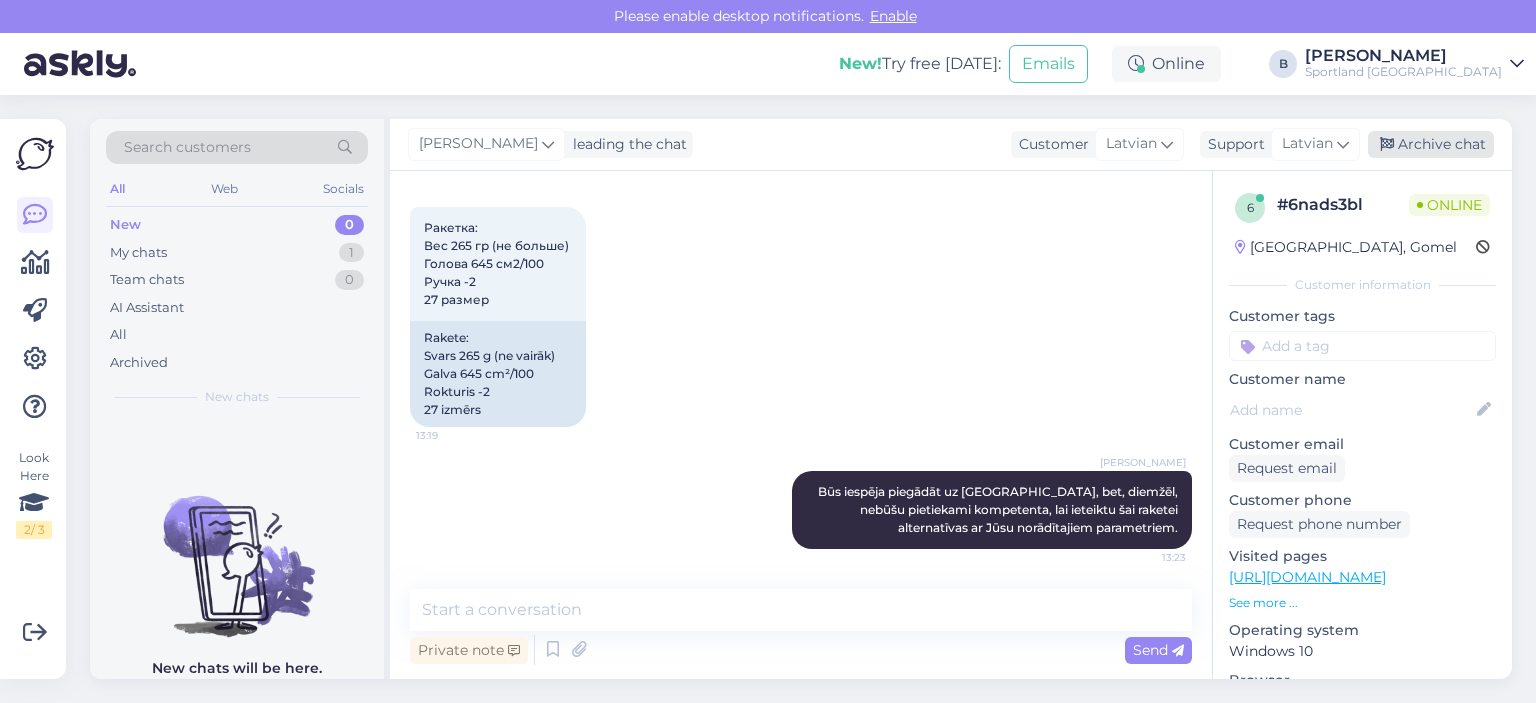 click on "Archive chat" at bounding box center (1431, 144) 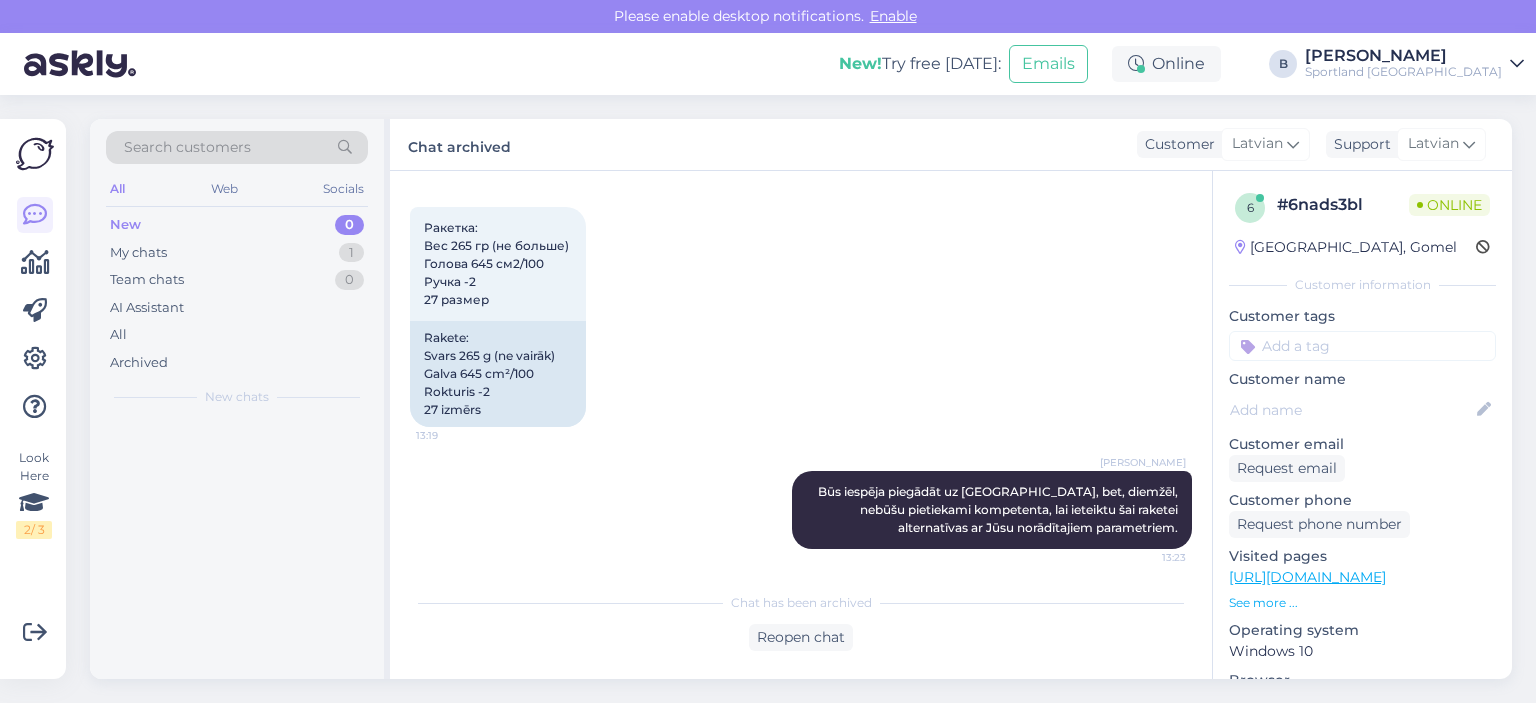 scroll, scrollTop: 1228, scrollLeft: 0, axis: vertical 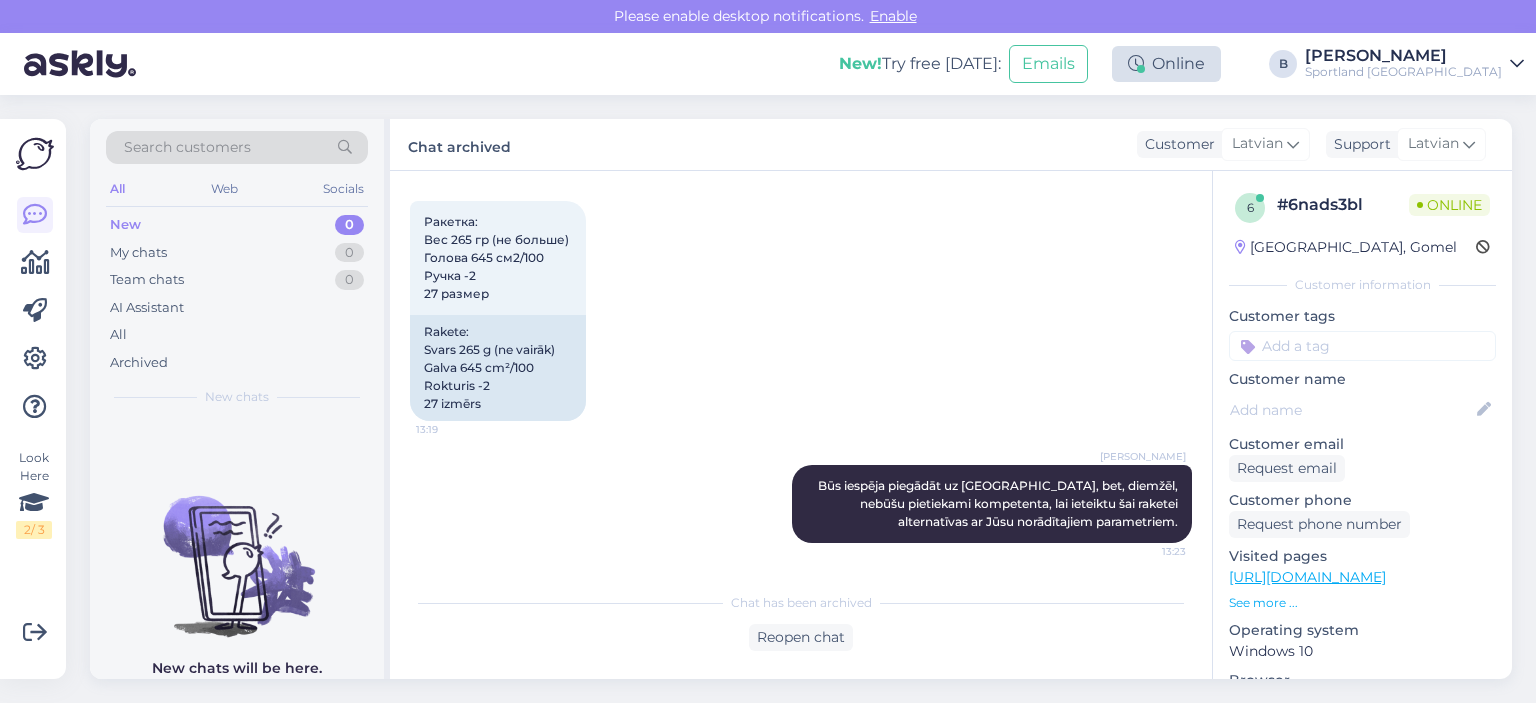 click on "Online" at bounding box center (1166, 64) 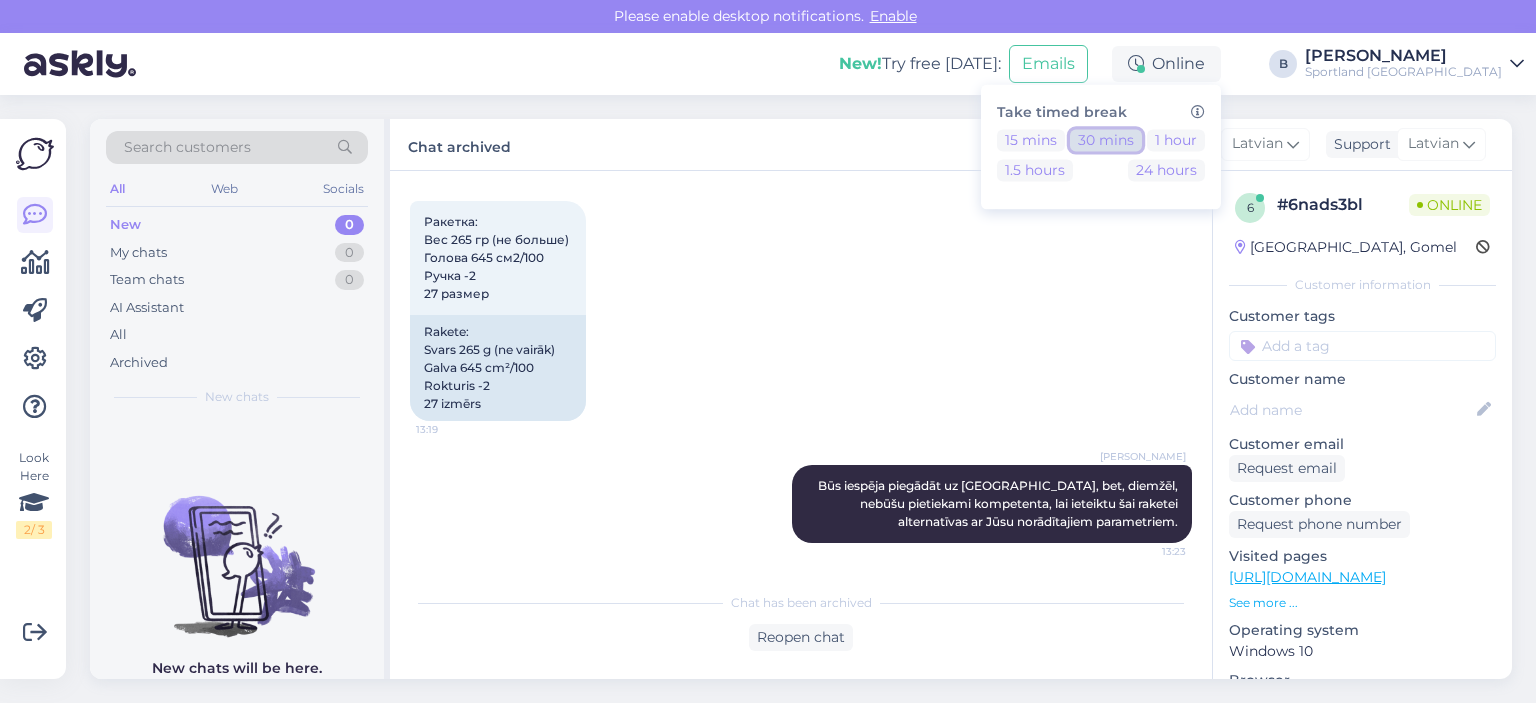 click on "30 mins" at bounding box center (1106, 140) 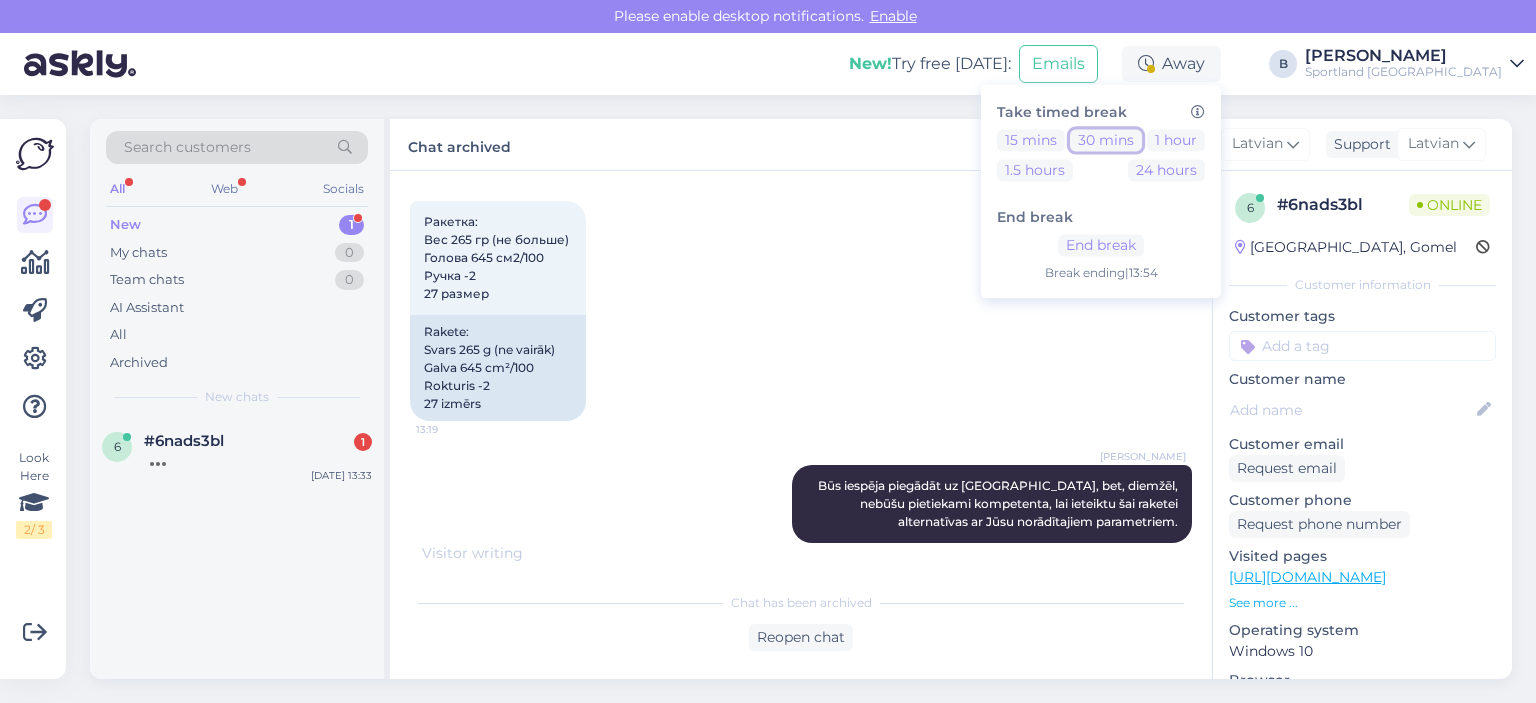 scroll, scrollTop: 1336, scrollLeft: 0, axis: vertical 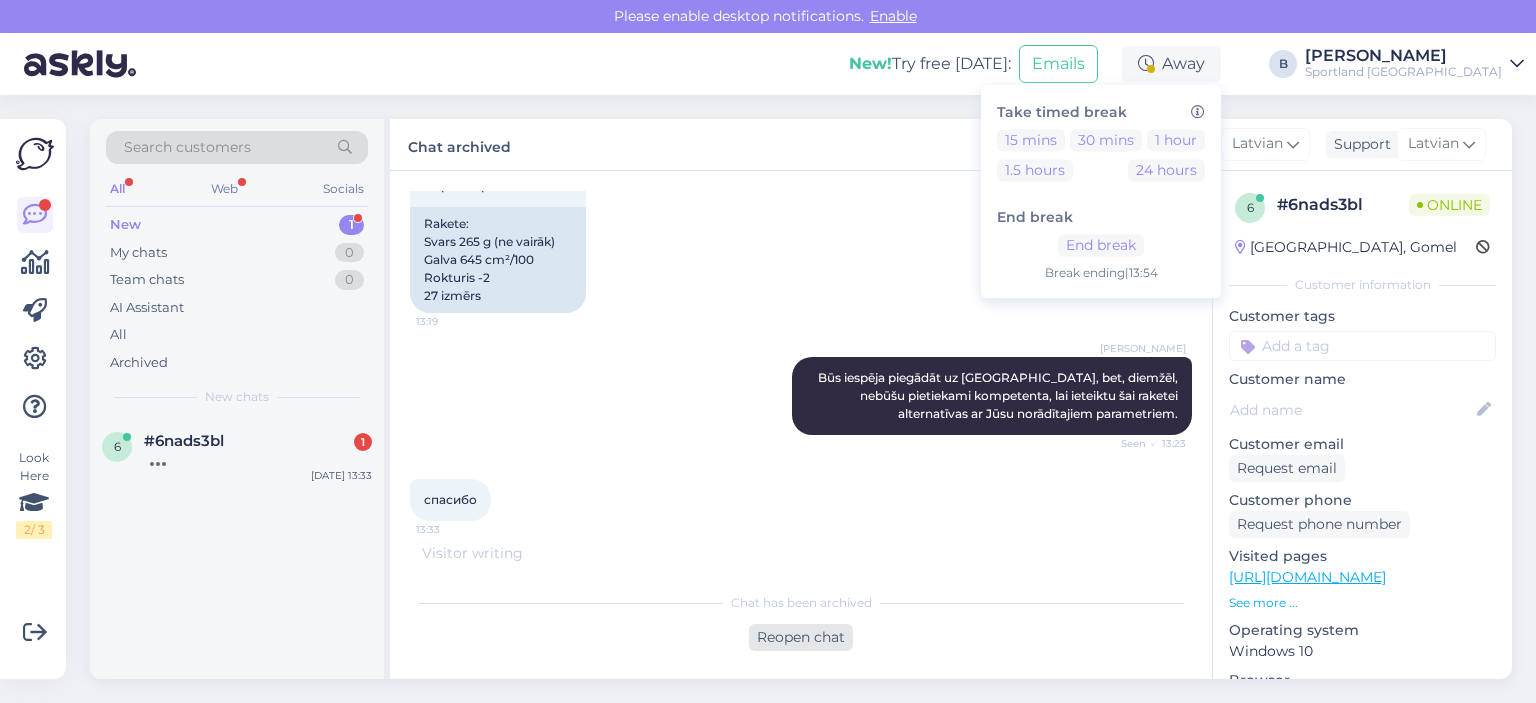 click on "Reopen chat" at bounding box center [801, 637] 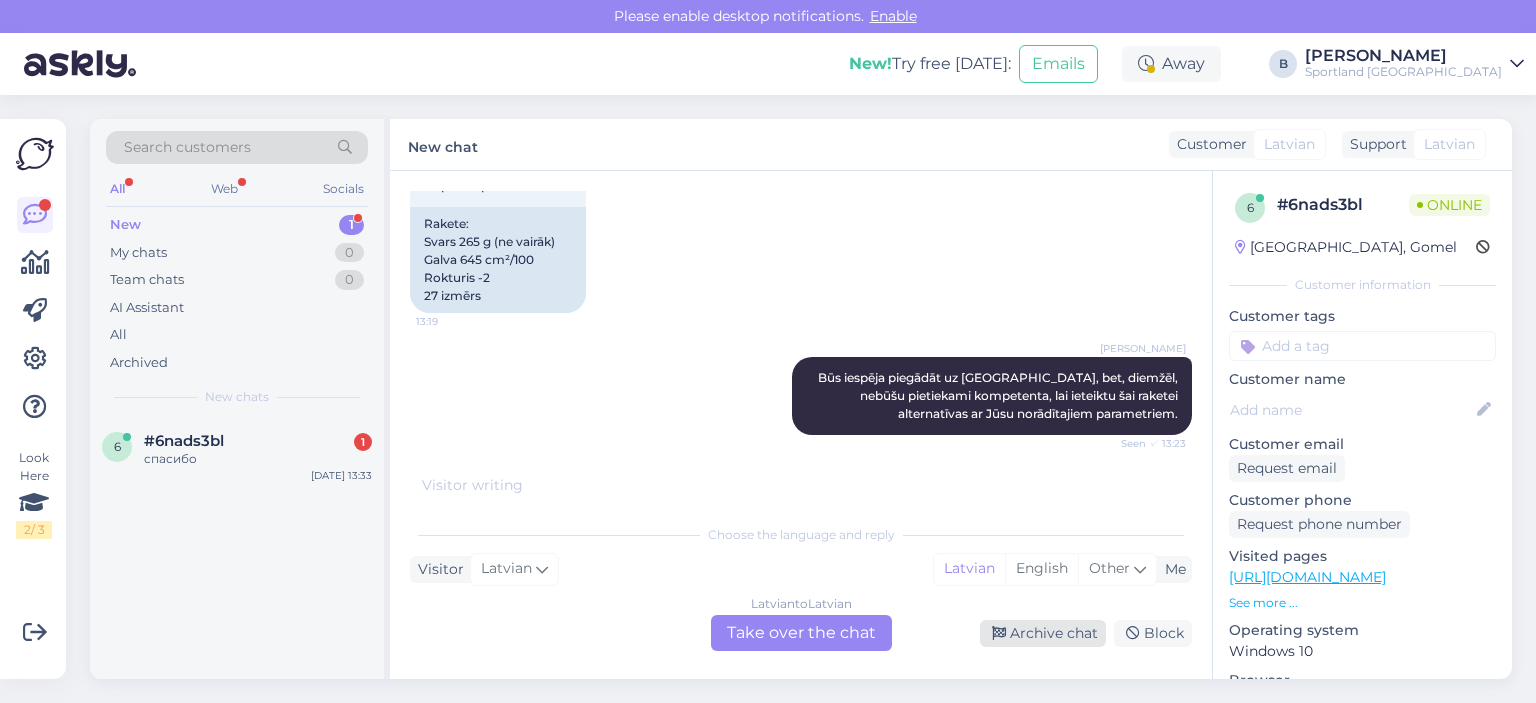 click on "Archive chat" at bounding box center [1043, 633] 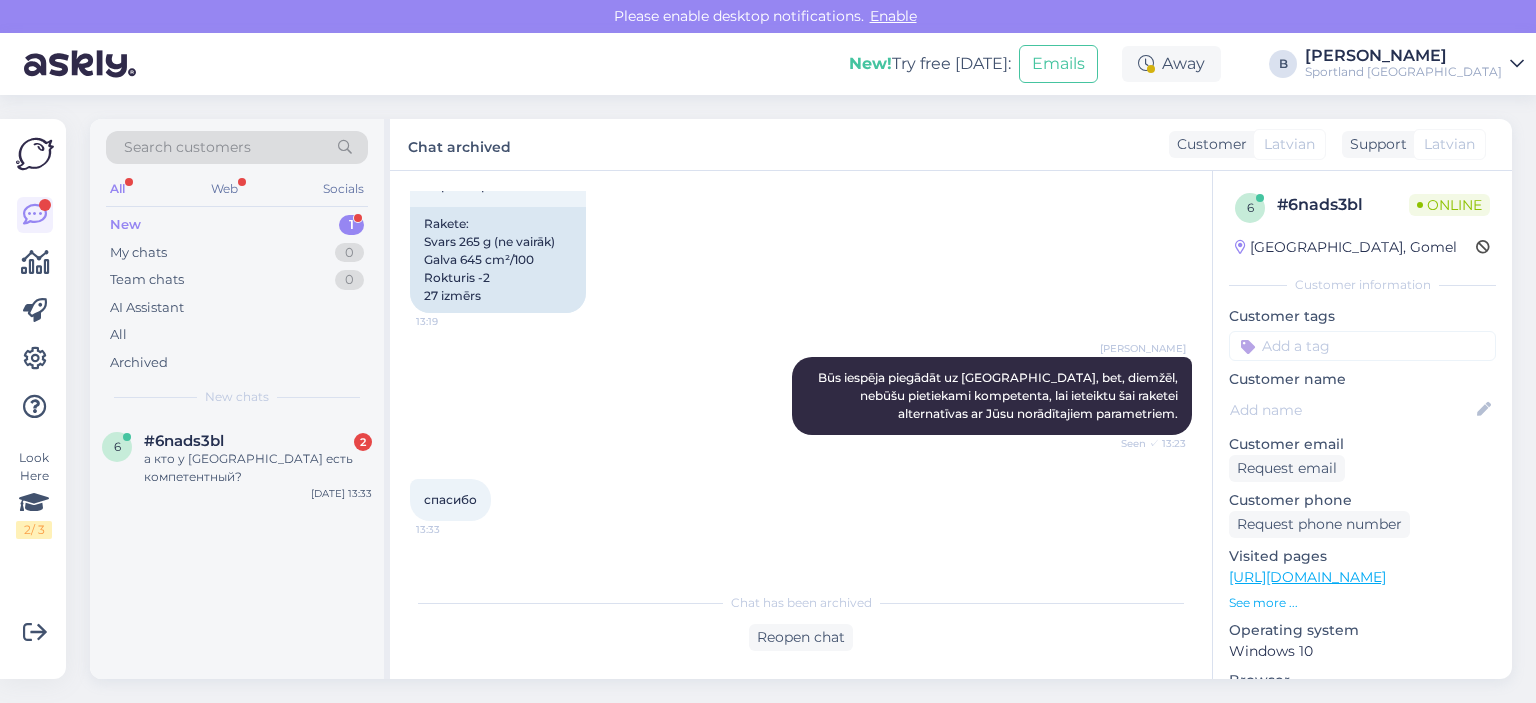 scroll, scrollTop: 1400, scrollLeft: 0, axis: vertical 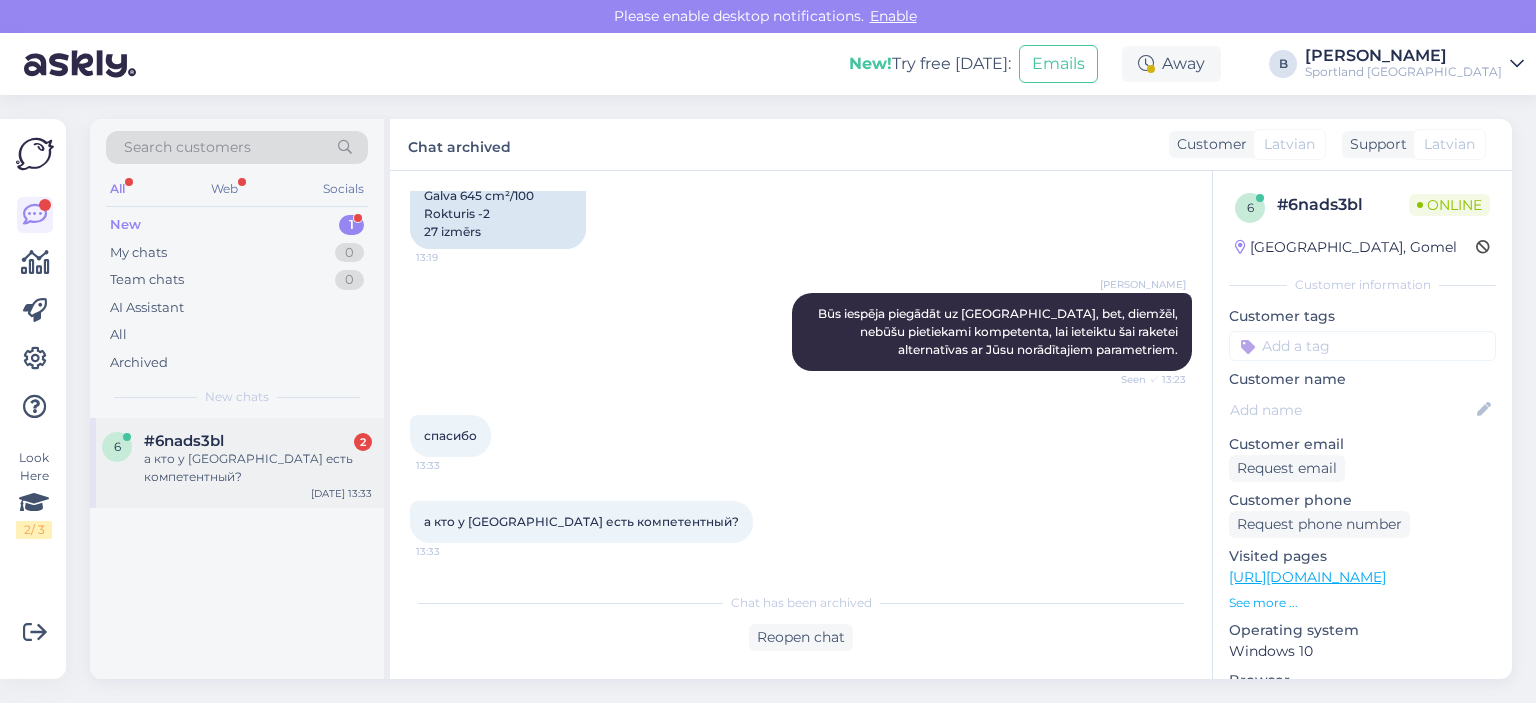click on "а кто у [GEOGRAPHIC_DATA] есть компетентный?" at bounding box center [258, 468] 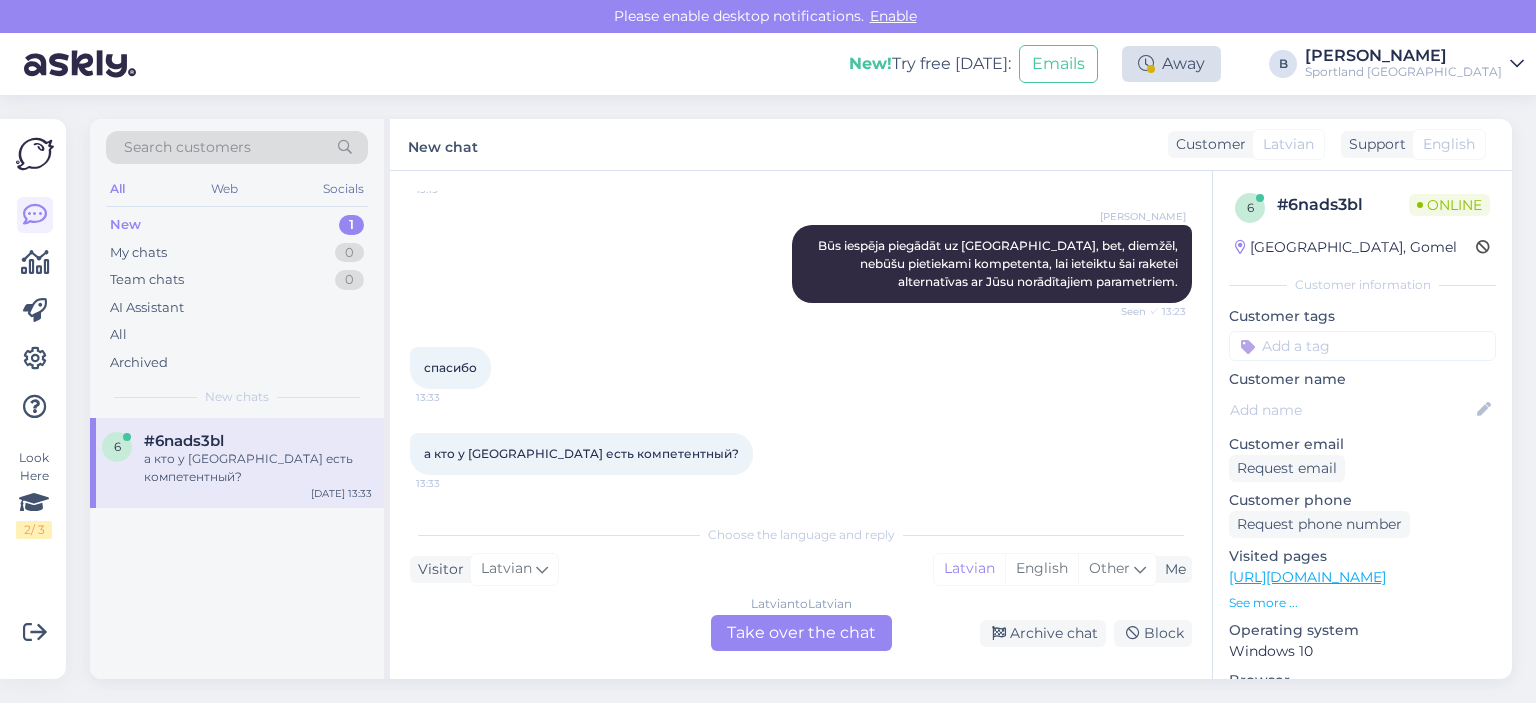 click on "Away" at bounding box center [1171, 64] 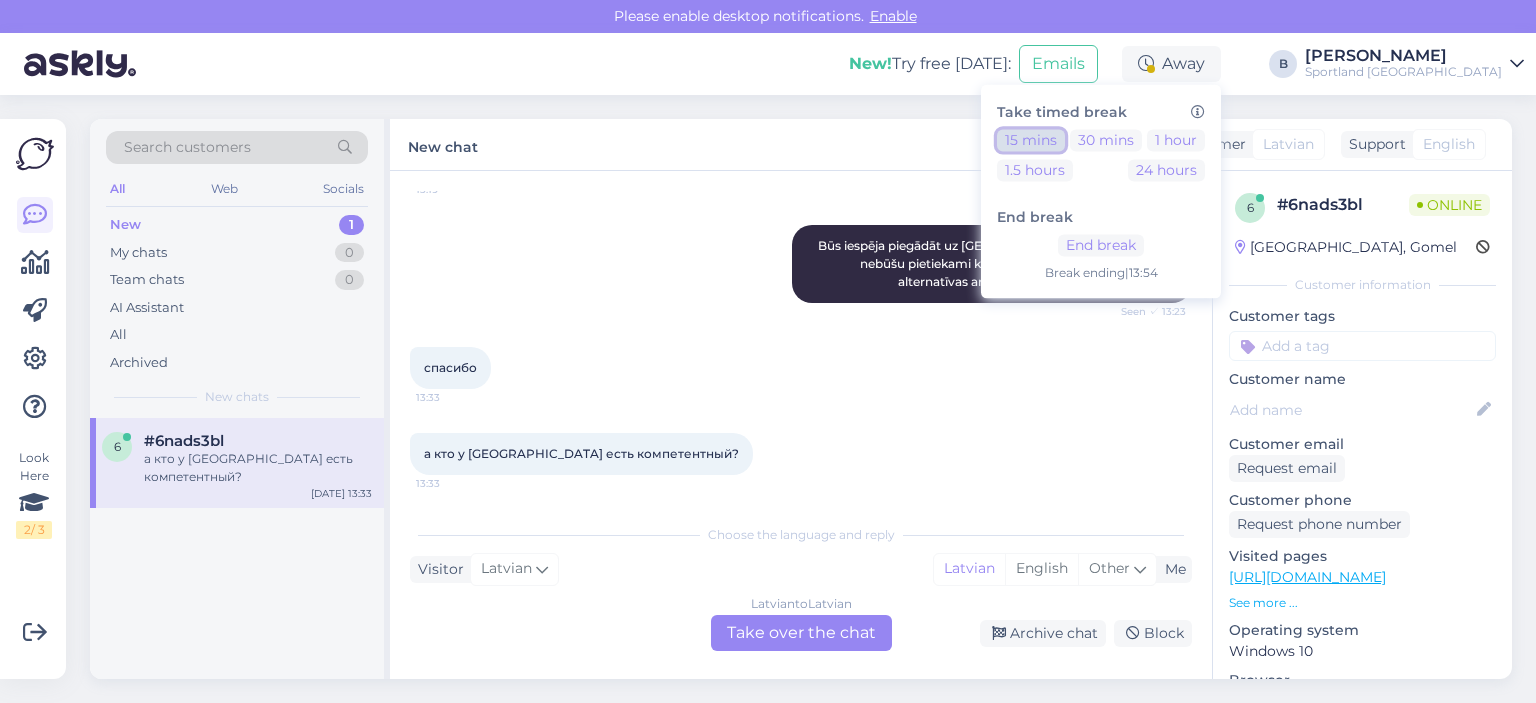 click on "15 mins" at bounding box center (1031, 140) 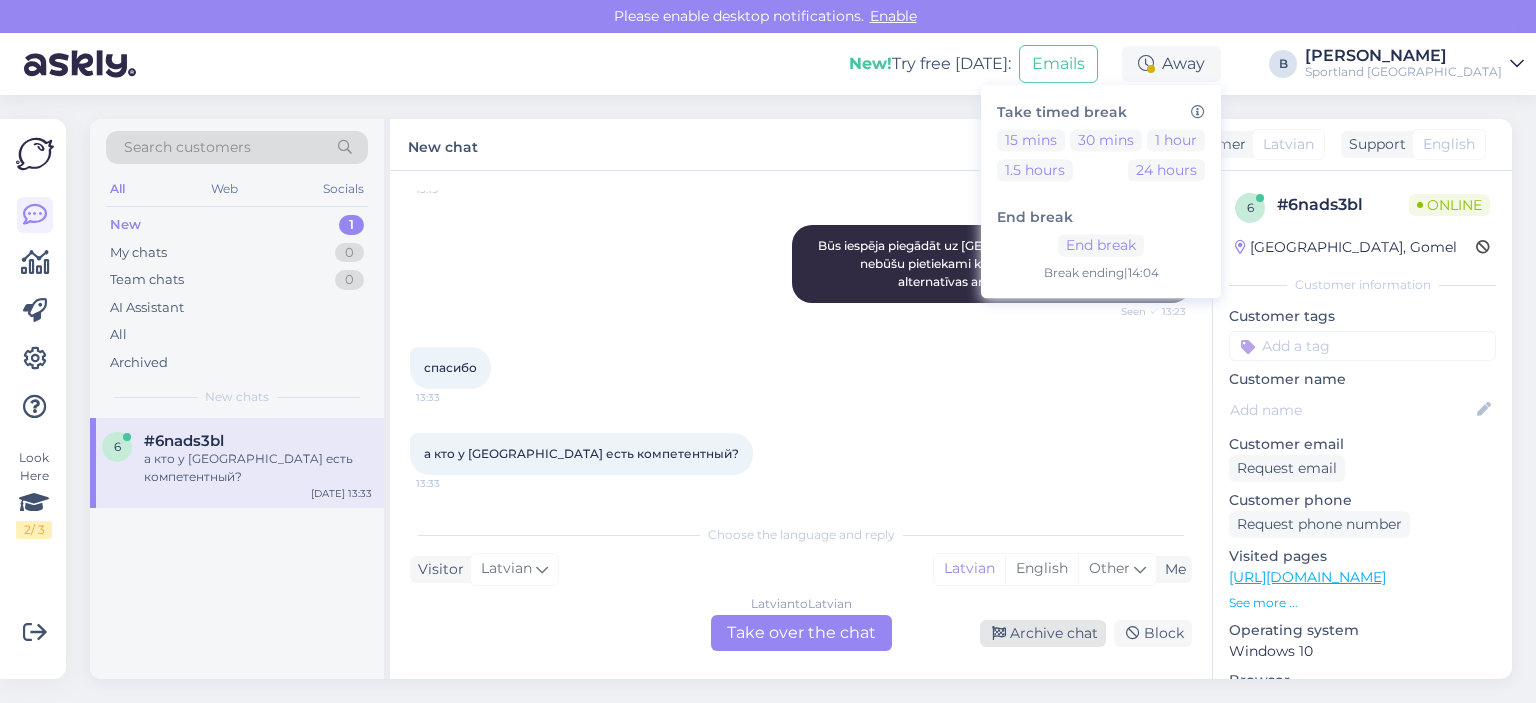 click on "Archive chat" at bounding box center [1043, 633] 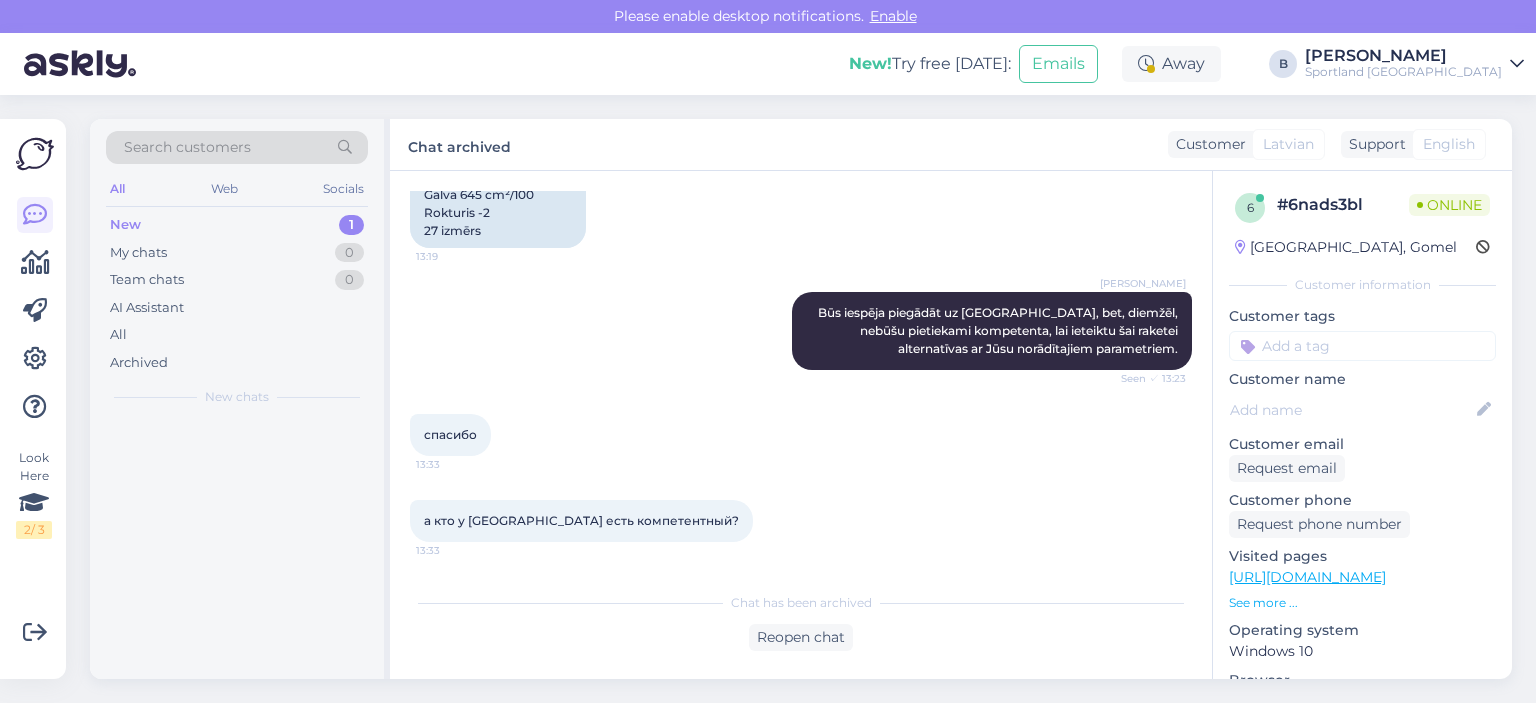 scroll, scrollTop: 1400, scrollLeft: 0, axis: vertical 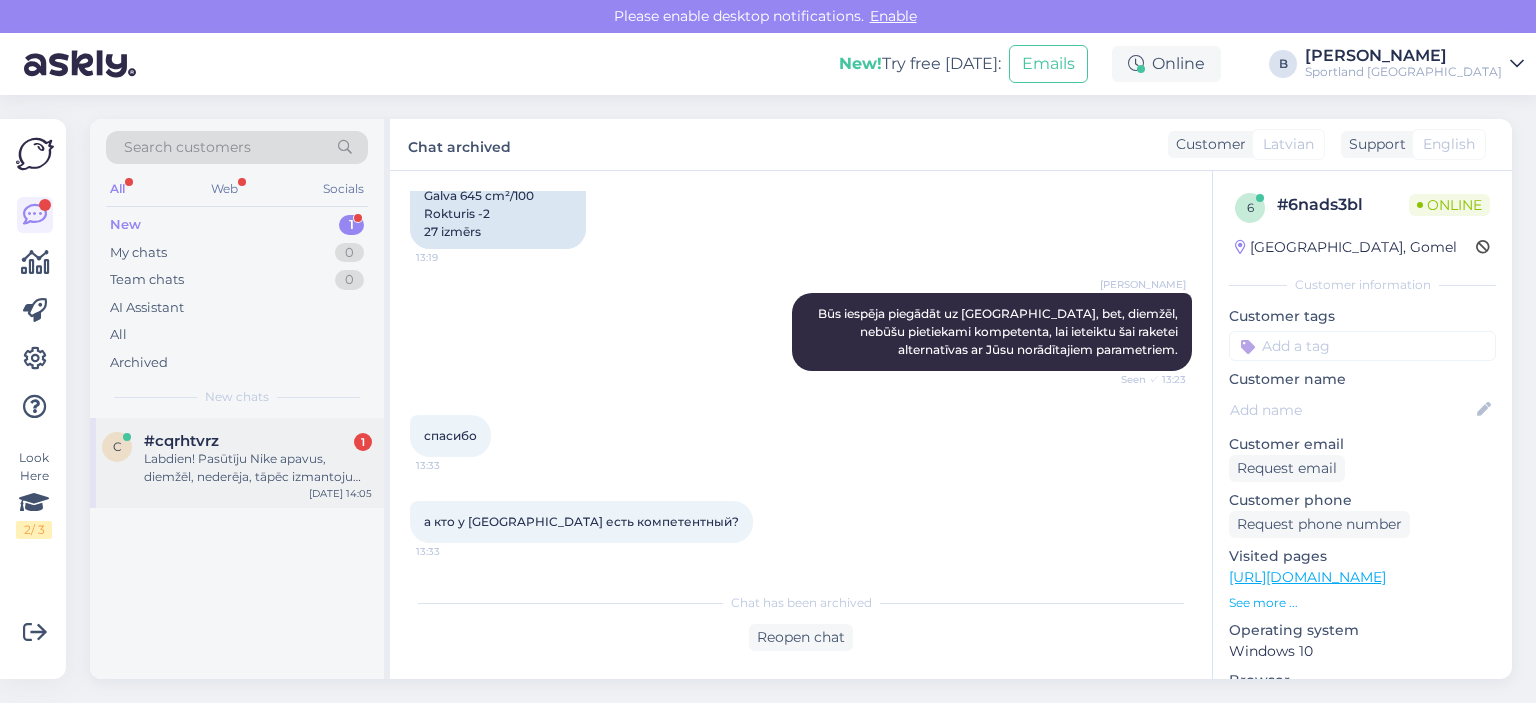 click on "Labdien! Pasūtīju Nike apavus, diemžēl, nederēja, tāpēc izmantoju Omniva atgriešanas kodiņu un nosūtīju atpakaļ. Bet neesmu saņēmusi nekādu ziņu vai preci esat saņēmuši. Pasūtījuma numurs #1000460933 pasūtīja [PERSON_NAME]" at bounding box center [258, 468] 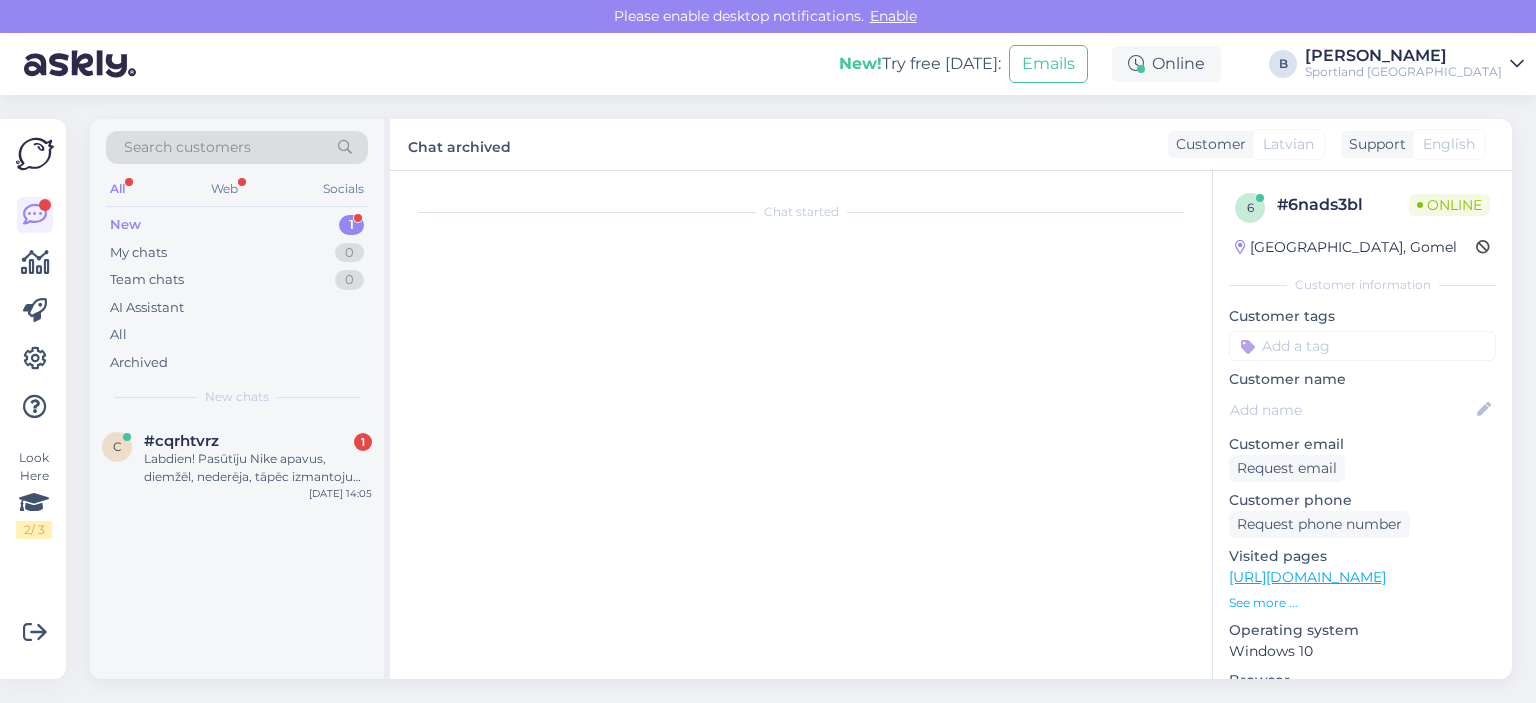 scroll, scrollTop: 0, scrollLeft: 0, axis: both 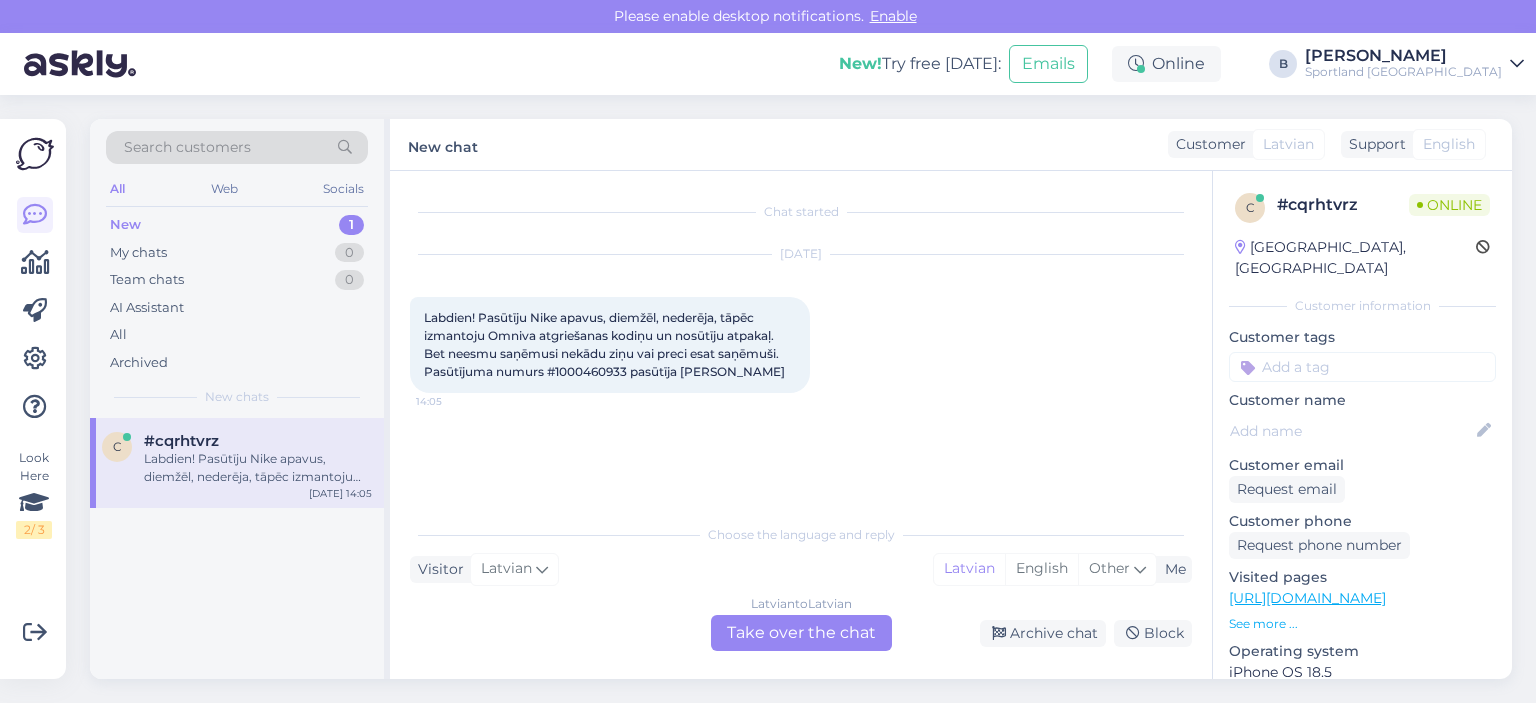 click on "Latvian  to  Latvian Take over the chat" at bounding box center (801, 633) 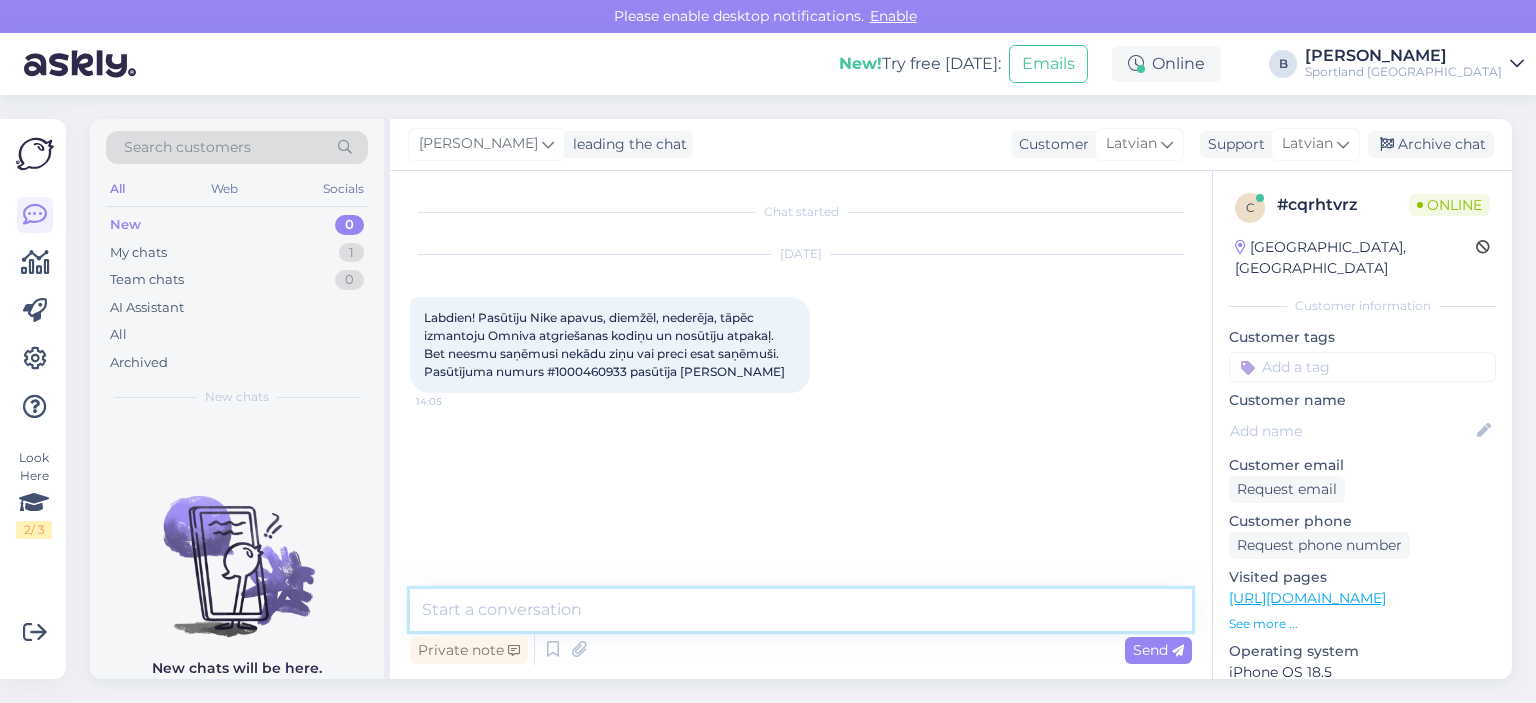 click at bounding box center [801, 610] 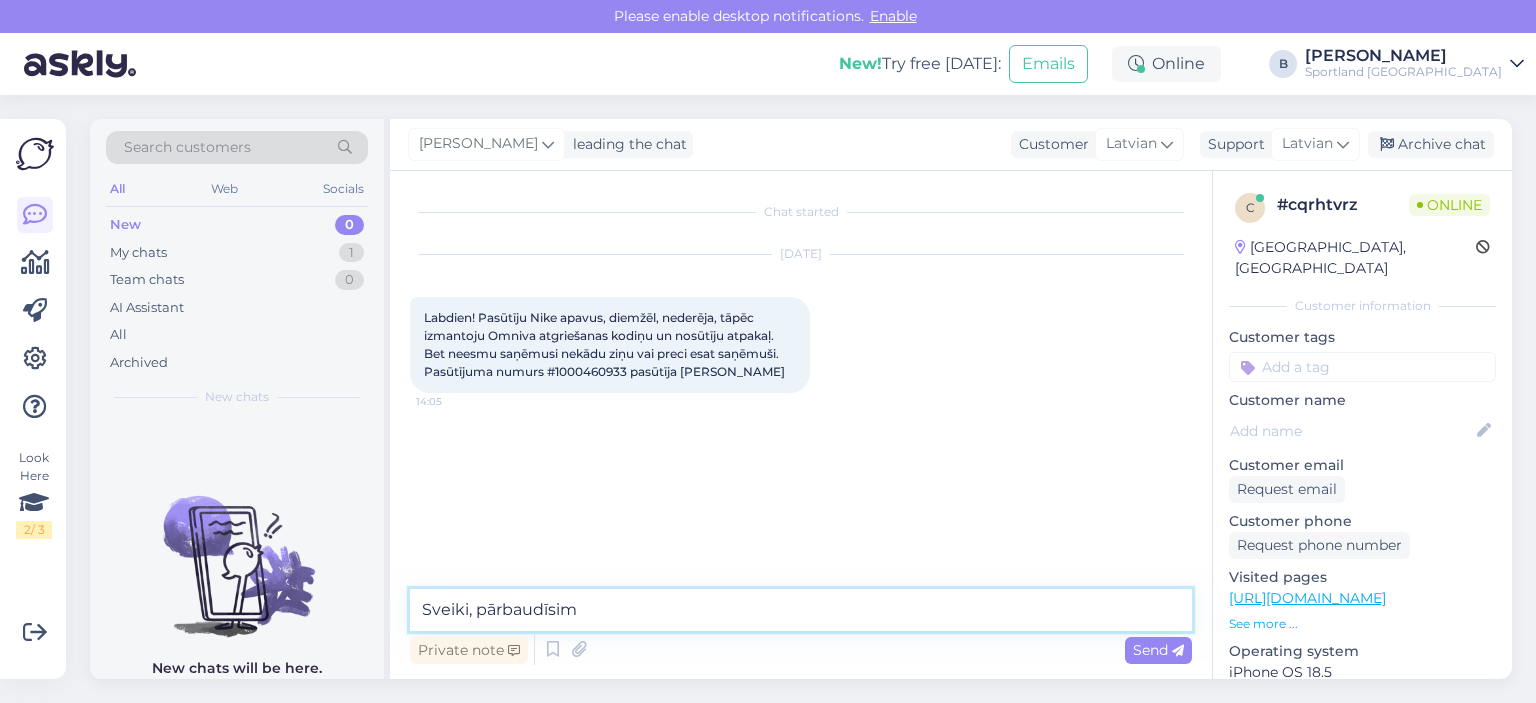 type on "Sveiki, pārbaudīsim." 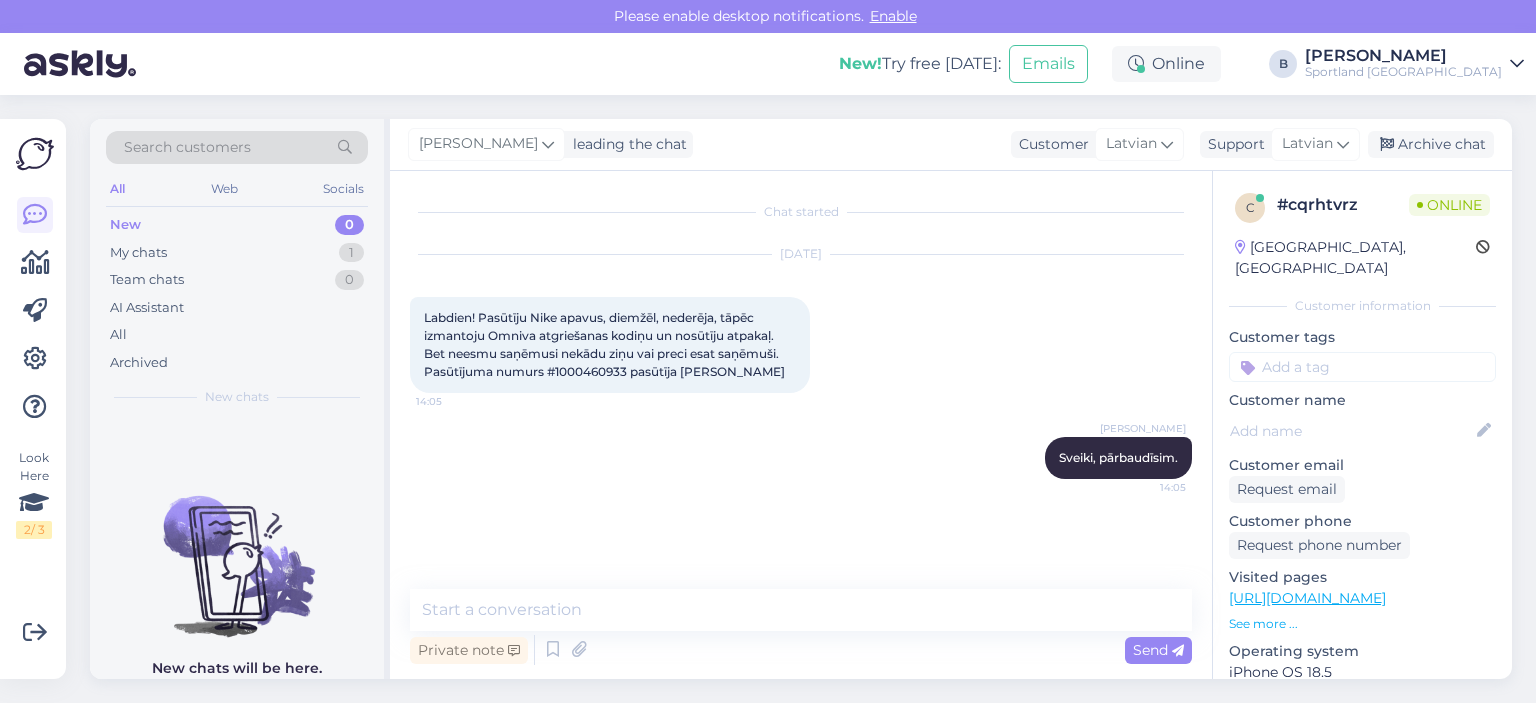 click on "Labdien! Pasūtīju Nike apavus, diemžēl, nederēja, tāpēc izmantoju Omniva atgriešanas kodiņu un nosūtīju atpakaļ. Bet neesmu saņēmusi nekādu ziņu vai preci esat saņēmuši. Pasūtījuma numurs #1000460933 pasūtīja [PERSON_NAME]" at bounding box center (604, 344) 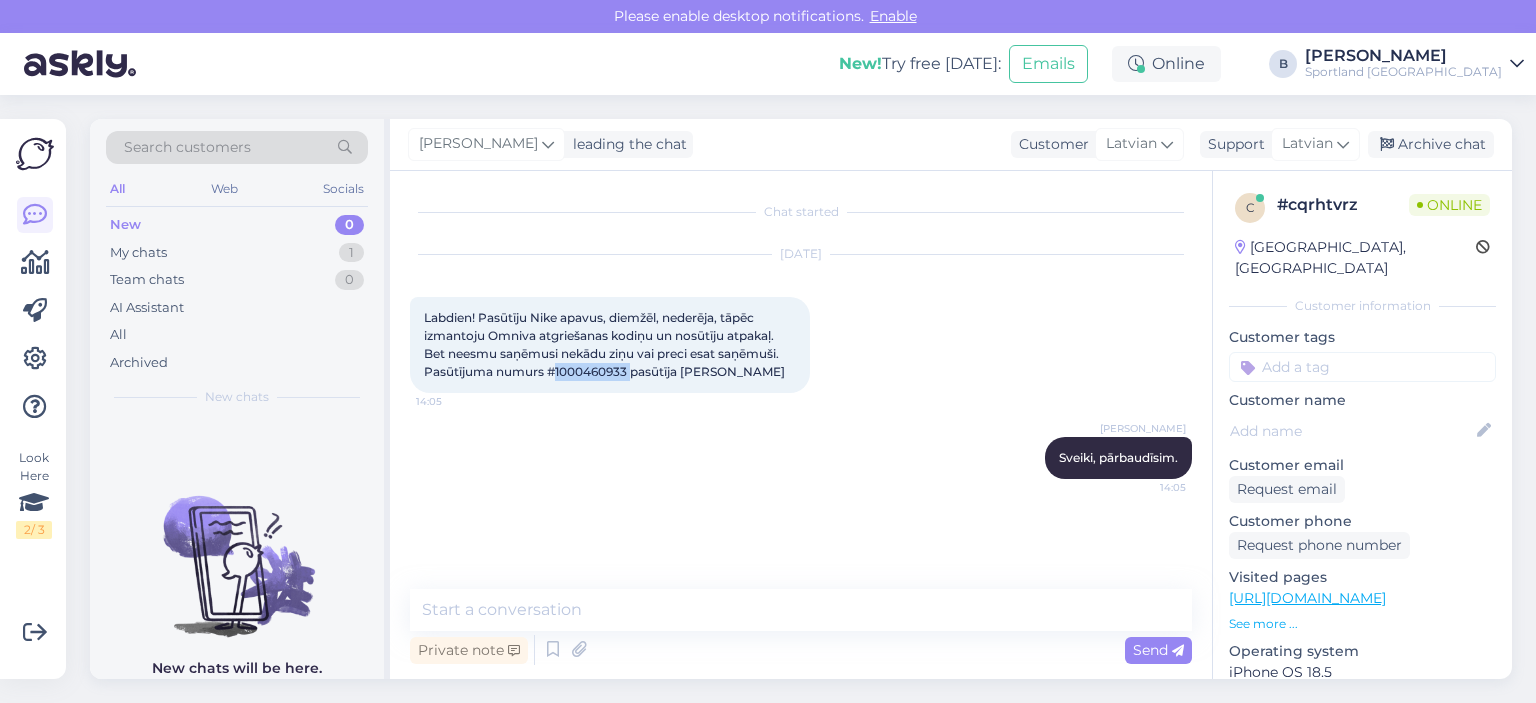 click on "Labdien! Pasūtīju Nike apavus, diemžēl, nederēja, tāpēc izmantoju Omniva atgriešanas kodiņu un nosūtīju atpakaļ. Bet neesmu saņēmusi nekādu ziņu vai preci esat saņēmuši. Pasūtījuma numurs #1000460933 pasūtīja [PERSON_NAME]" at bounding box center [604, 344] 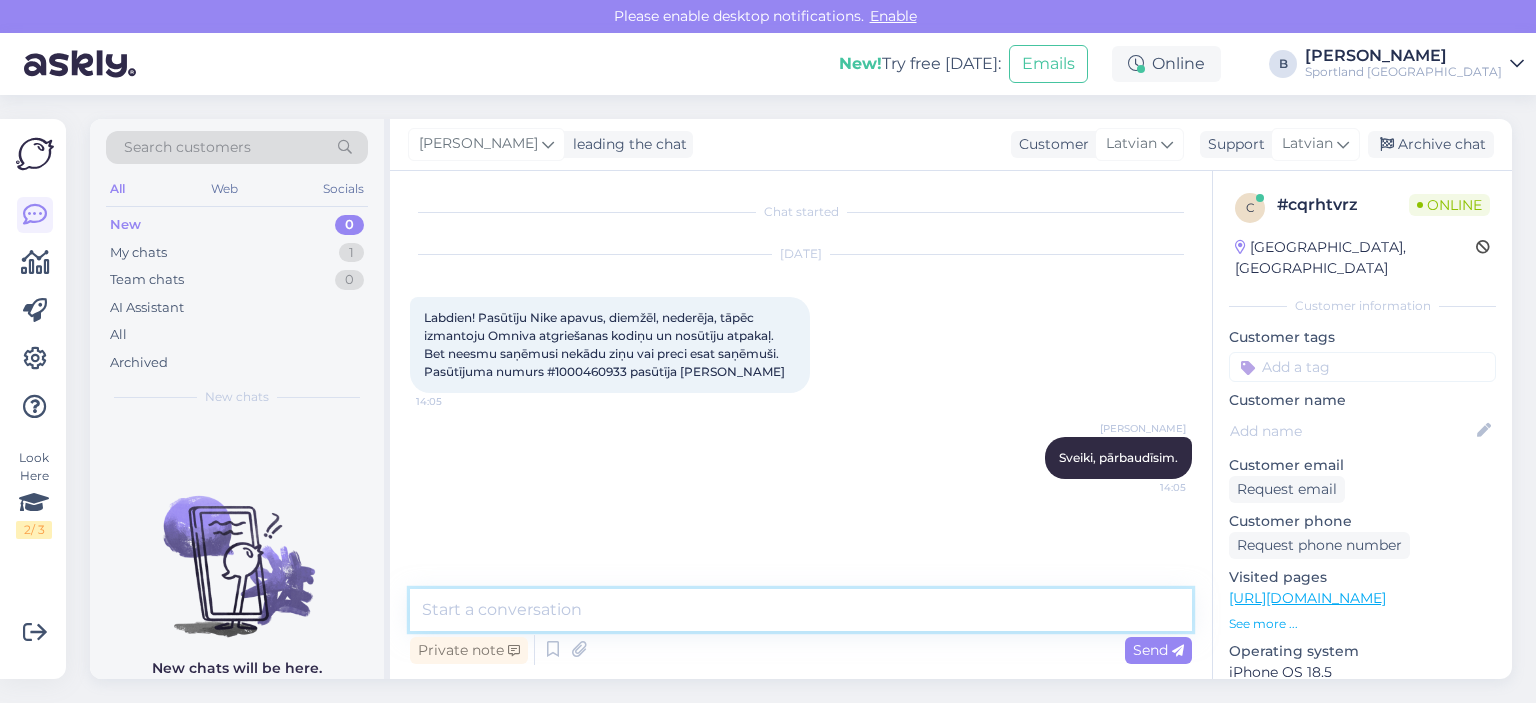 click at bounding box center (801, 610) 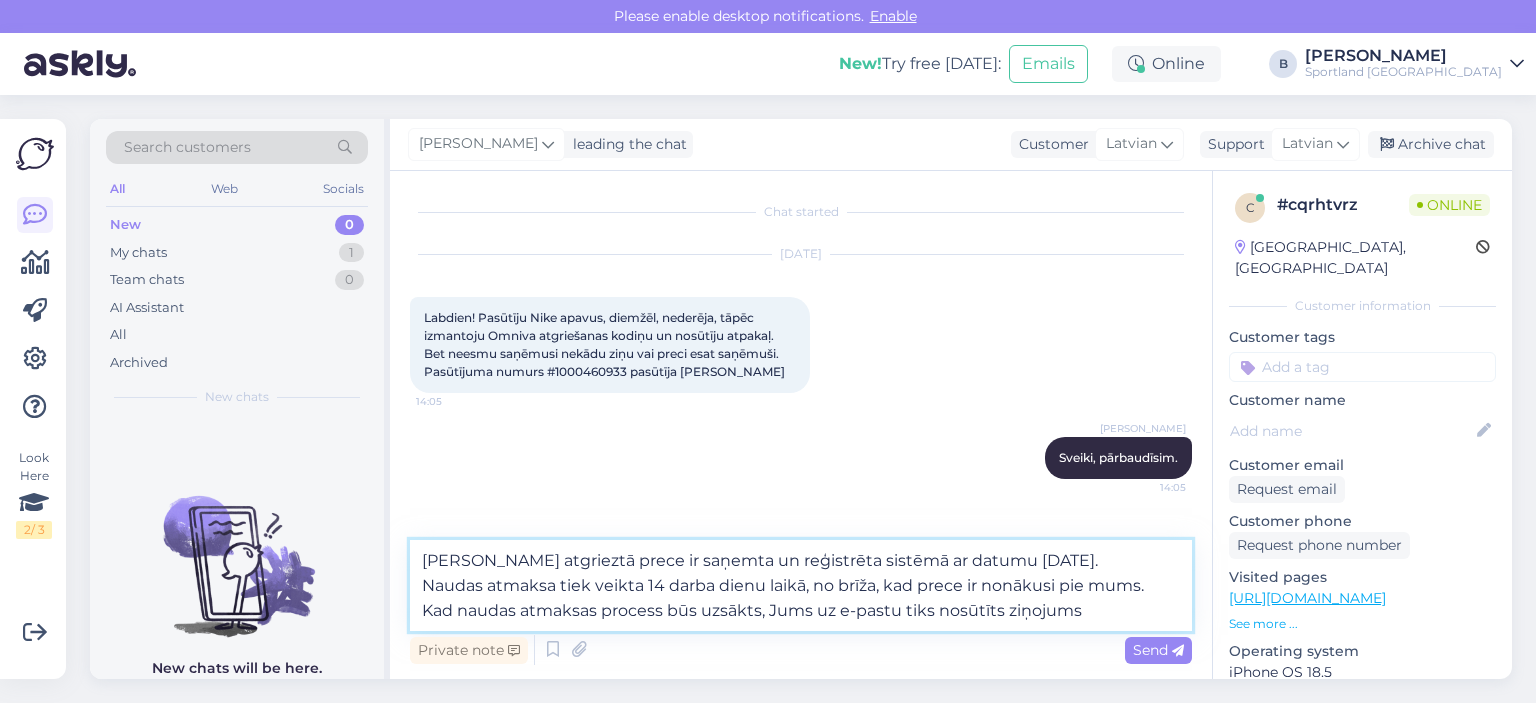 type on "[PERSON_NAME] atgrieztā prece ir saņemta un reģistrēta sistēmā ar datumu [DATE].
Naudas atmaksa tiek veikta 14 darba dienu laikā, no brīža, kad prece ir nonākusi pie mums.
Kad naudas atmaksas process būs uzsākts, Jums uz e-pastu tiks nosūtīts ziņojums." 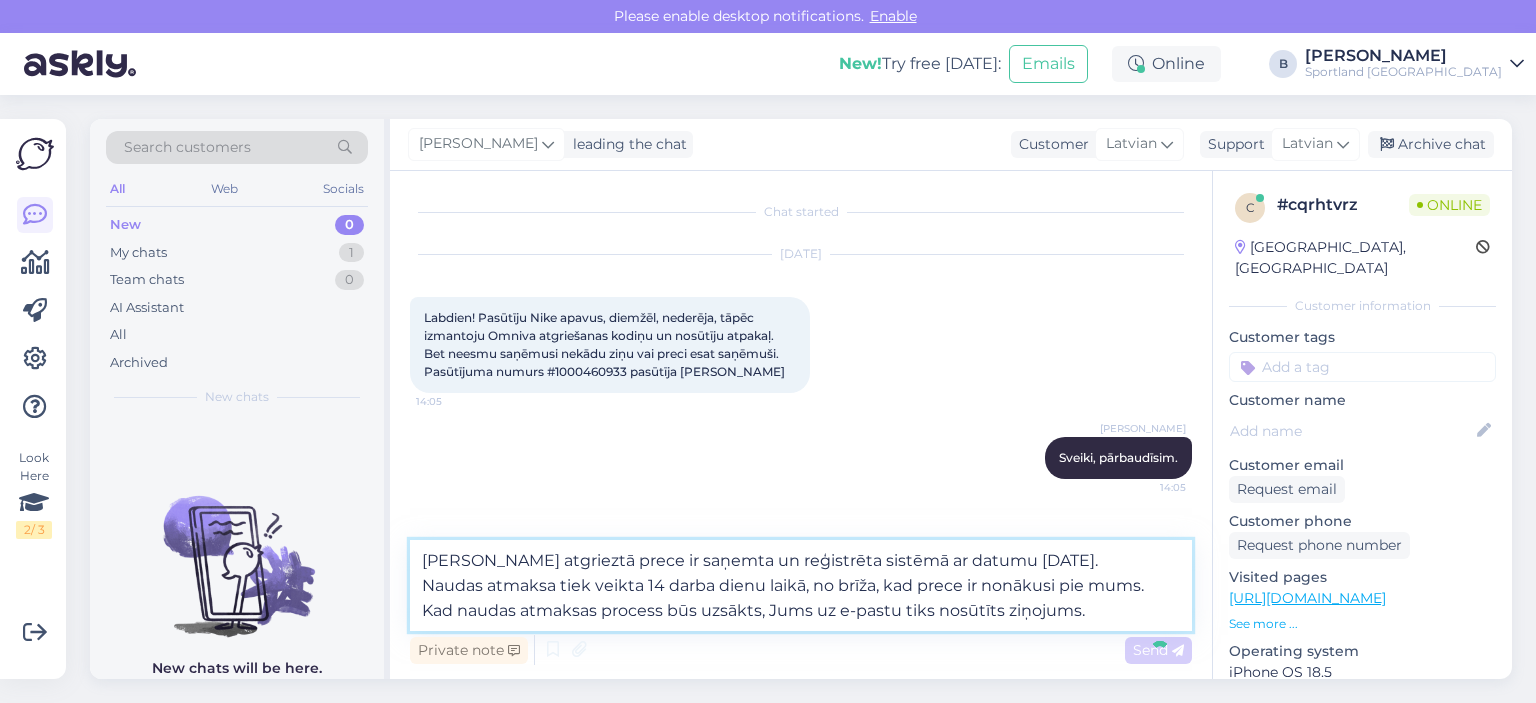 type 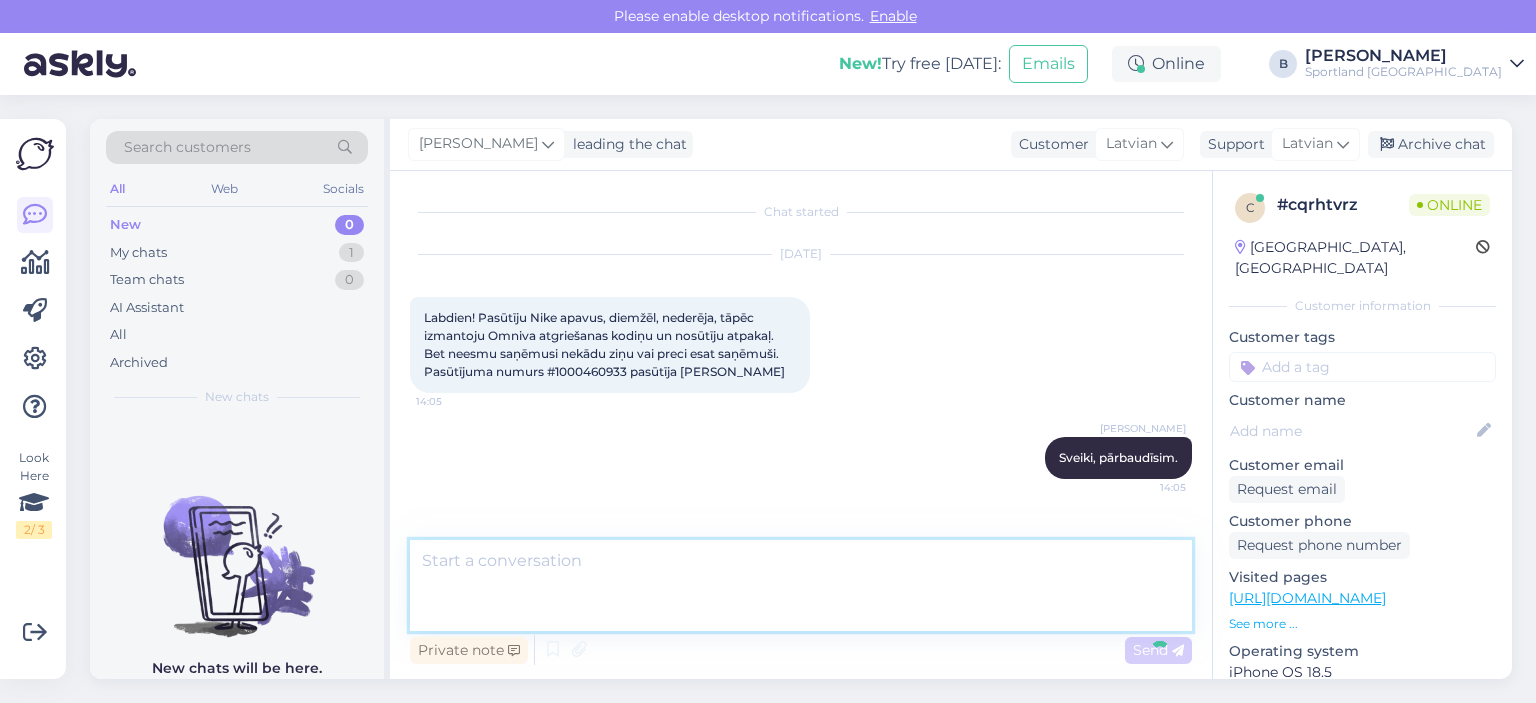 scroll, scrollTop: 106, scrollLeft: 0, axis: vertical 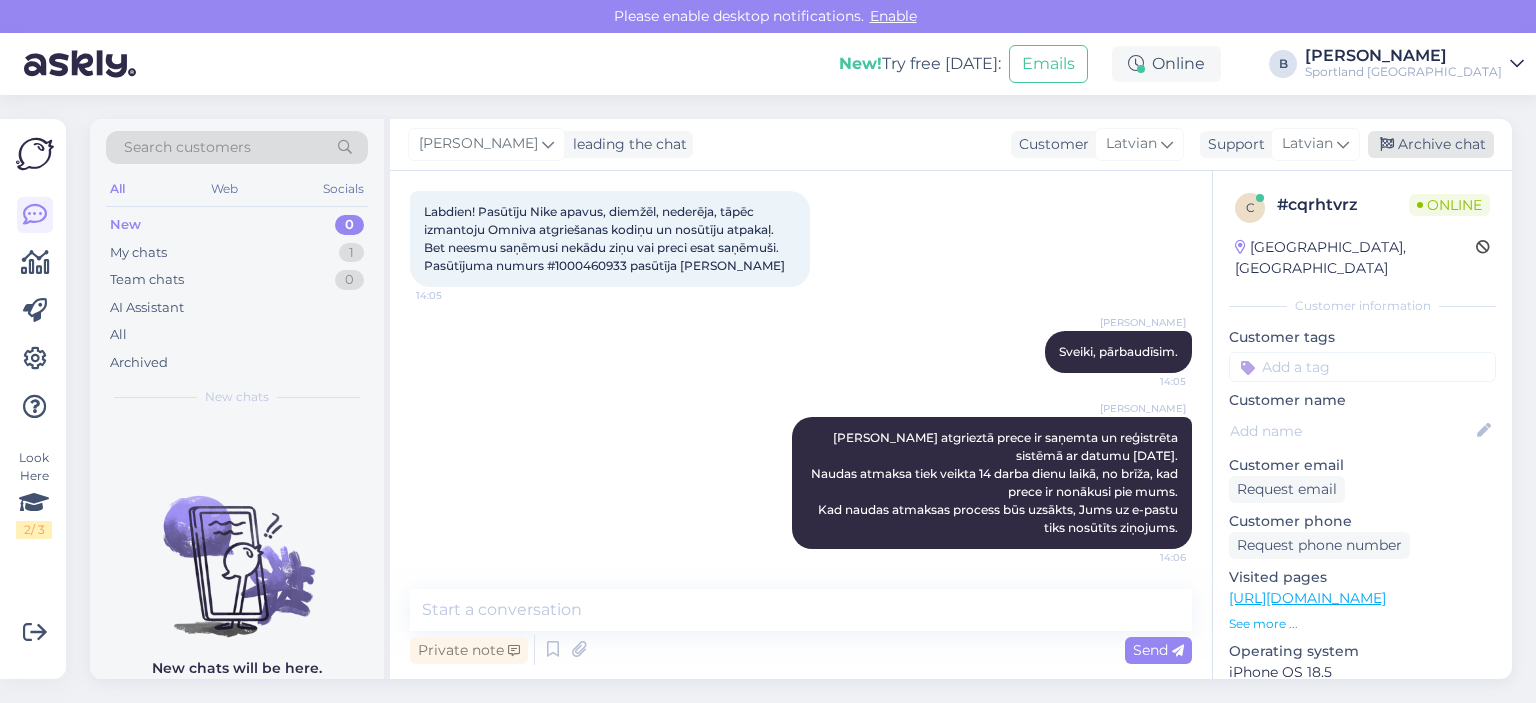 click on "Archive chat" at bounding box center (1431, 144) 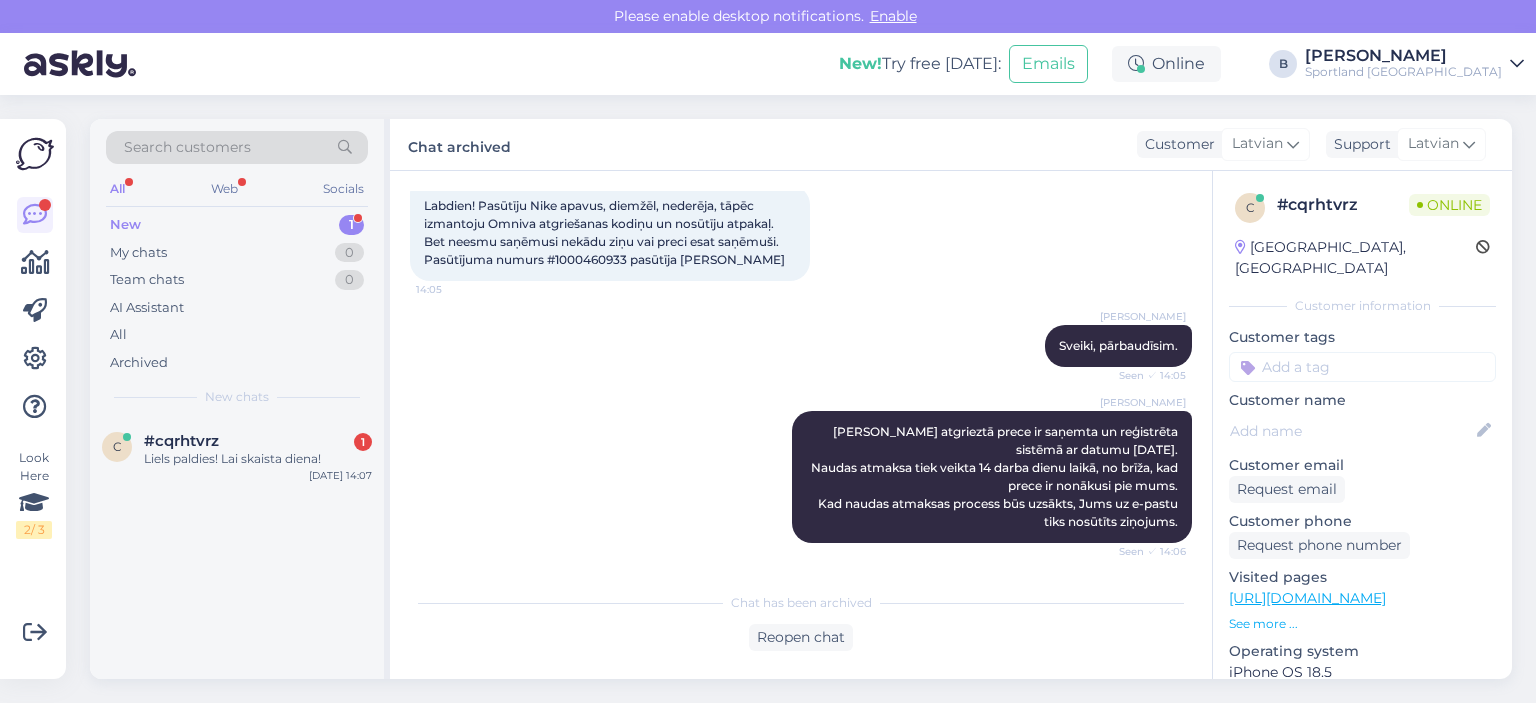scroll, scrollTop: 198, scrollLeft: 0, axis: vertical 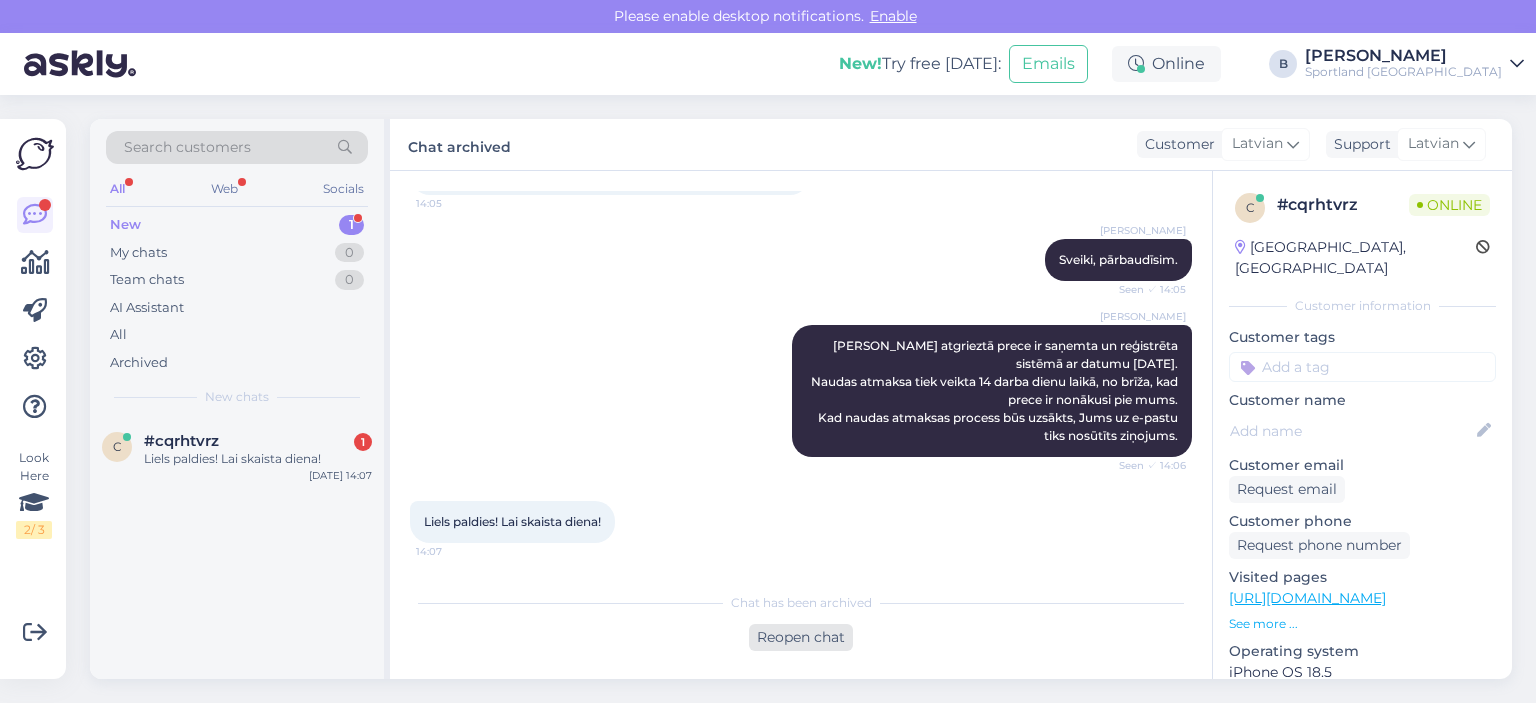click on "Reopen chat" at bounding box center (801, 637) 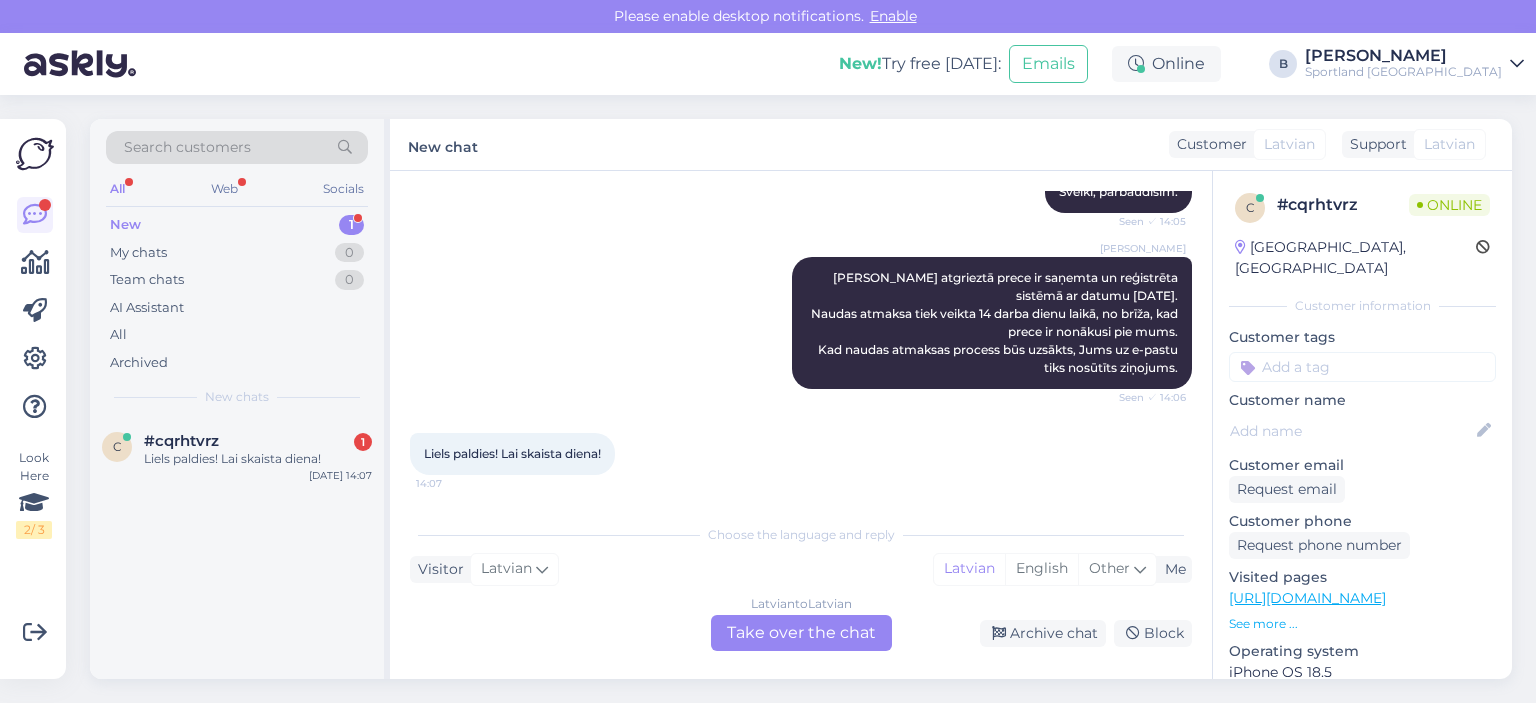 click on "Latvian  to  Latvian Take over the chat" at bounding box center [801, 633] 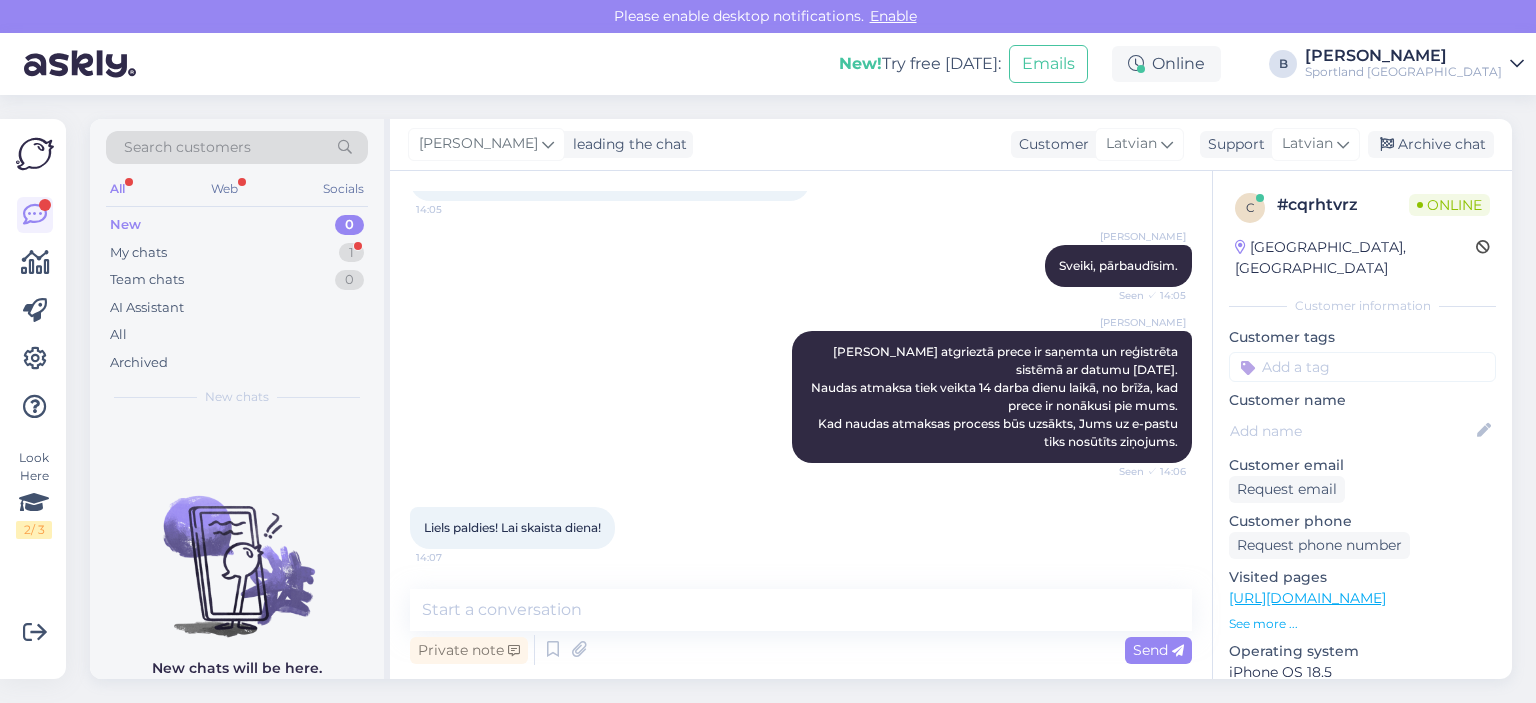 scroll, scrollTop: 192, scrollLeft: 0, axis: vertical 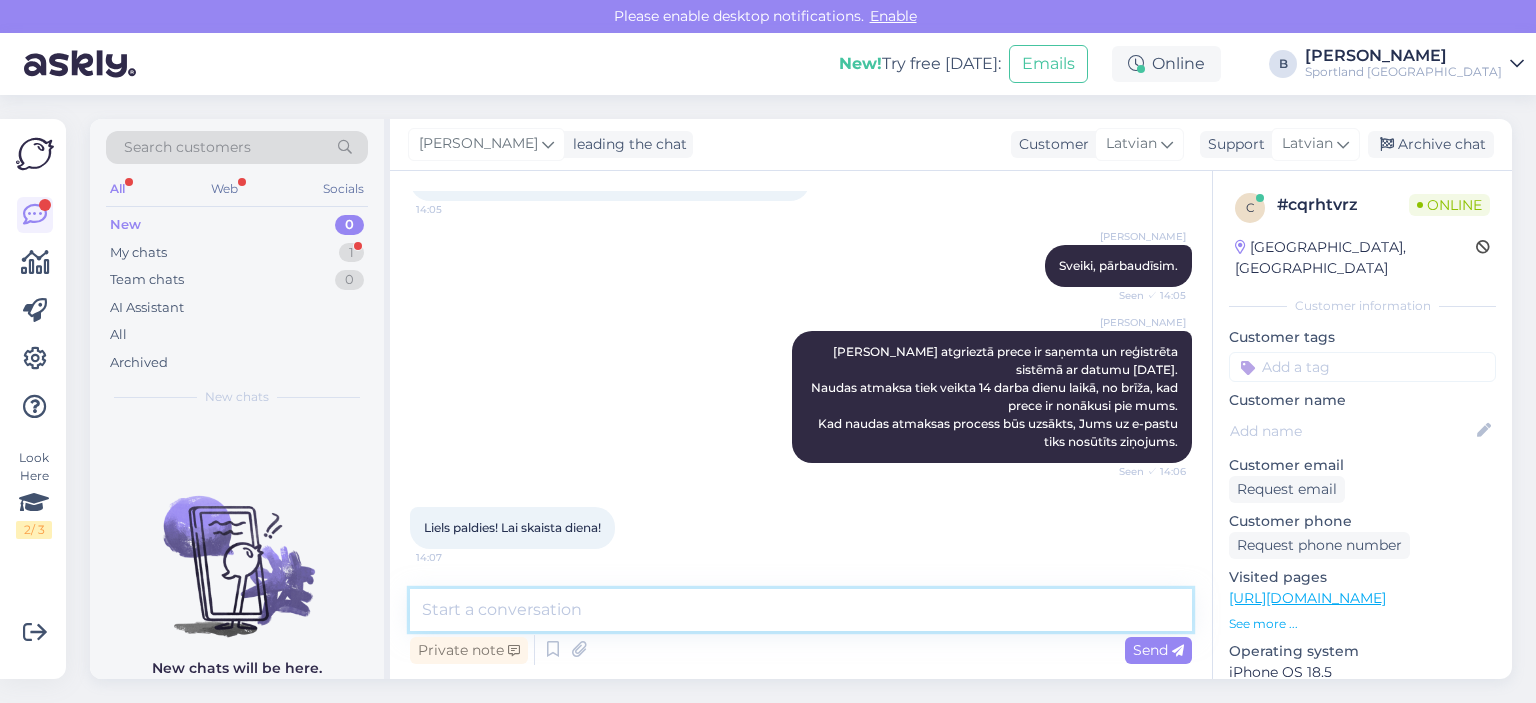 click at bounding box center (801, 610) 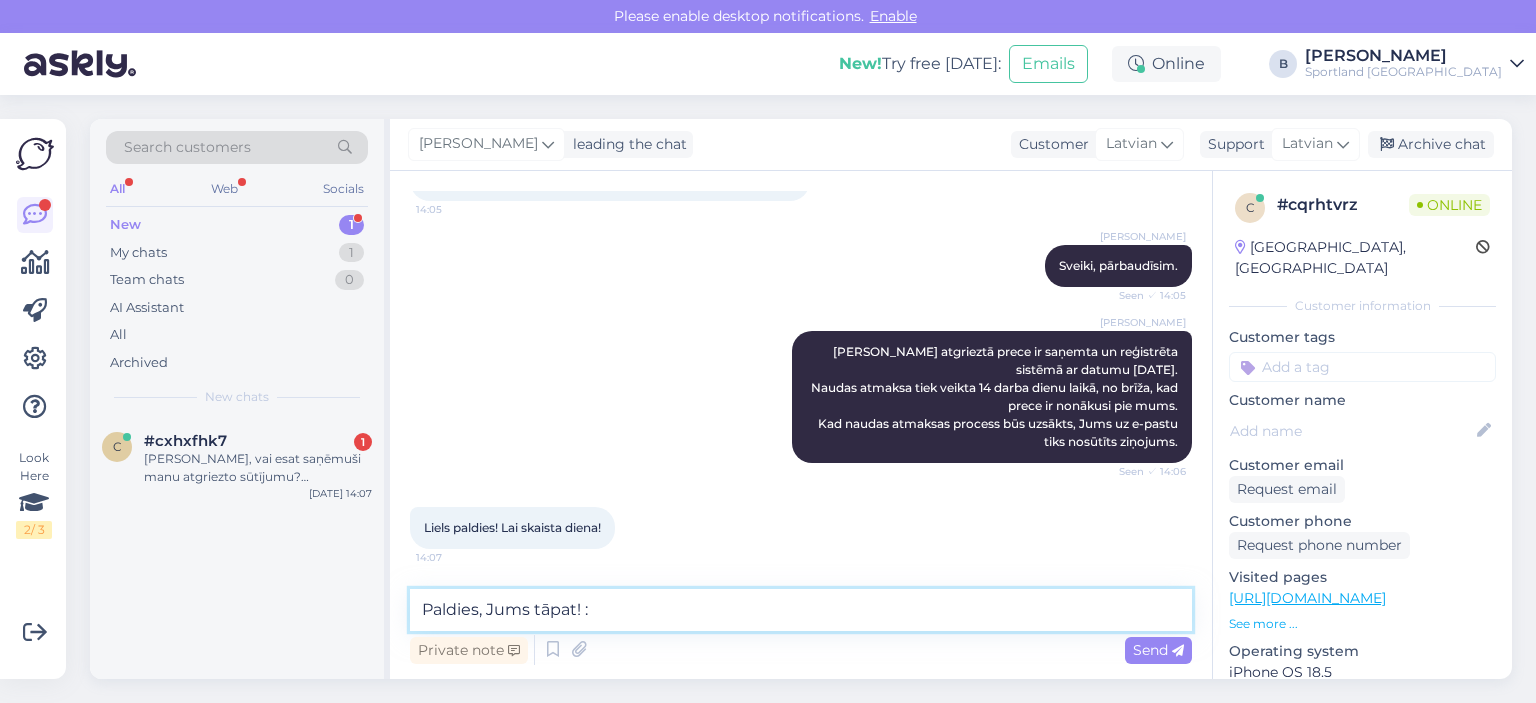 type on "Paldies, Jums tāpat! :)" 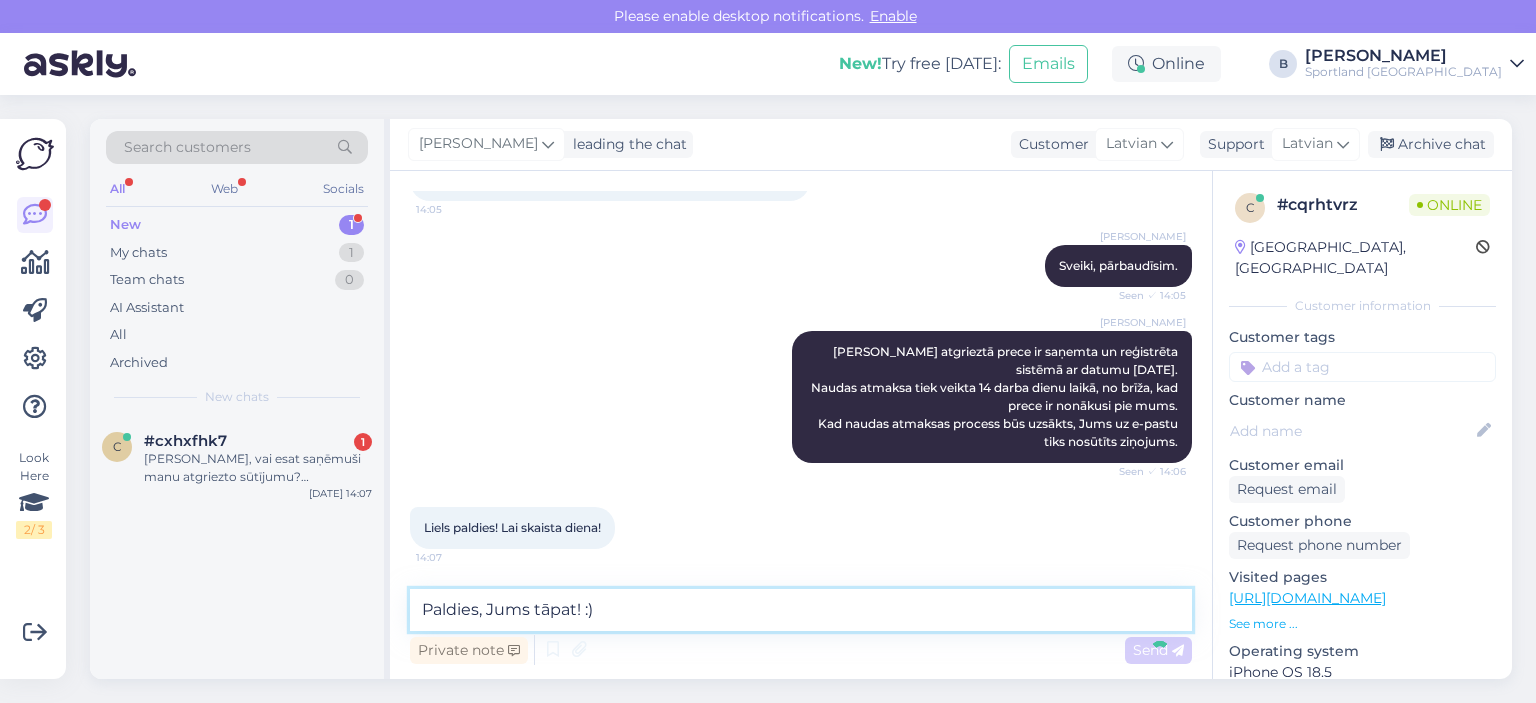 type 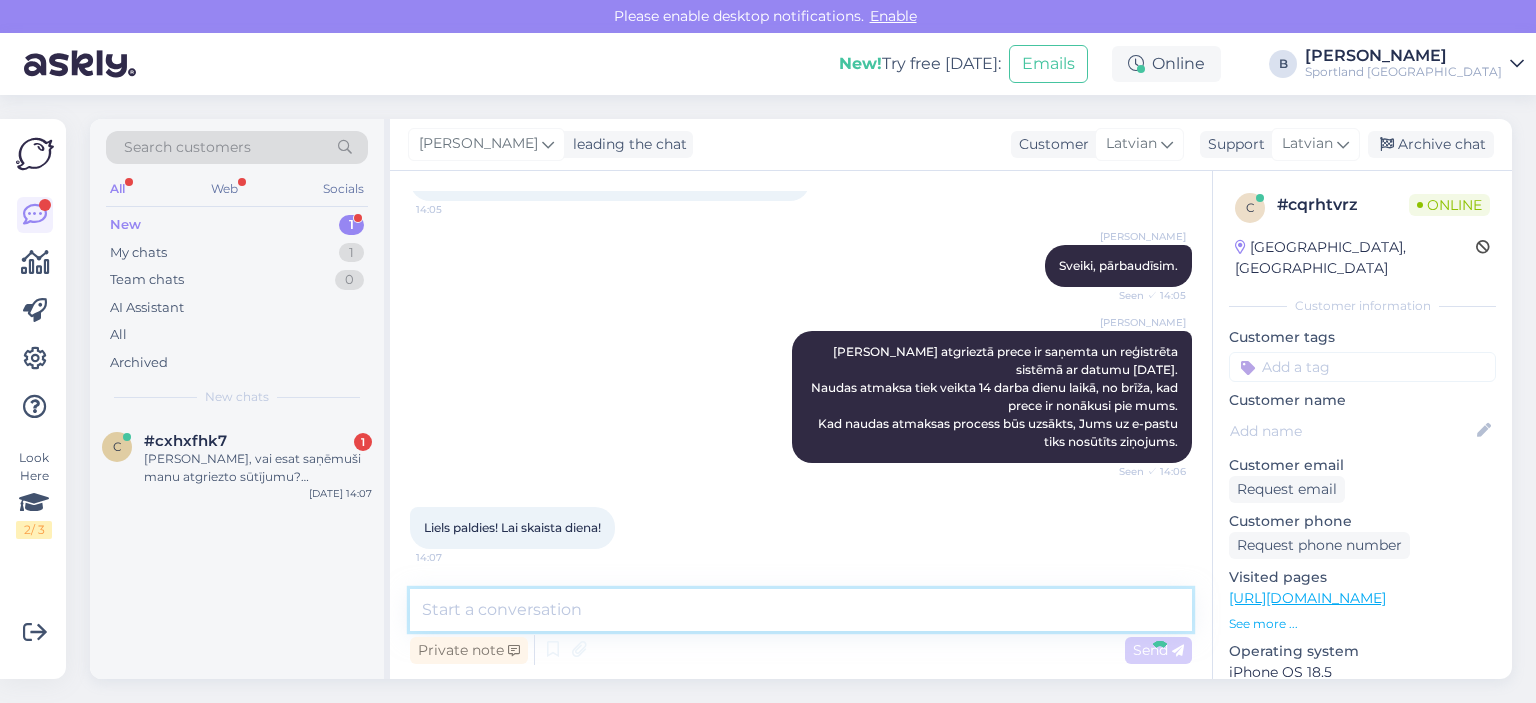 scroll, scrollTop: 278, scrollLeft: 0, axis: vertical 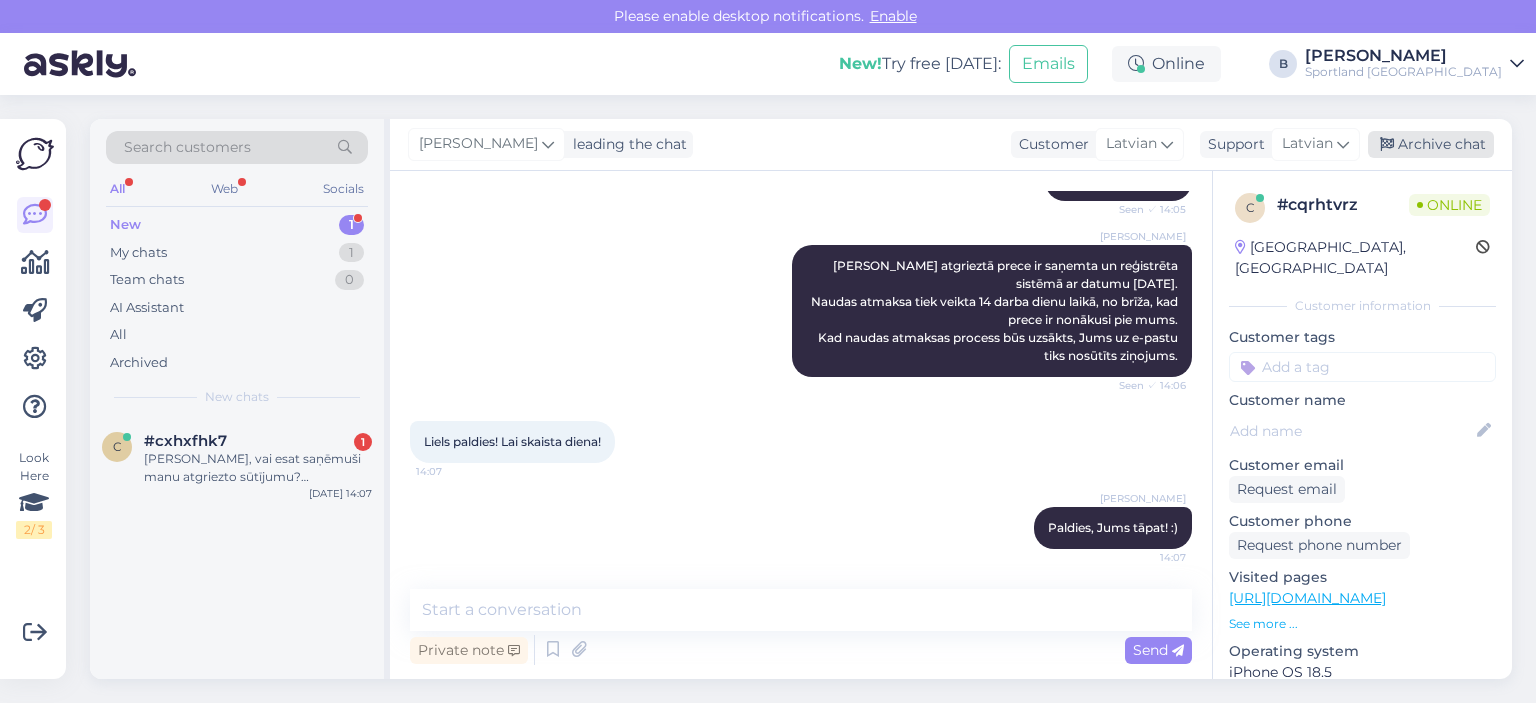 click on "Archive chat" at bounding box center [1431, 144] 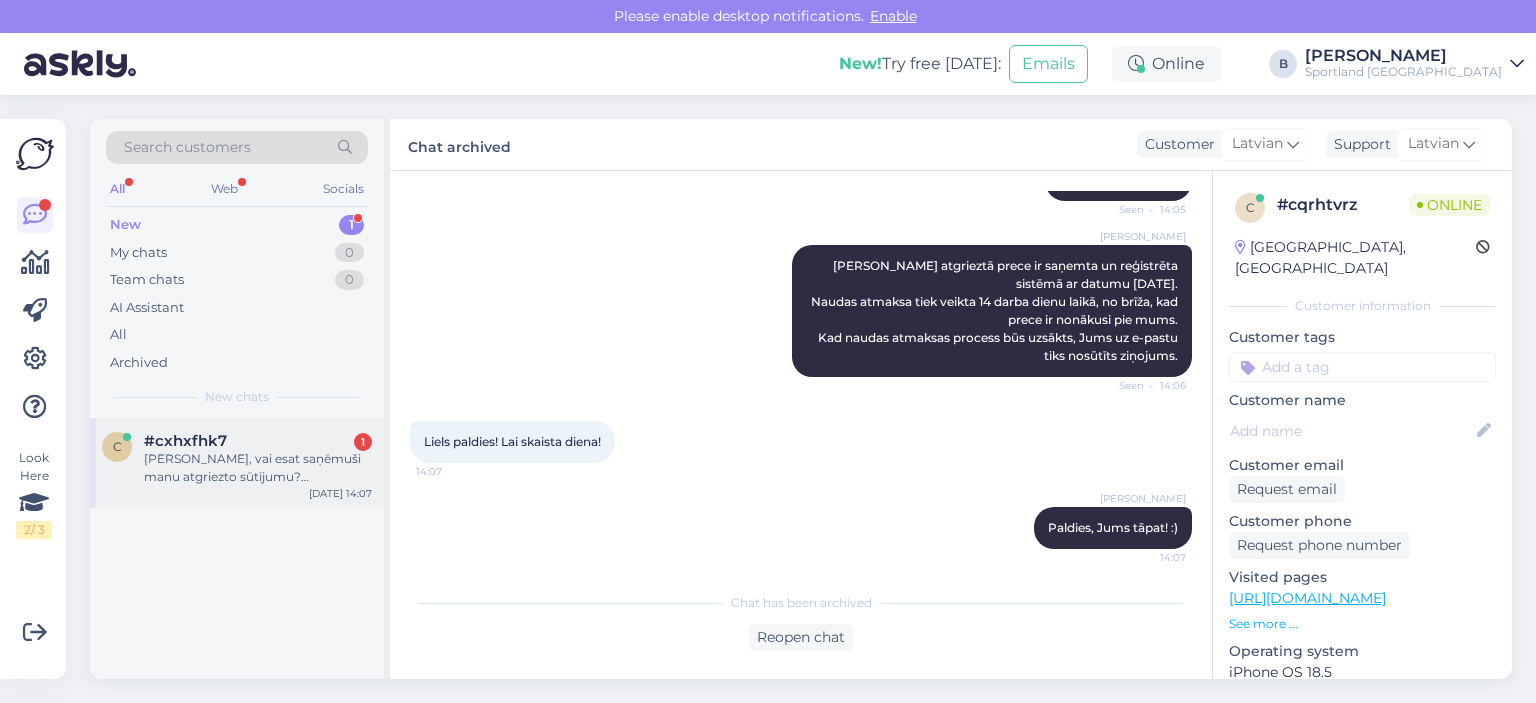 click on "#cxhxfhk7 1" at bounding box center [258, 441] 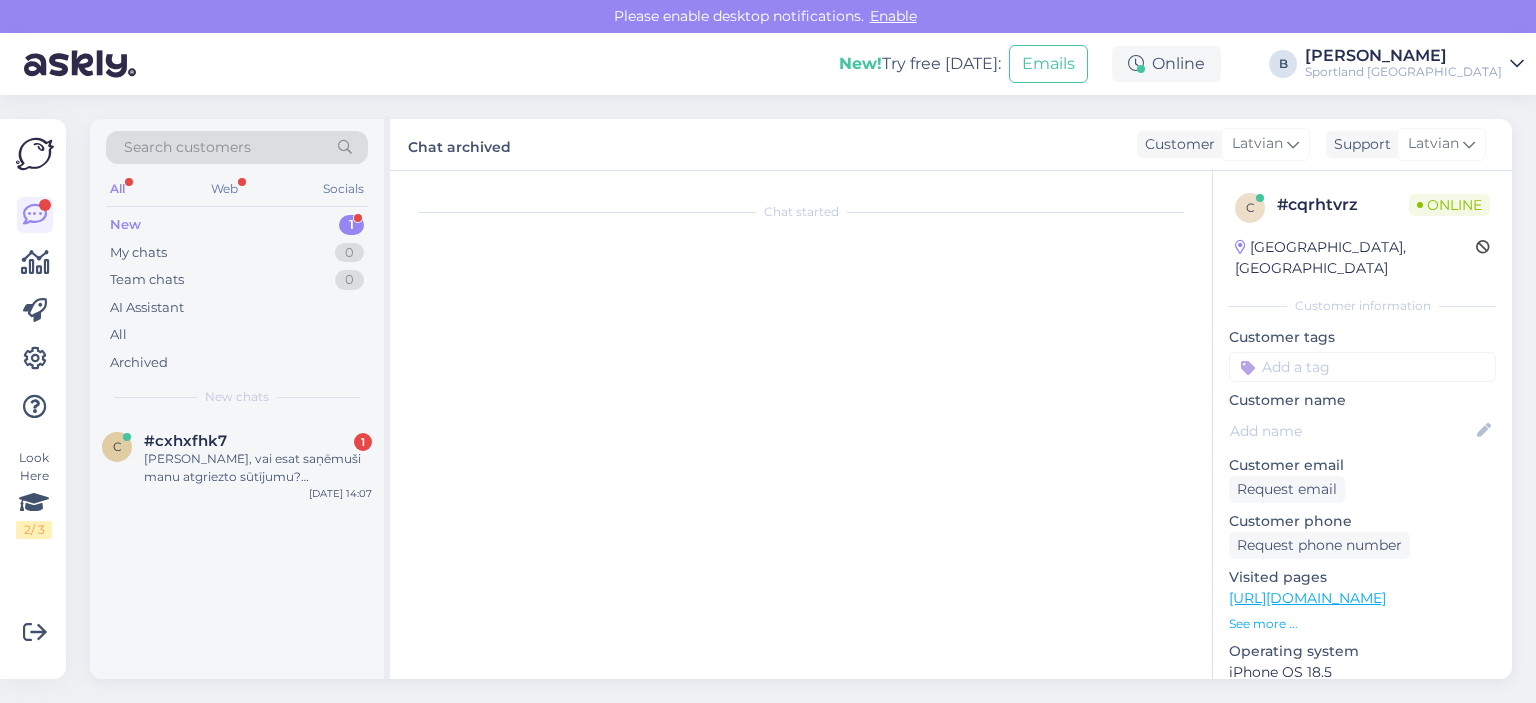 scroll, scrollTop: 2688, scrollLeft: 0, axis: vertical 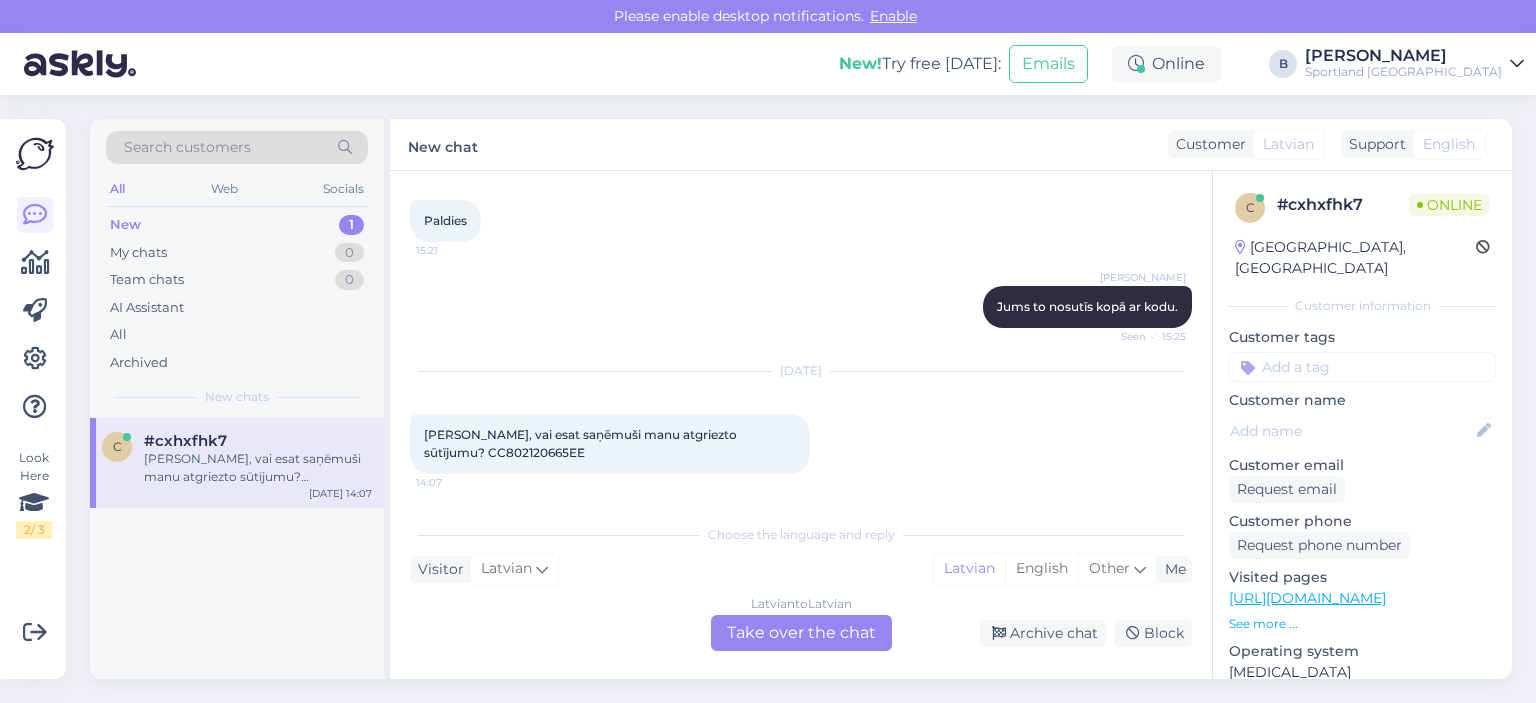 click on "[PERSON_NAME], vai esat saņēmuši manu atgriezto sūtījumu? CC802120665EE" at bounding box center [582, 443] 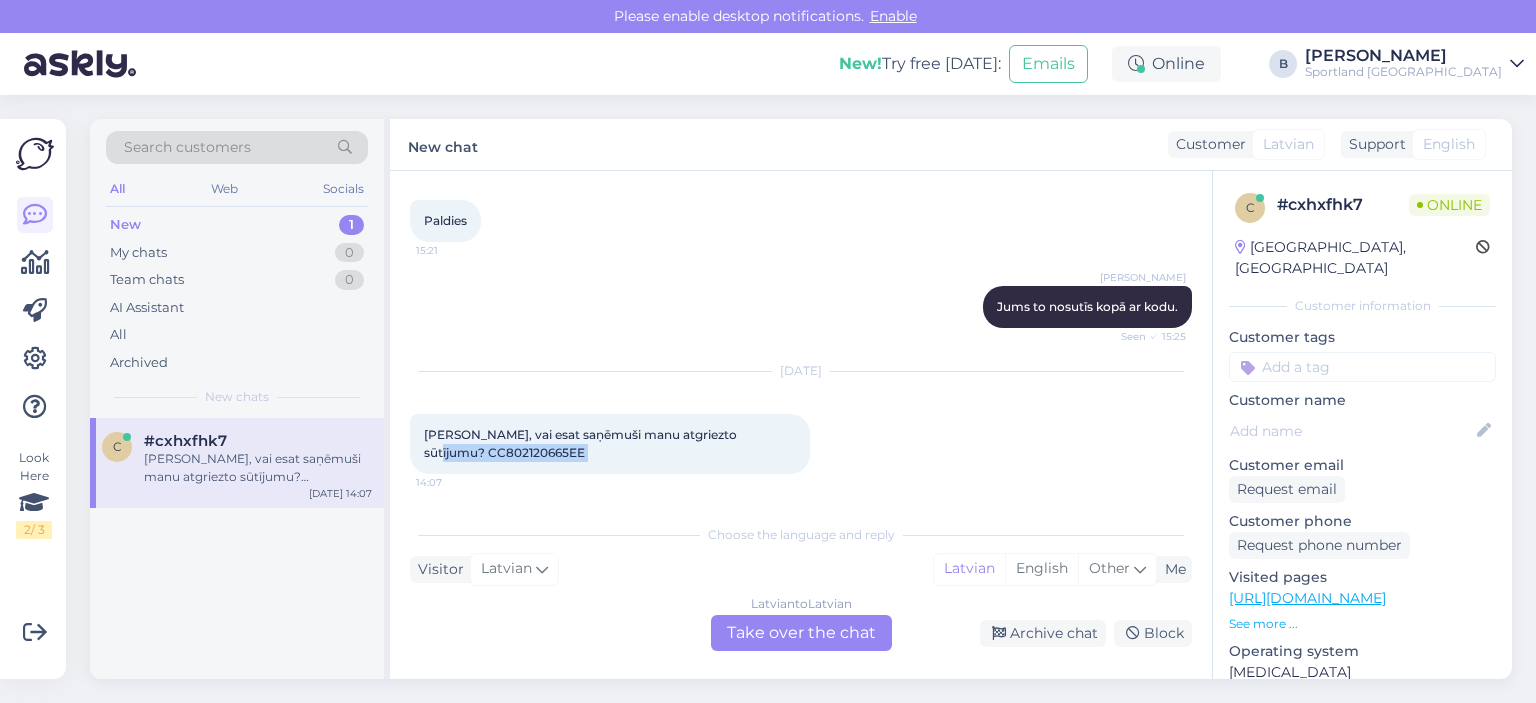 click on "[PERSON_NAME], vai esat saņēmuši manu atgriezto sūtījumu? CC802120665EE" at bounding box center [582, 443] 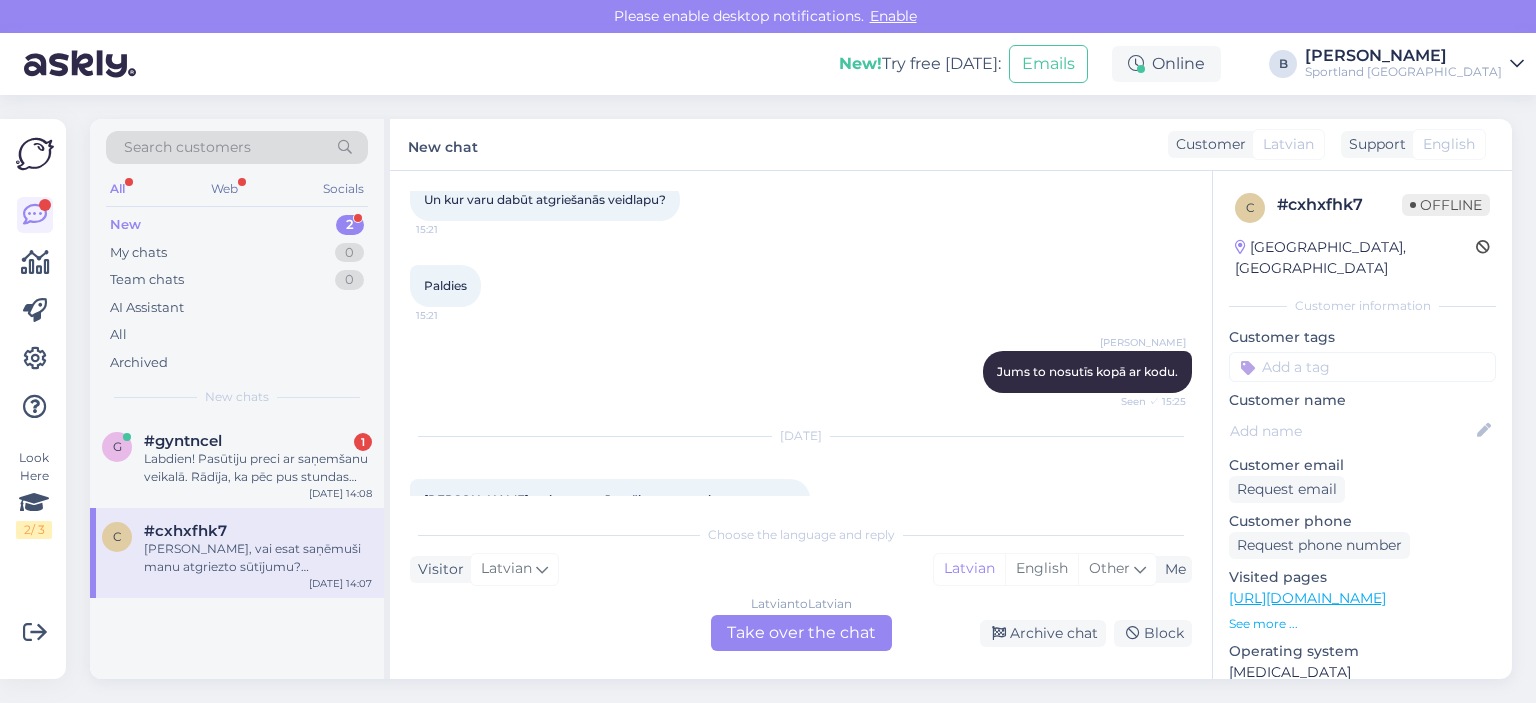 scroll, scrollTop: 2688, scrollLeft: 0, axis: vertical 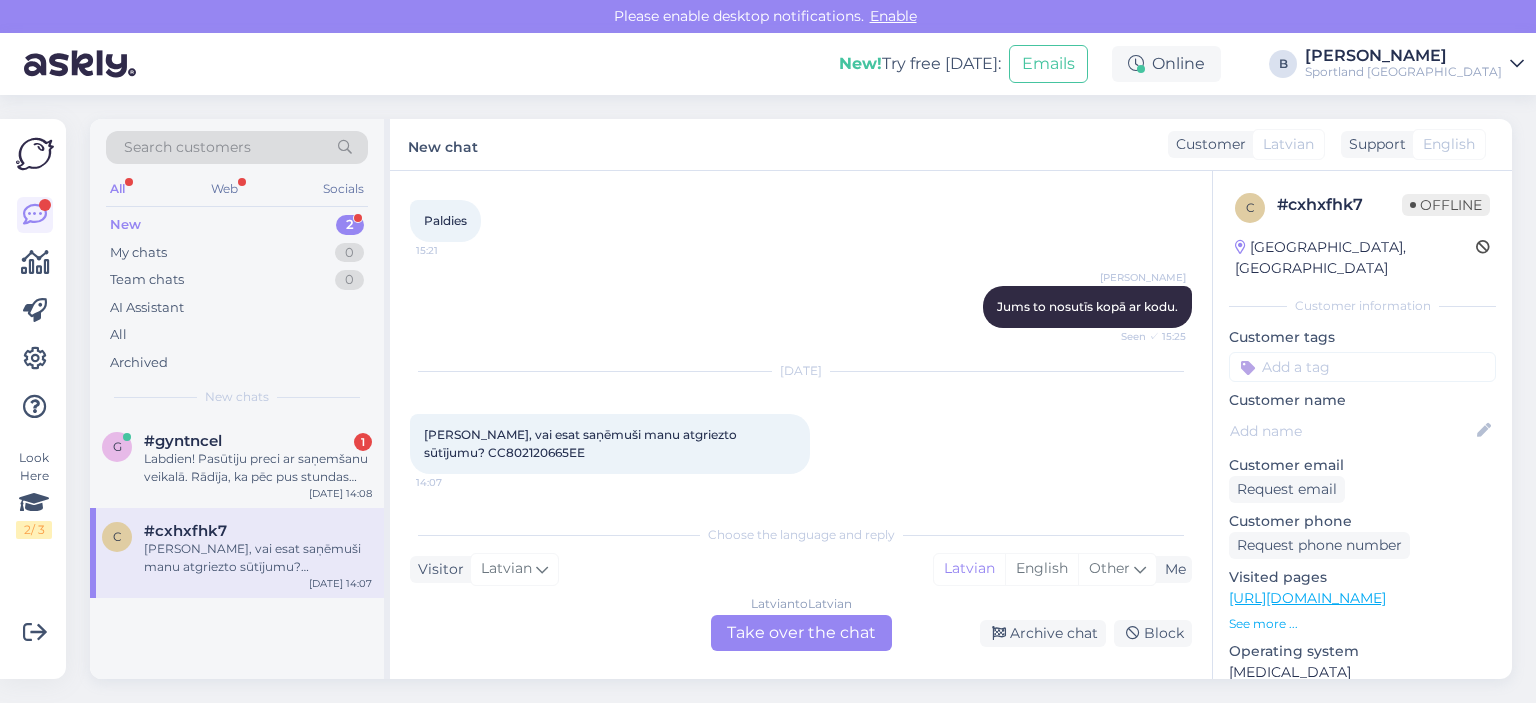 click on "Latvian  to  Latvian Take over the chat" at bounding box center [801, 633] 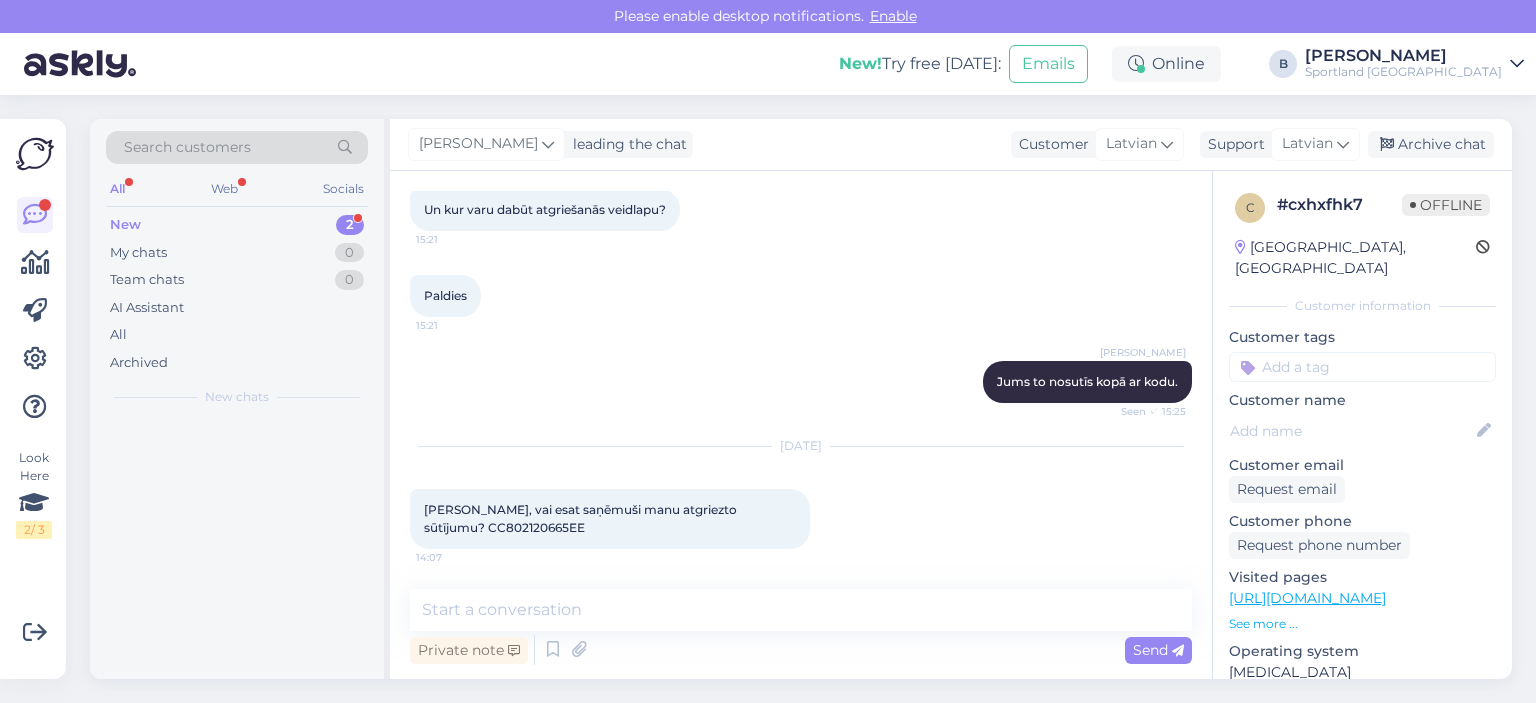 scroll, scrollTop: 2613, scrollLeft: 0, axis: vertical 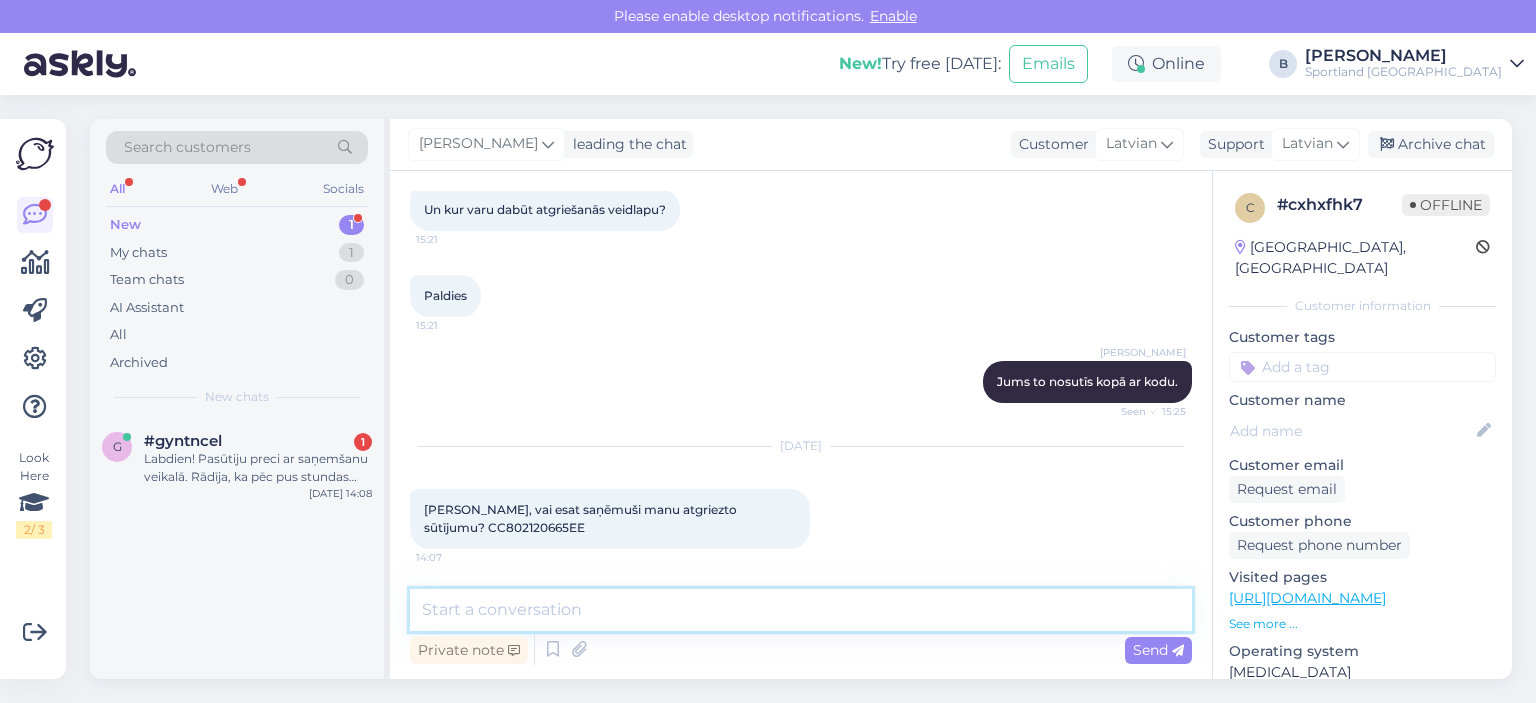 click at bounding box center (801, 610) 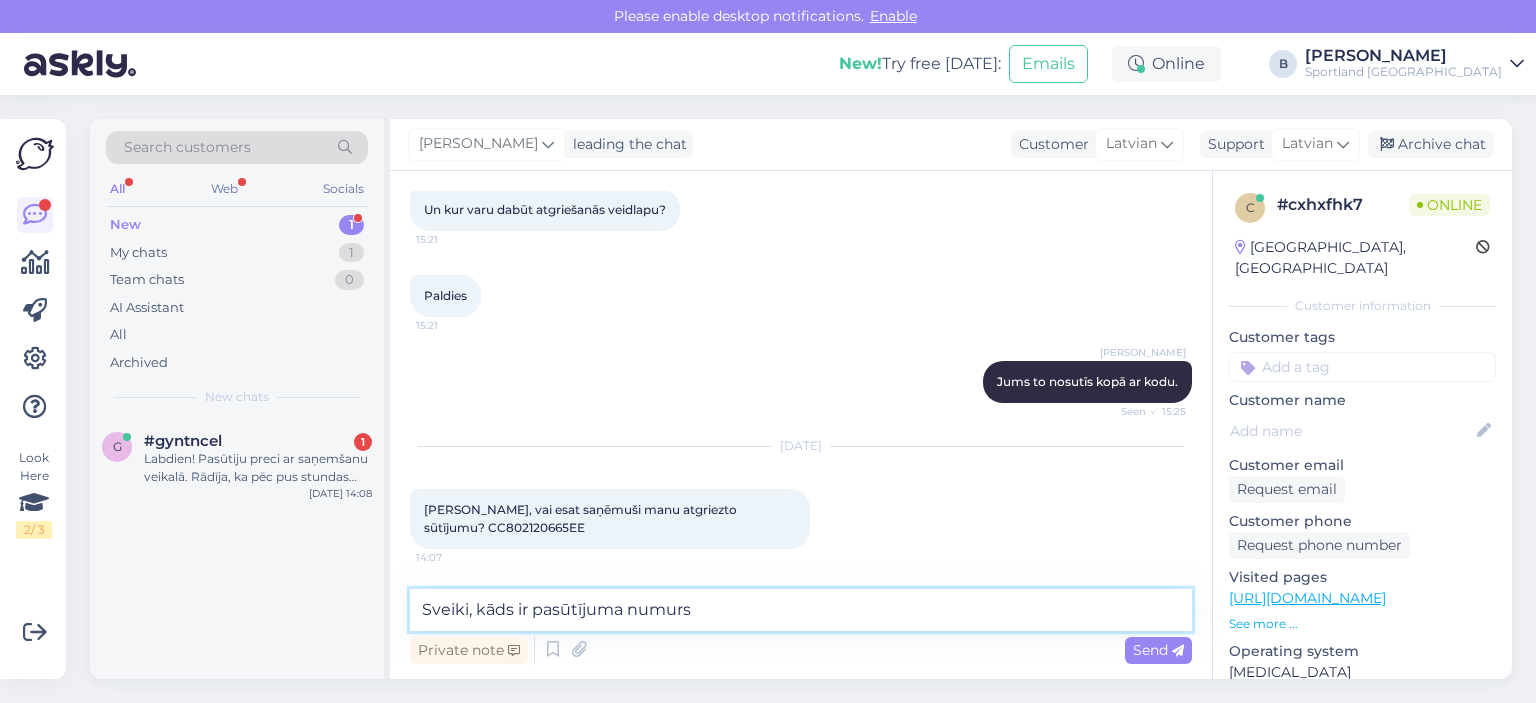 type on "Sveiki, kāds ir pasūtījuma numurs?" 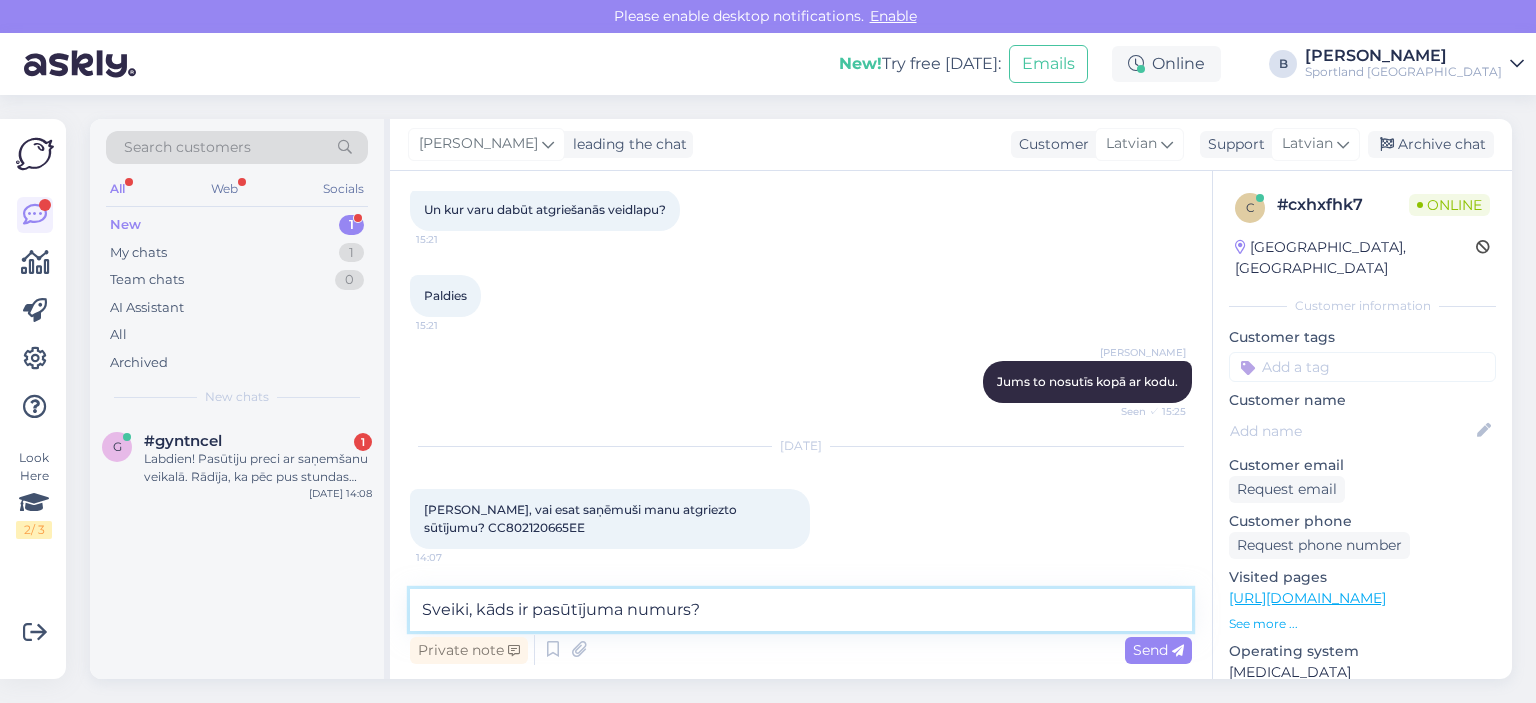 type 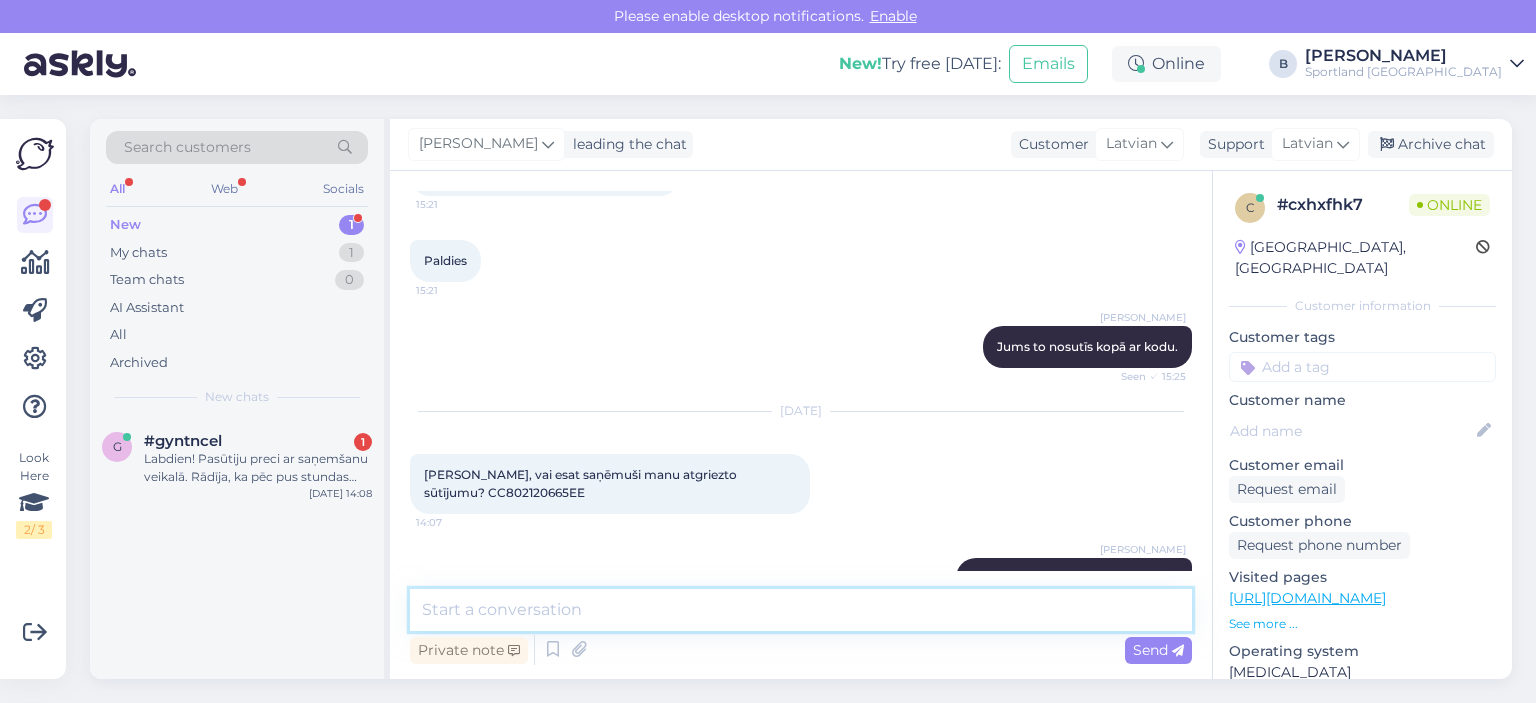 scroll, scrollTop: 2700, scrollLeft: 0, axis: vertical 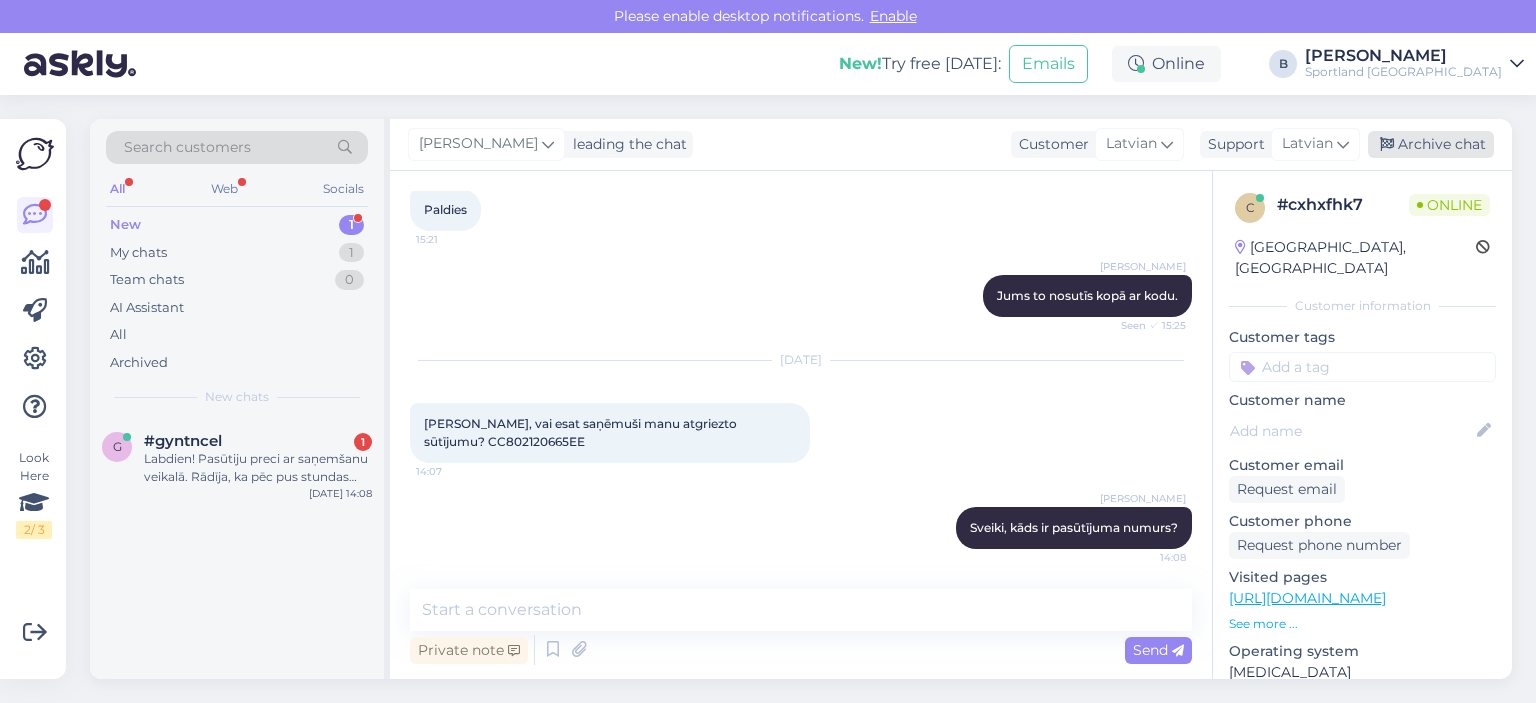 click on "Archive chat" at bounding box center (1431, 144) 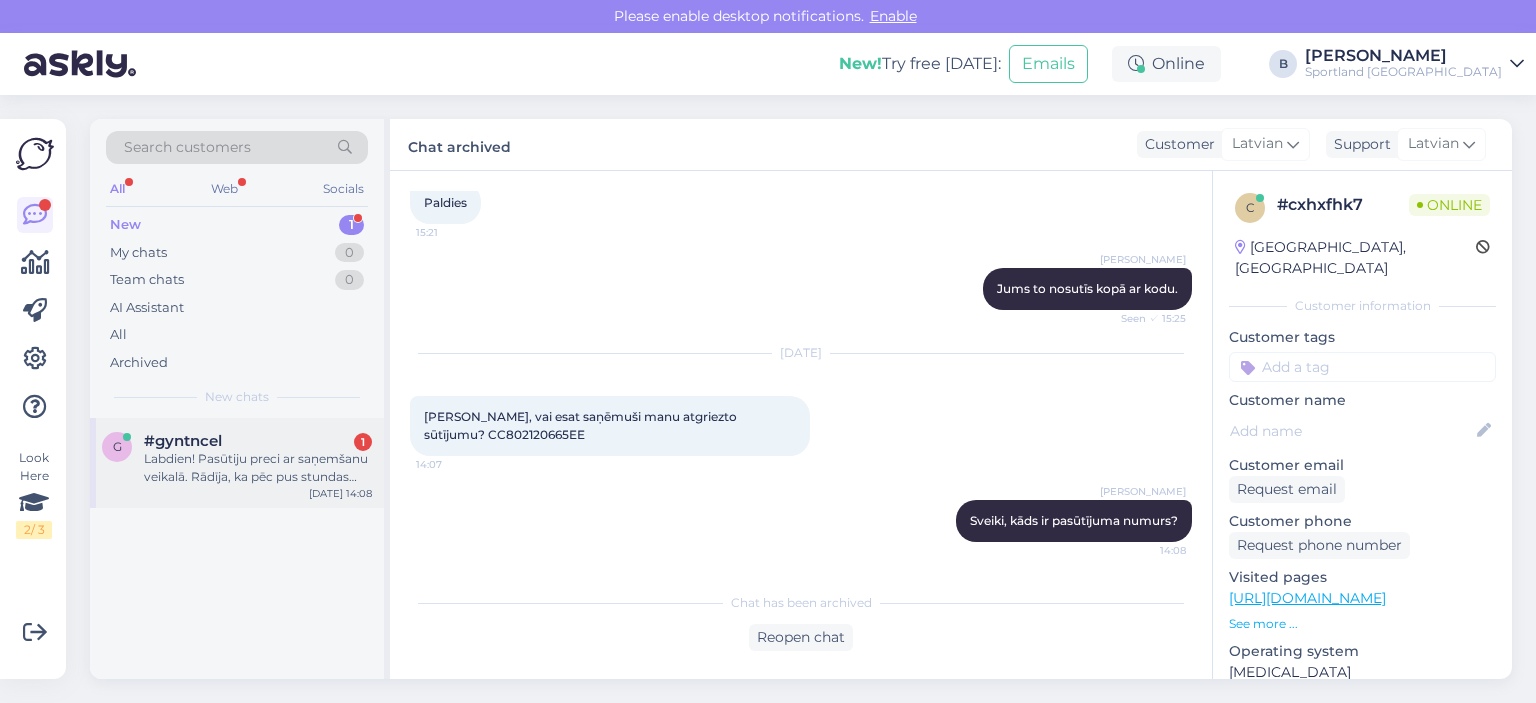 click on "Labdien! Pasūtiju preci ar saņemšanu veikalā. Rādīja, ka pēc pus stundas būs iespēja saņemt. Ir jau pagājuši gandrīz stunda , bet vēl nav nekas atnācis" at bounding box center [258, 468] 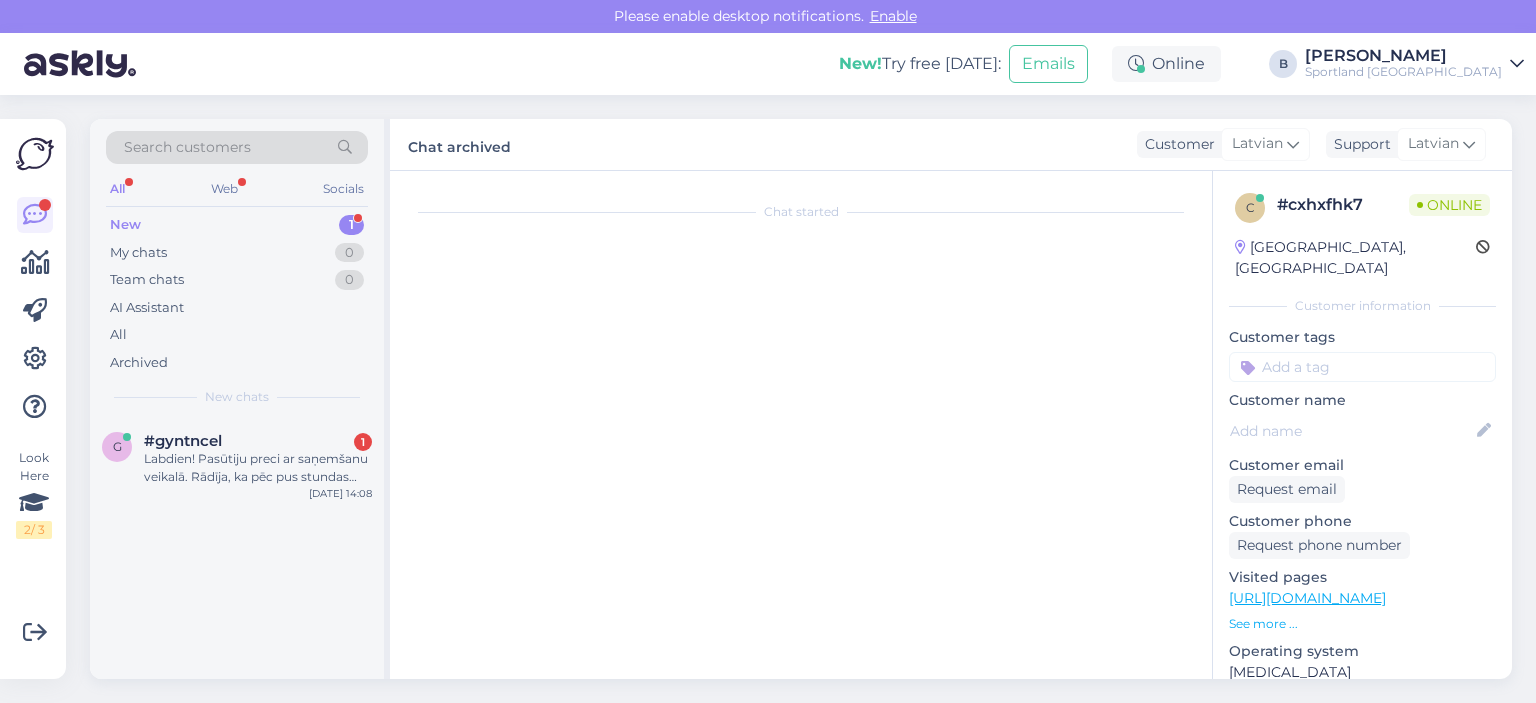 scroll, scrollTop: 0, scrollLeft: 0, axis: both 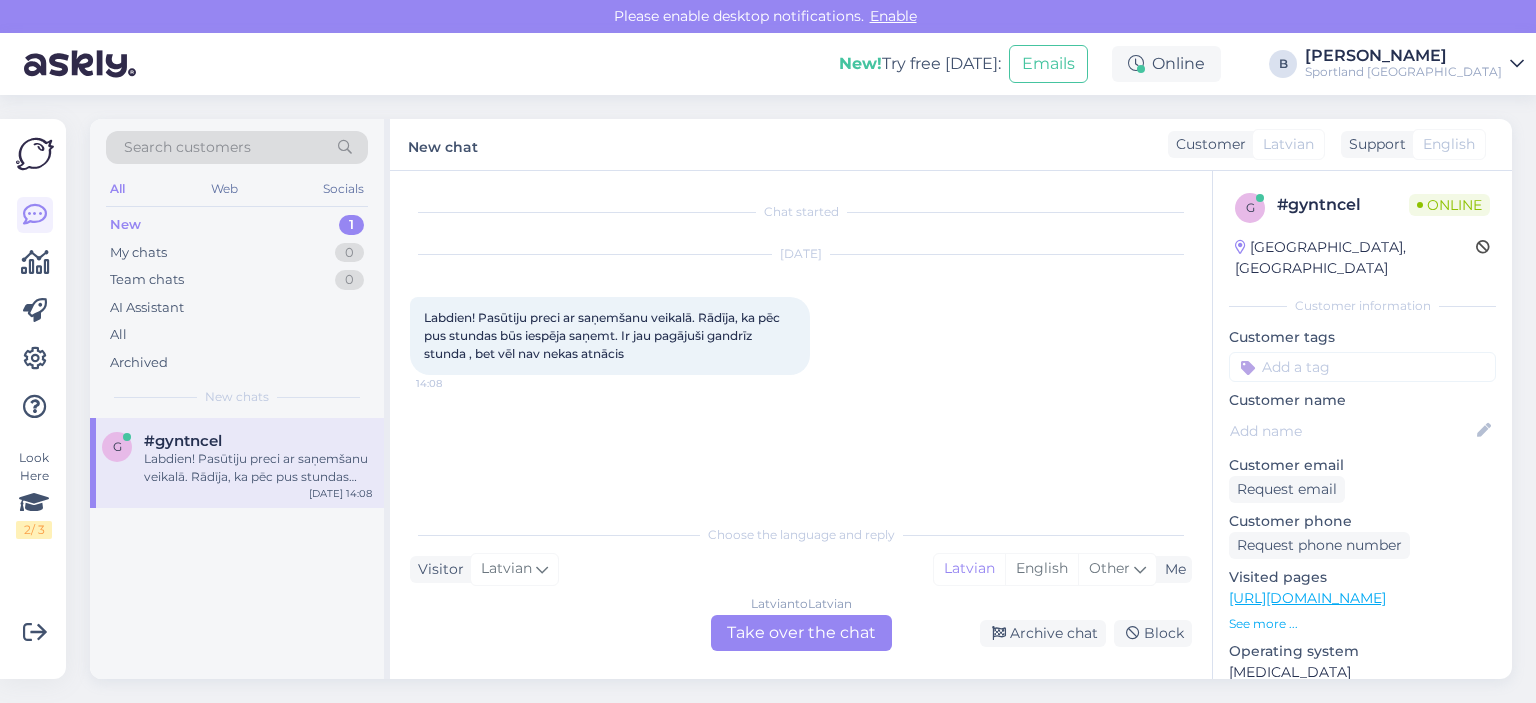 click on "Latvian  to  Latvian Take over the chat" at bounding box center [801, 633] 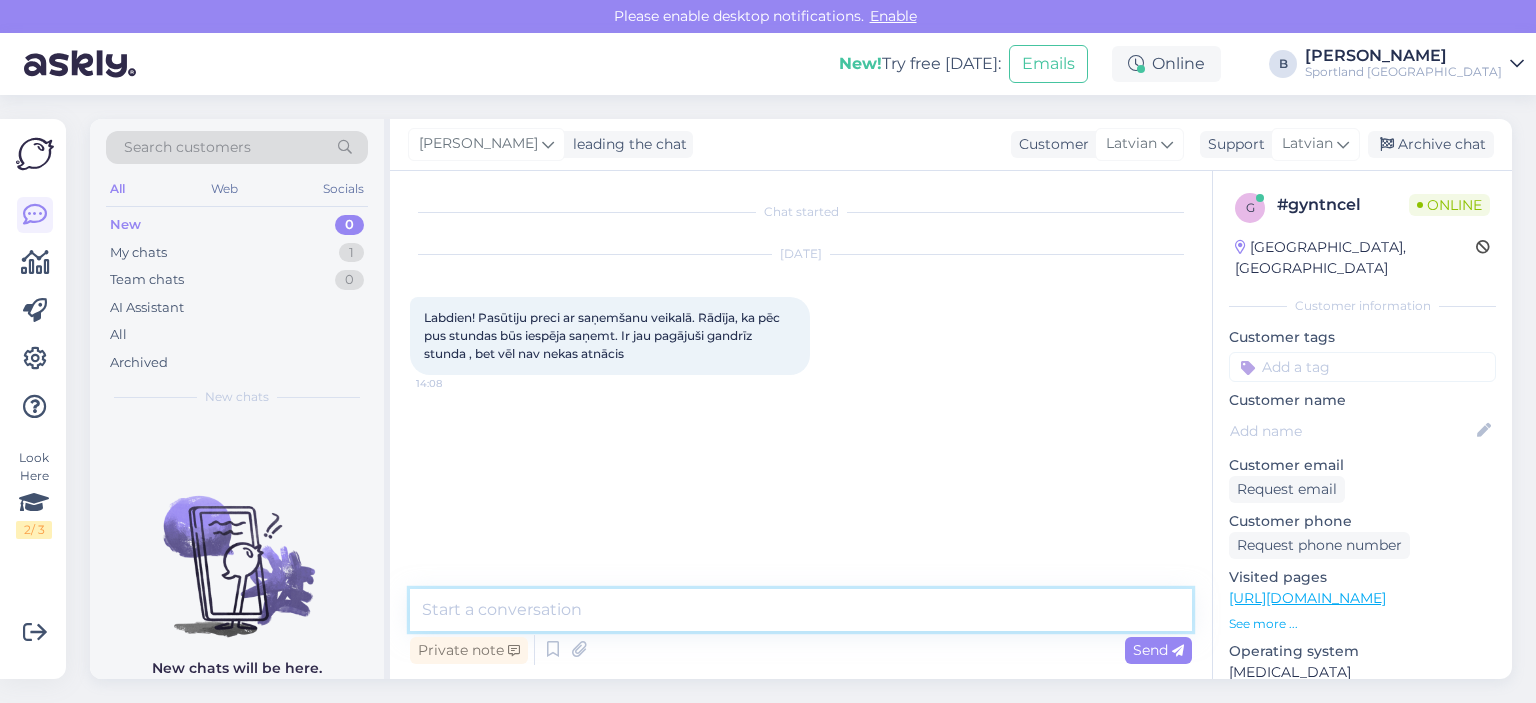 click at bounding box center (801, 610) 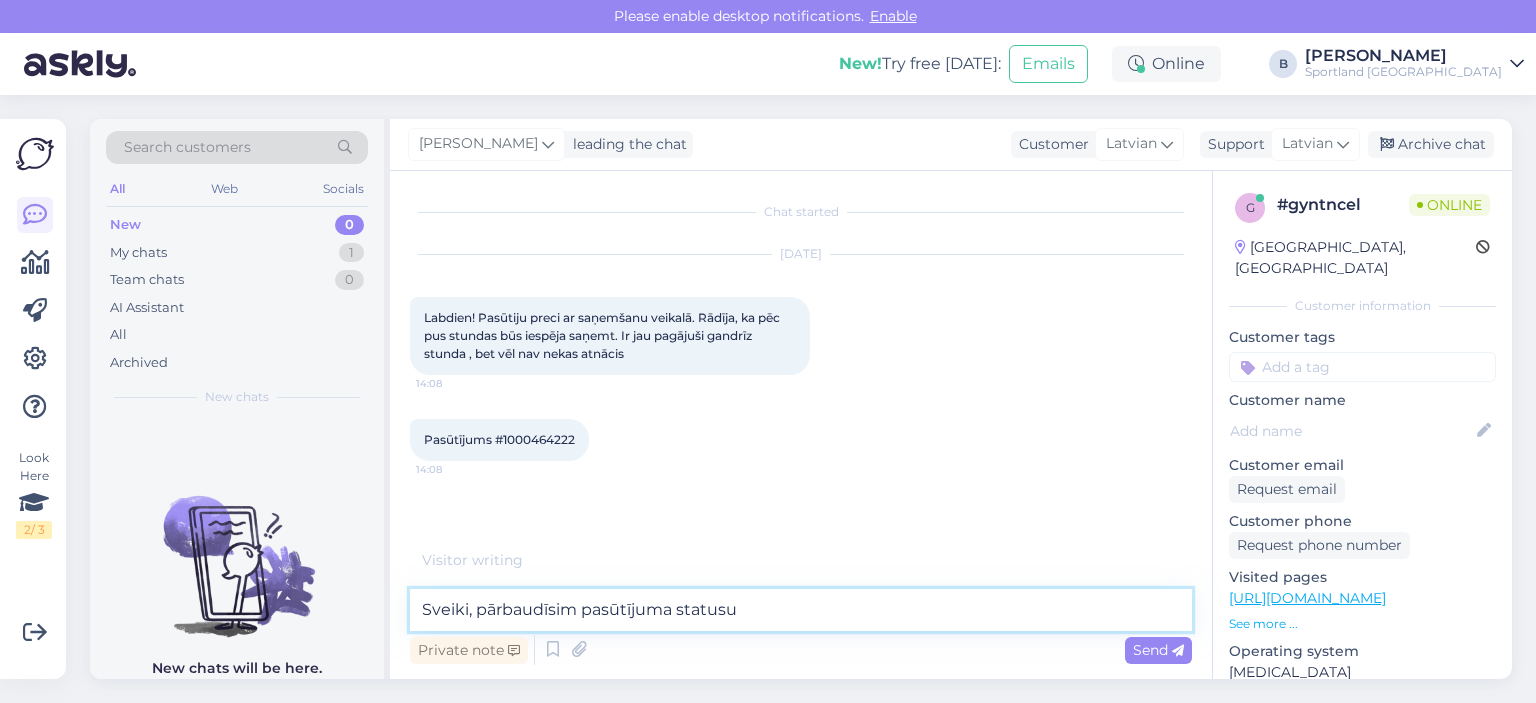 type on "Sveiki, pārbaudīsim pasūtījuma statusu." 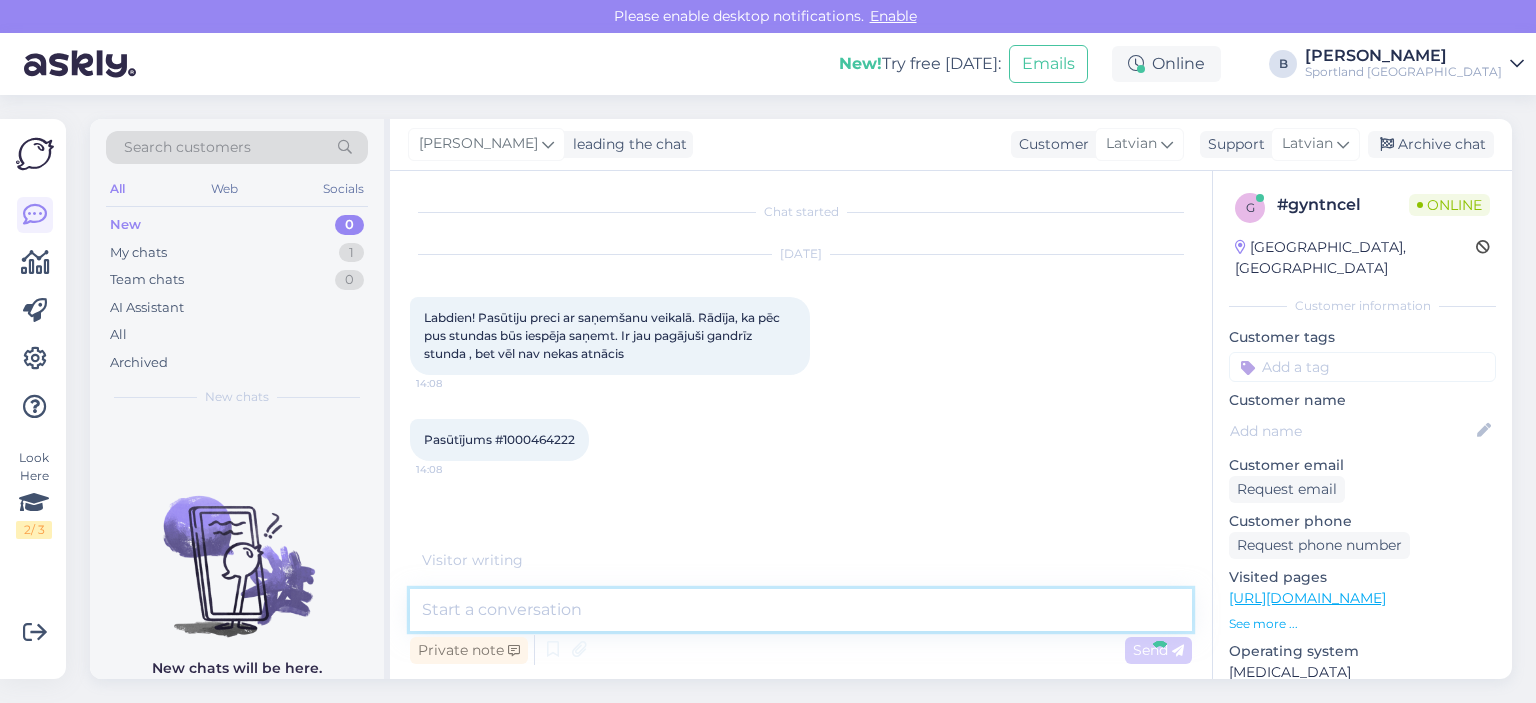 scroll, scrollTop: 0, scrollLeft: 0, axis: both 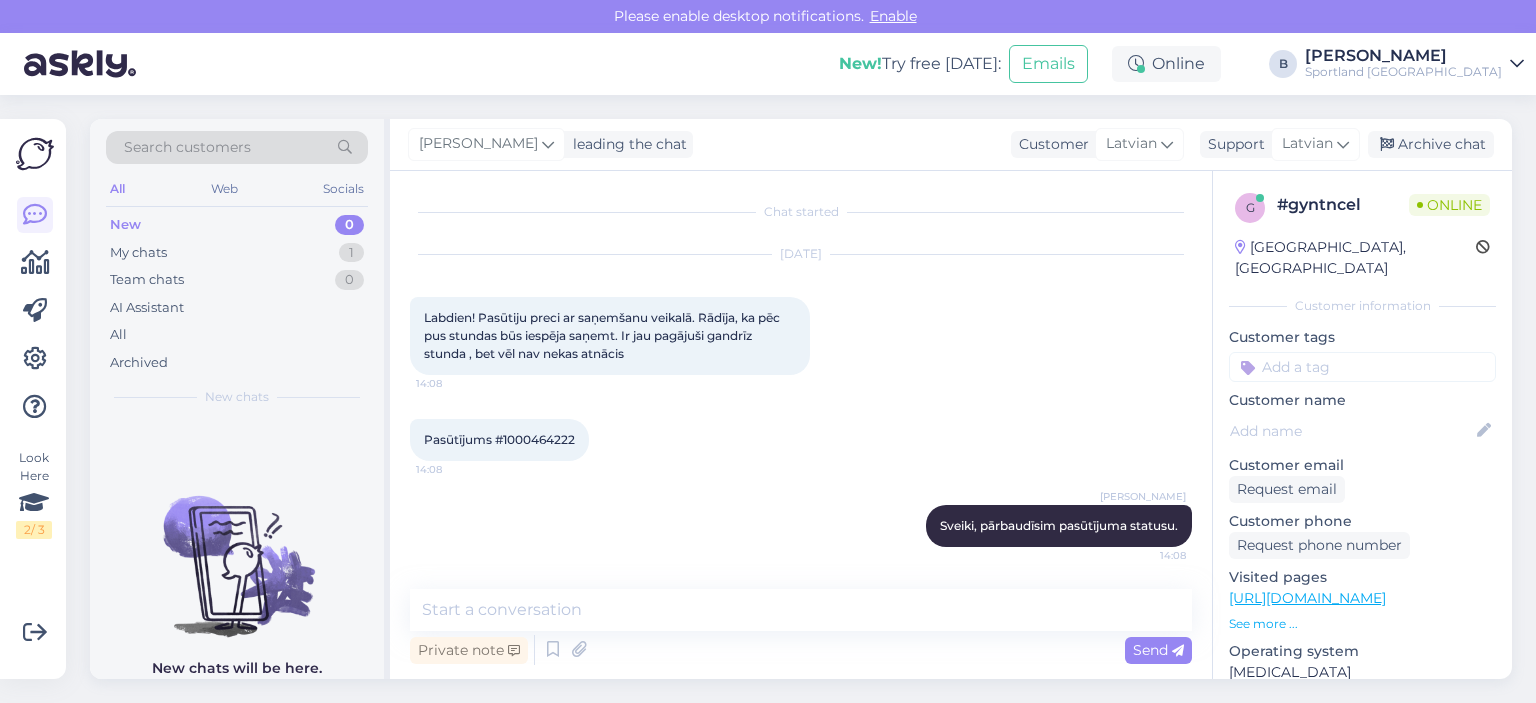click on "Pasūtījums #1000464222" at bounding box center [499, 439] 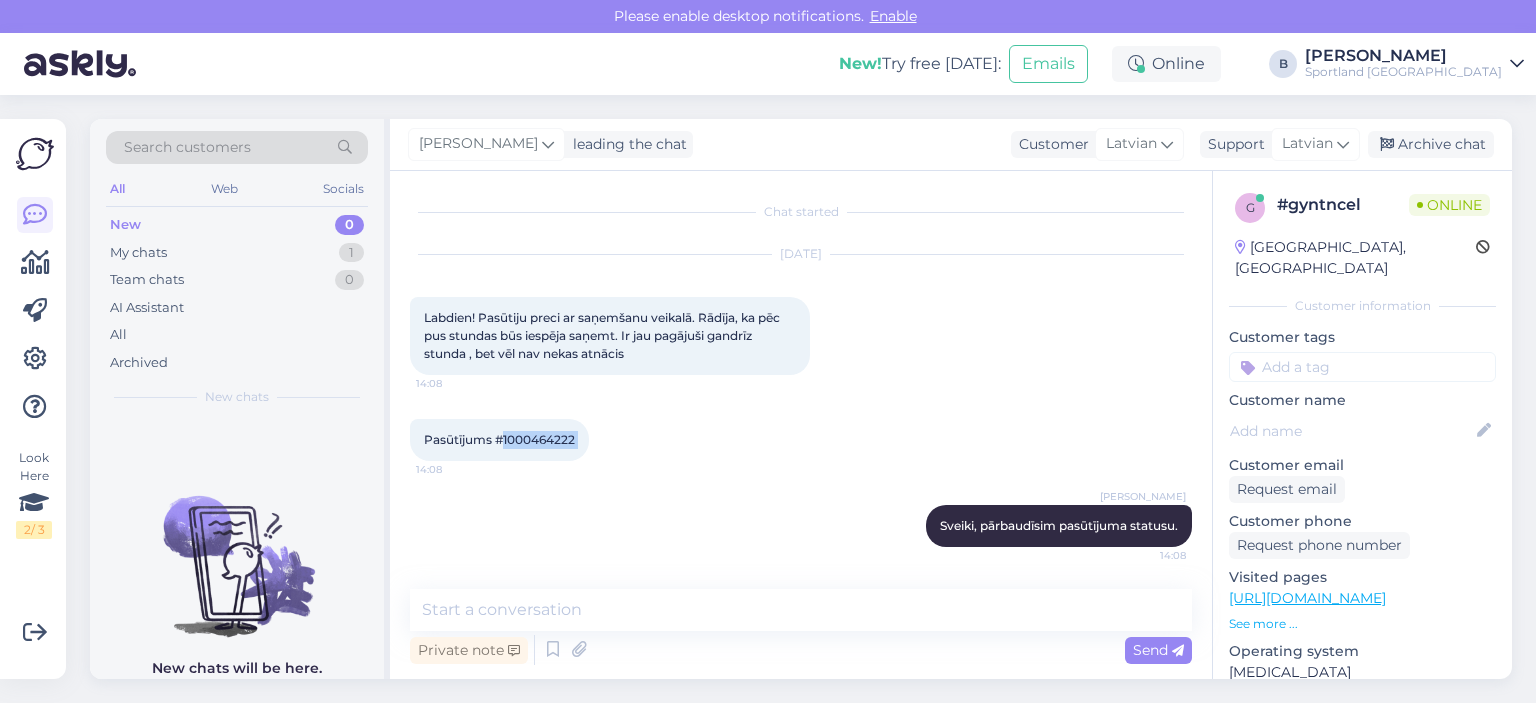click on "Pasūtījums #1000464222" at bounding box center (499, 439) 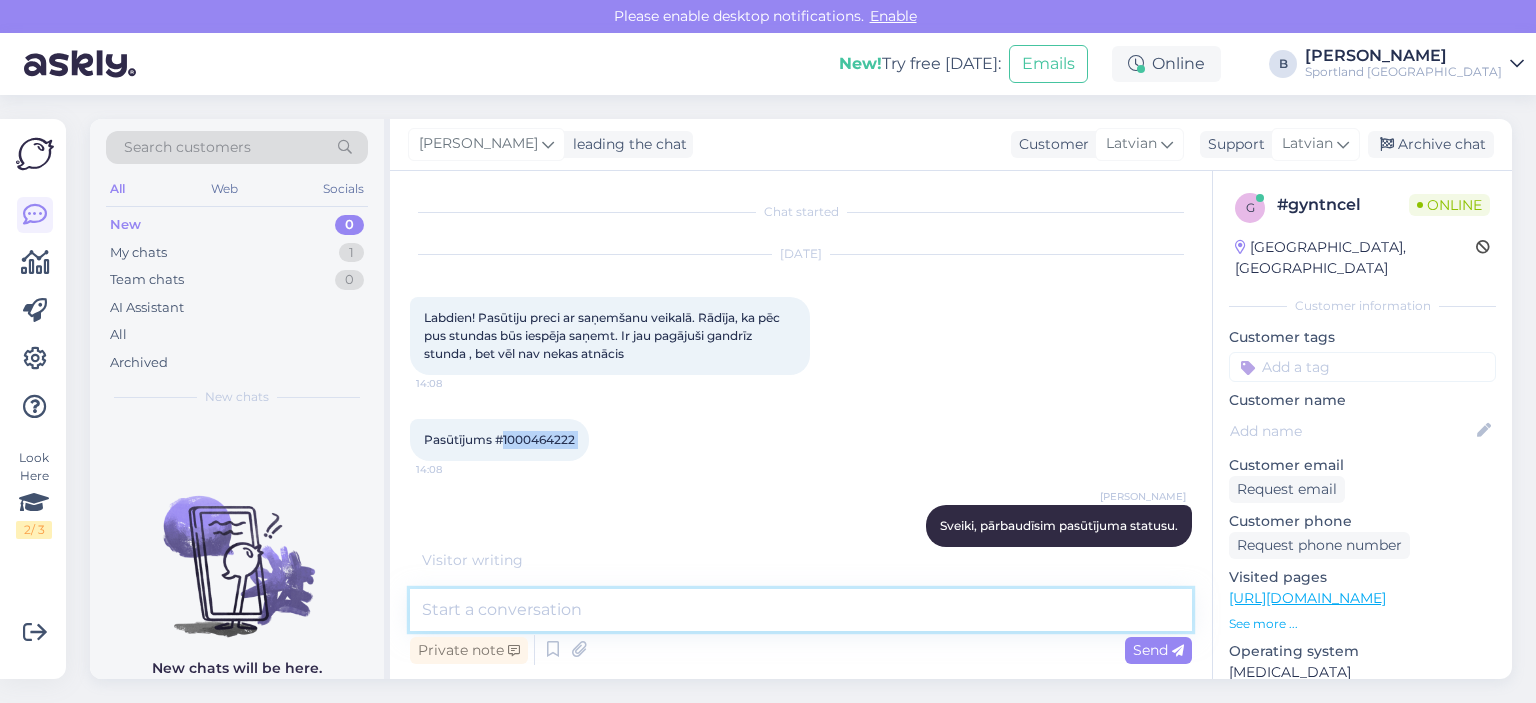 click at bounding box center [801, 610] 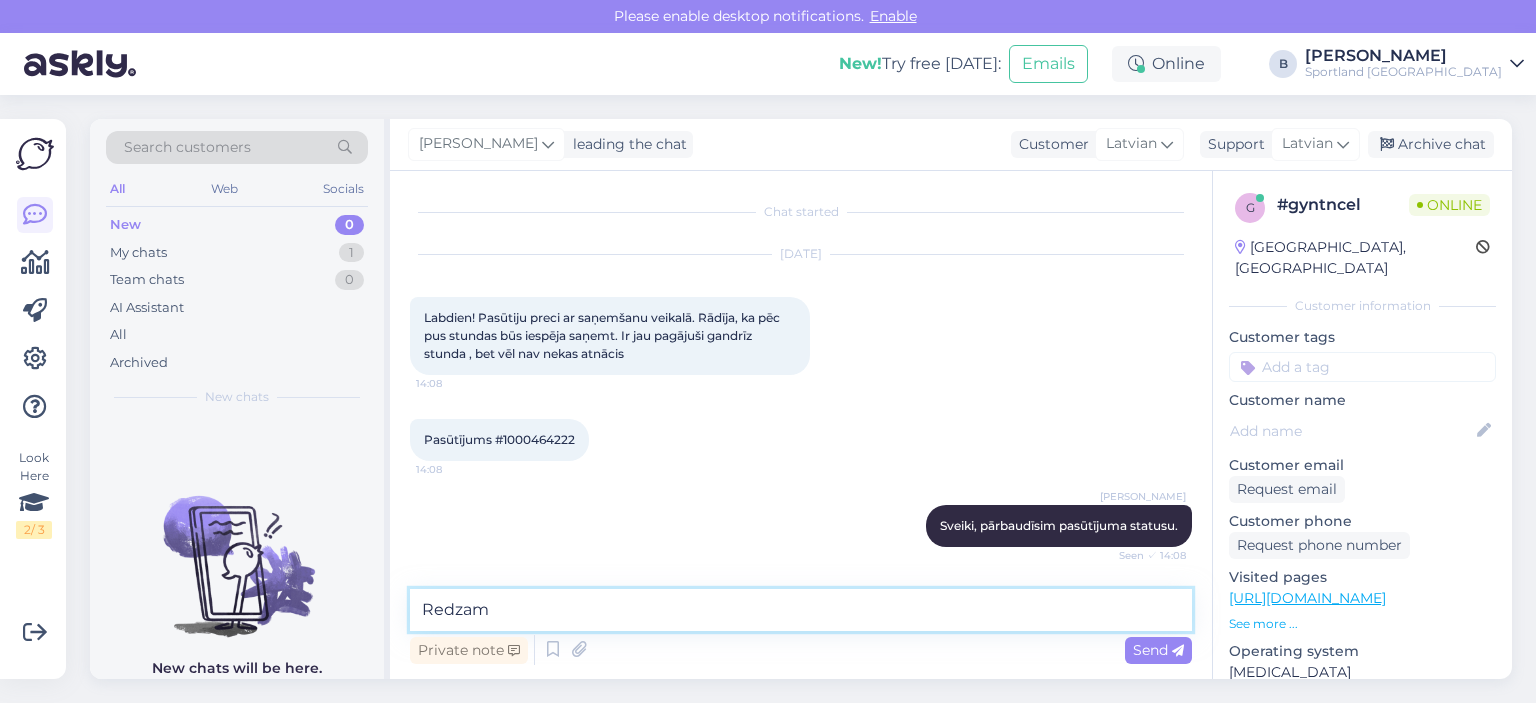scroll, scrollTop: 84, scrollLeft: 0, axis: vertical 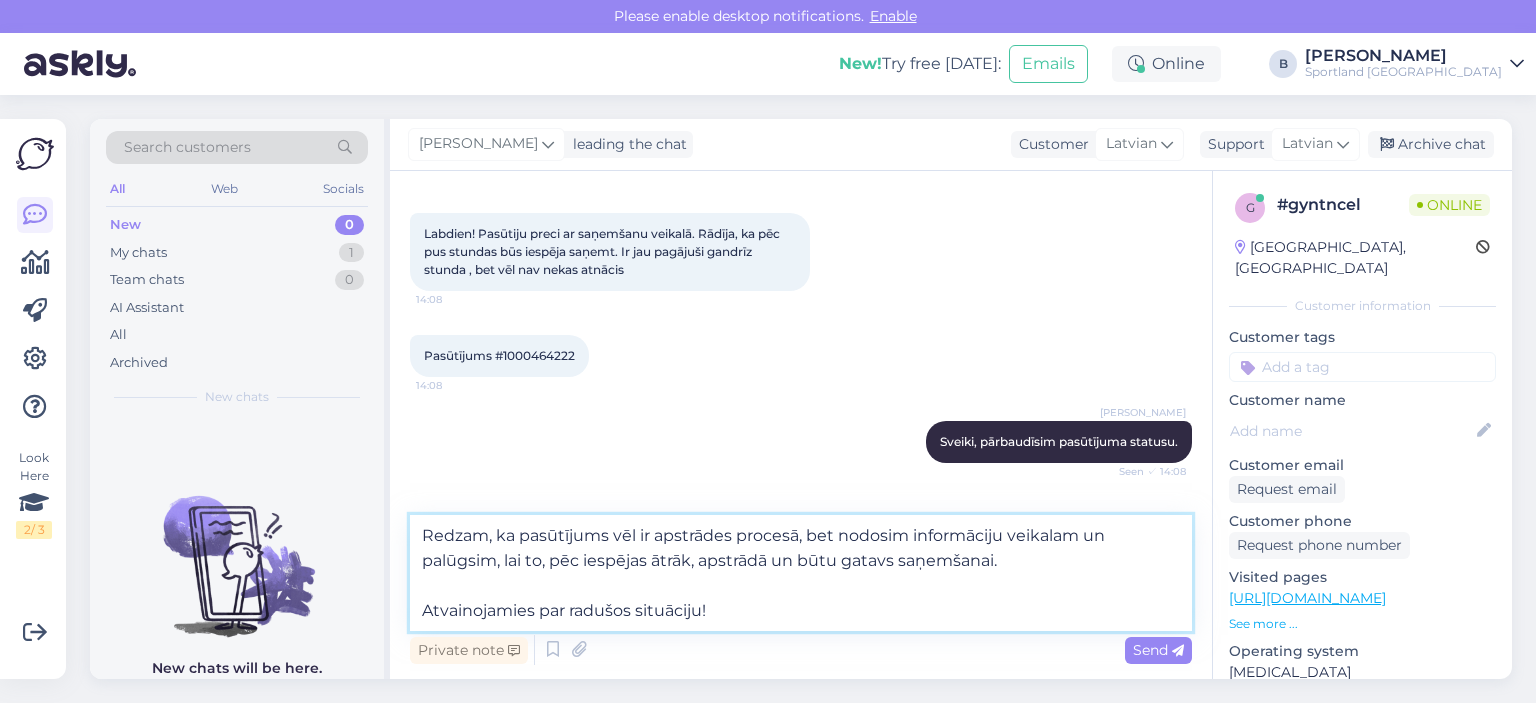 type on "Redzam, ka pasūtījums vēl ir apstrādes procesā, bet nodosim informāciju veikalam un palūgsim, lai to, pēc iespējas ātrāk, apstrādā un būtu gatavs saņemšanai.
Atvainojamies par radušos situāciju!" 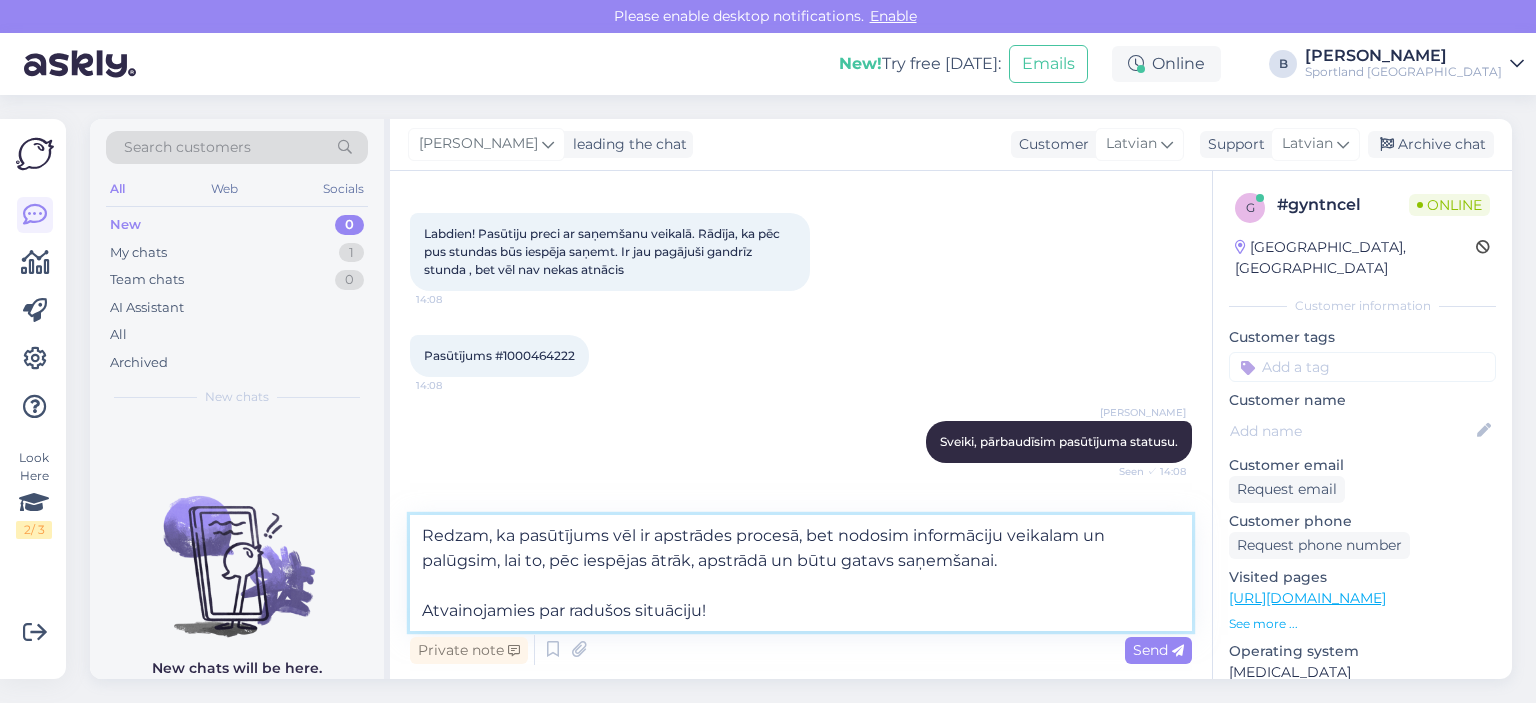 type 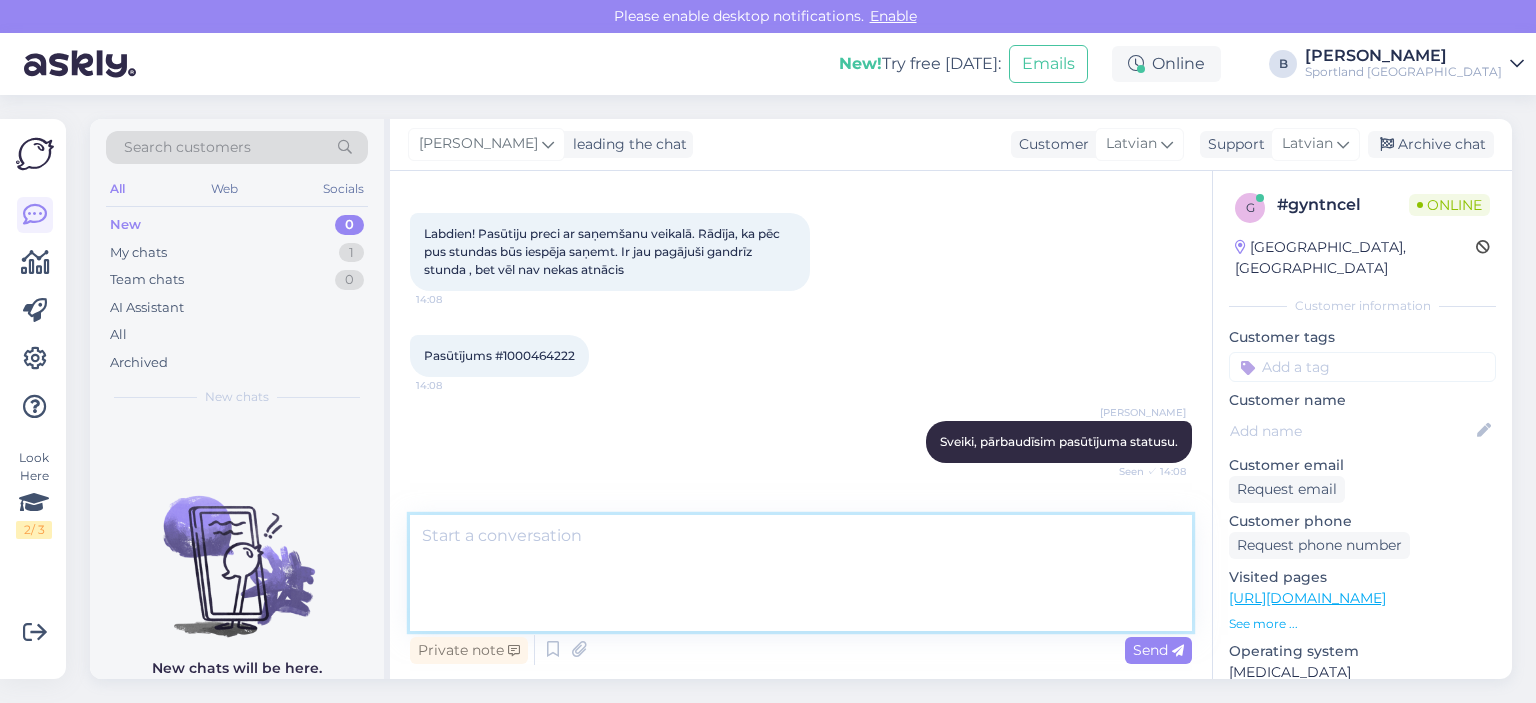 scroll, scrollTop: 242, scrollLeft: 0, axis: vertical 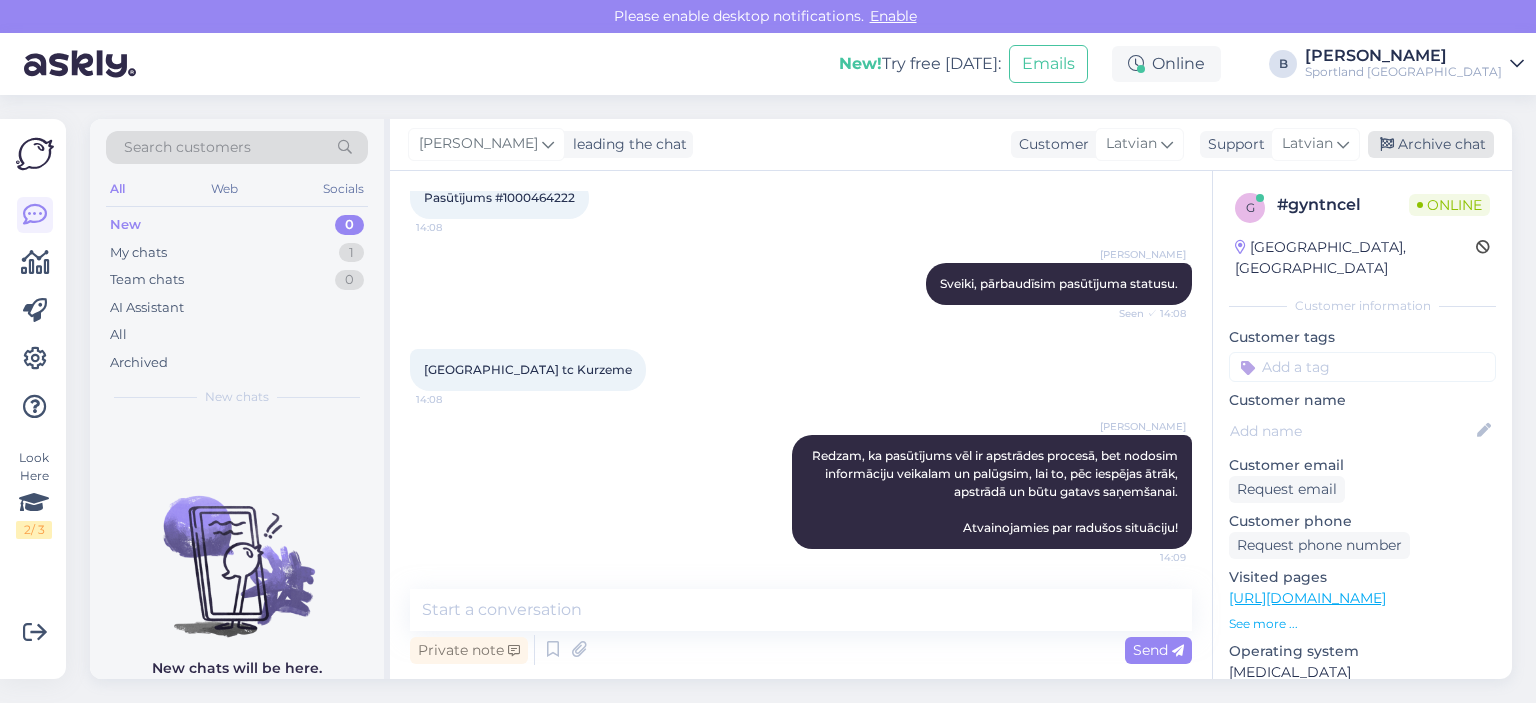 click on "Archive chat" at bounding box center (1431, 144) 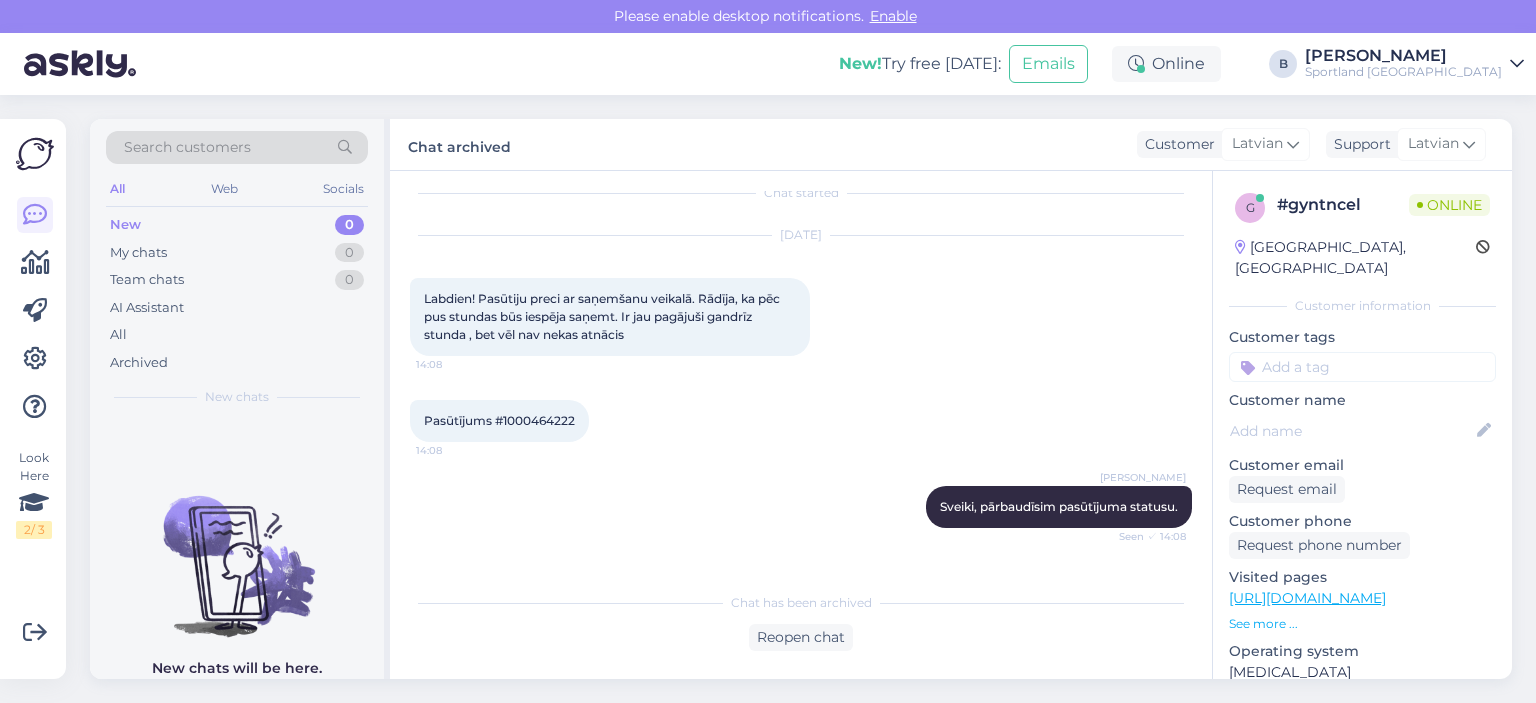 scroll, scrollTop: 0, scrollLeft: 0, axis: both 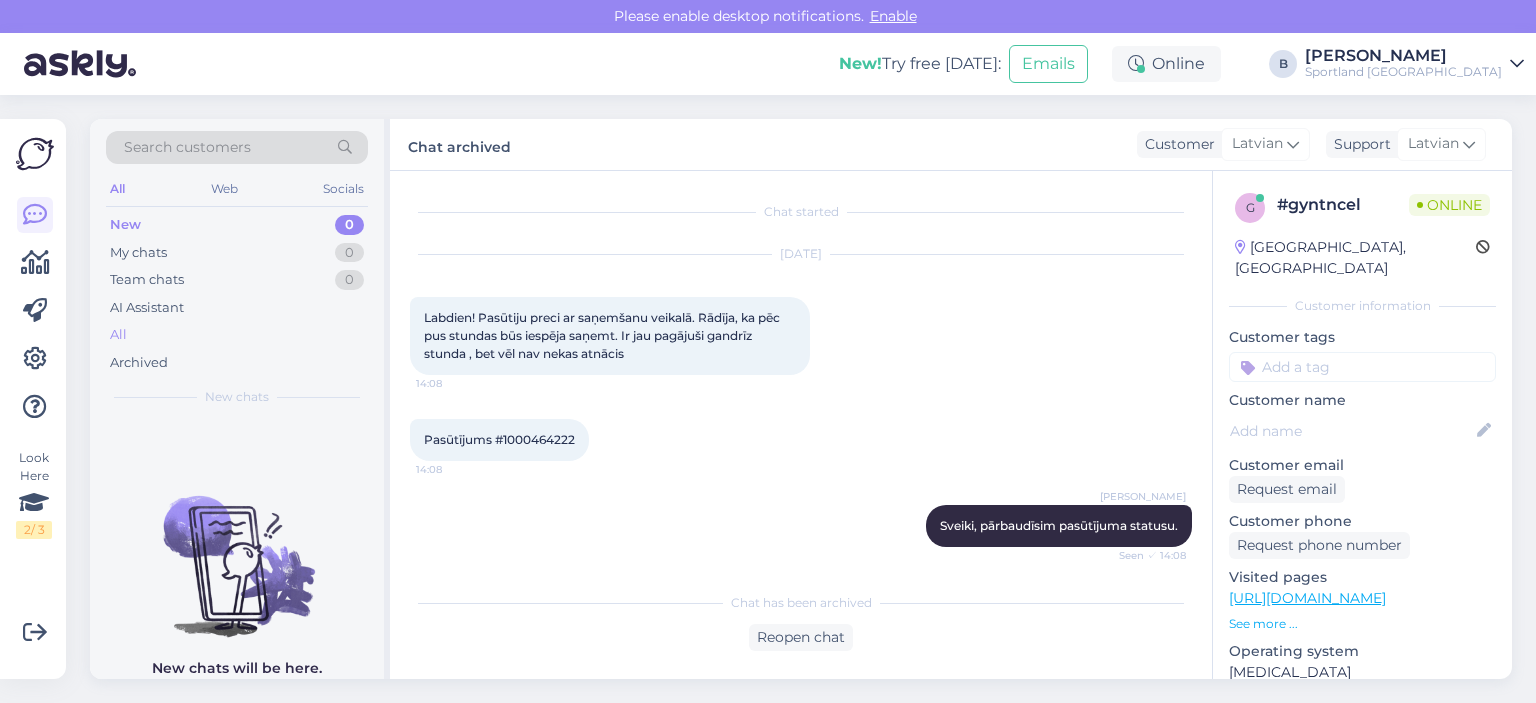 click on "All" at bounding box center (237, 335) 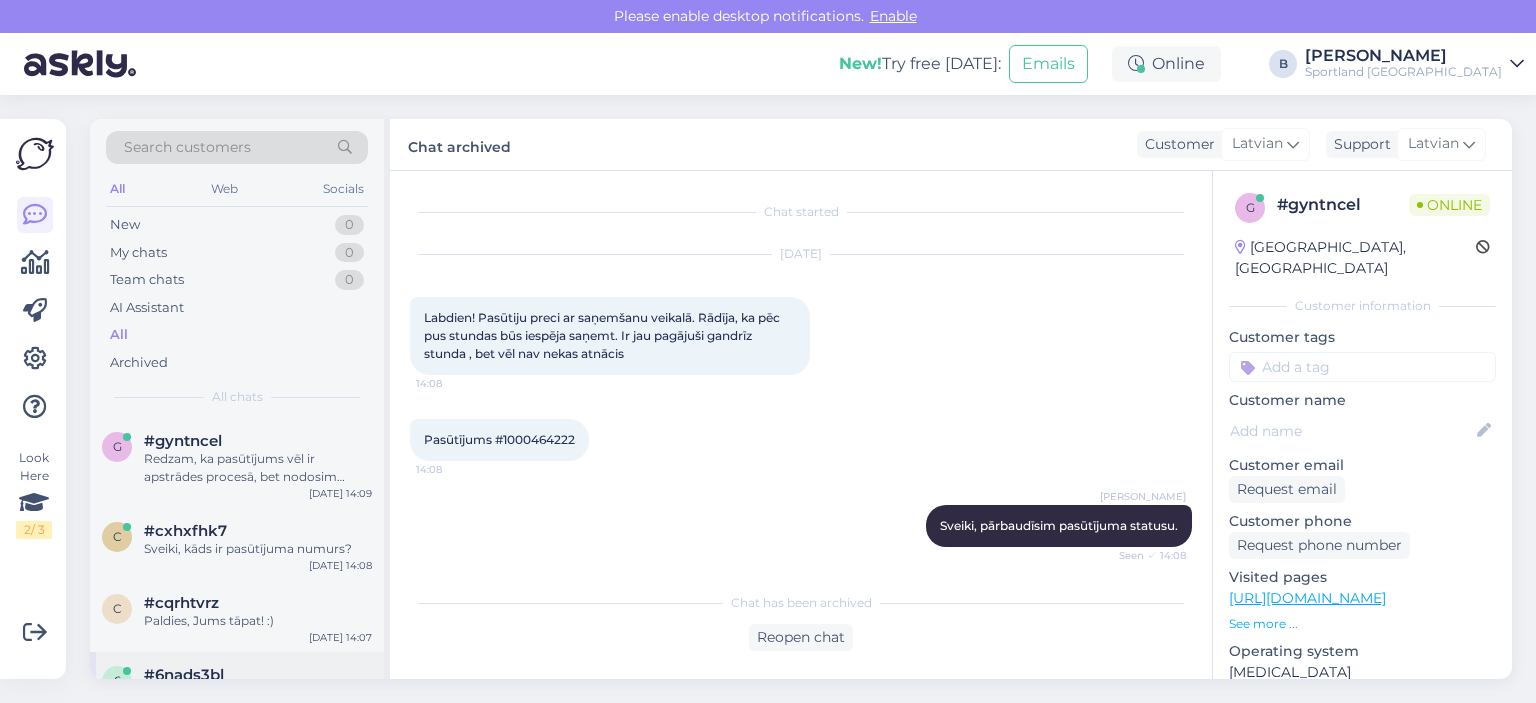 scroll, scrollTop: 0, scrollLeft: 0, axis: both 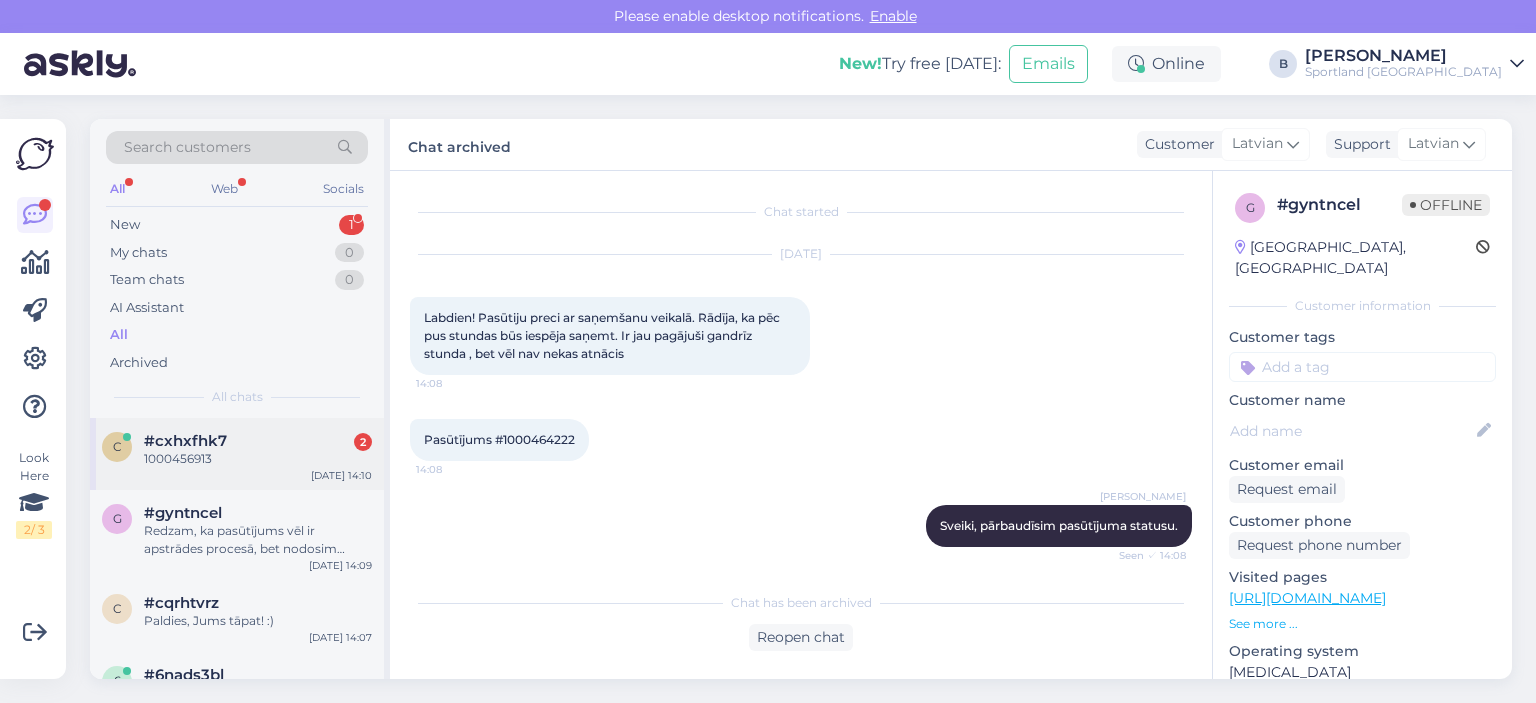click on "#cxhxfhk7" at bounding box center [185, 441] 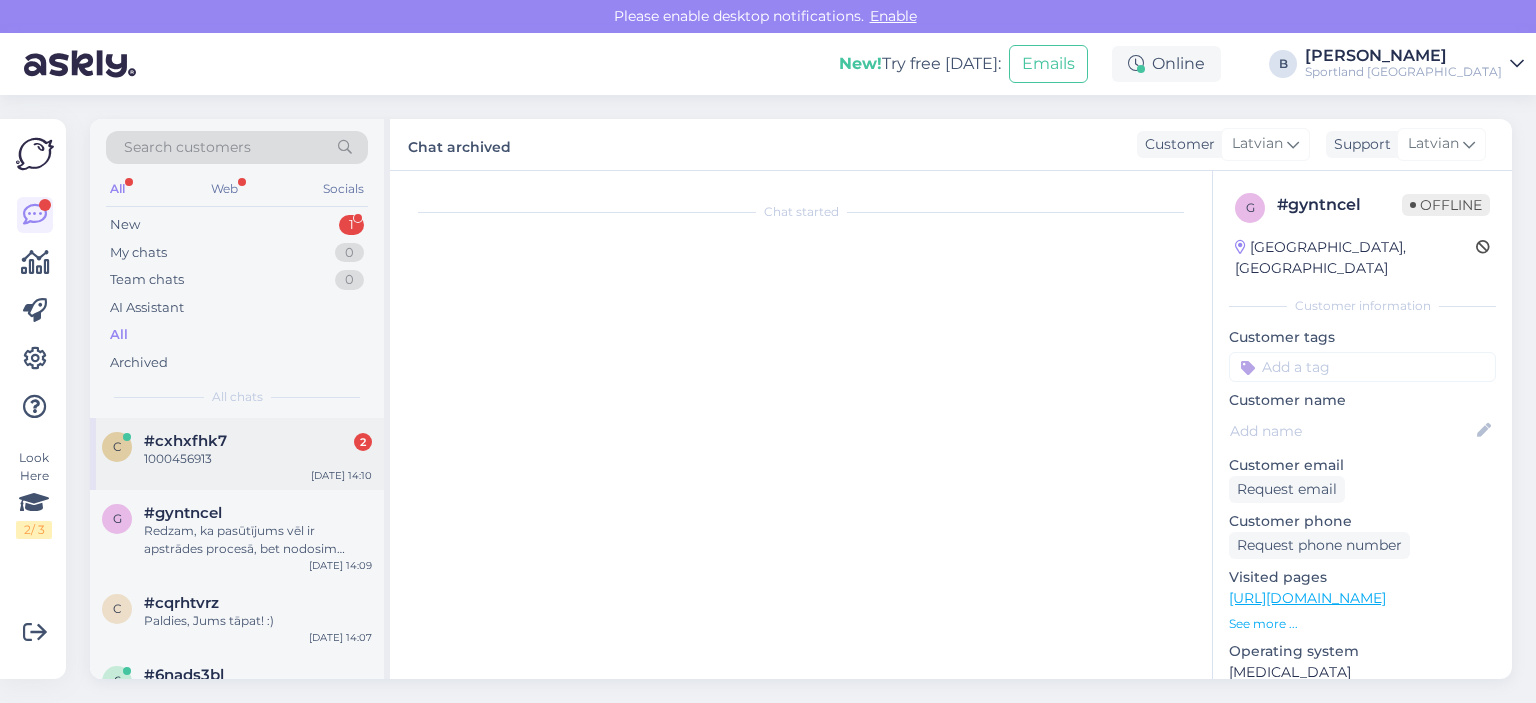 scroll, scrollTop: 2946, scrollLeft: 0, axis: vertical 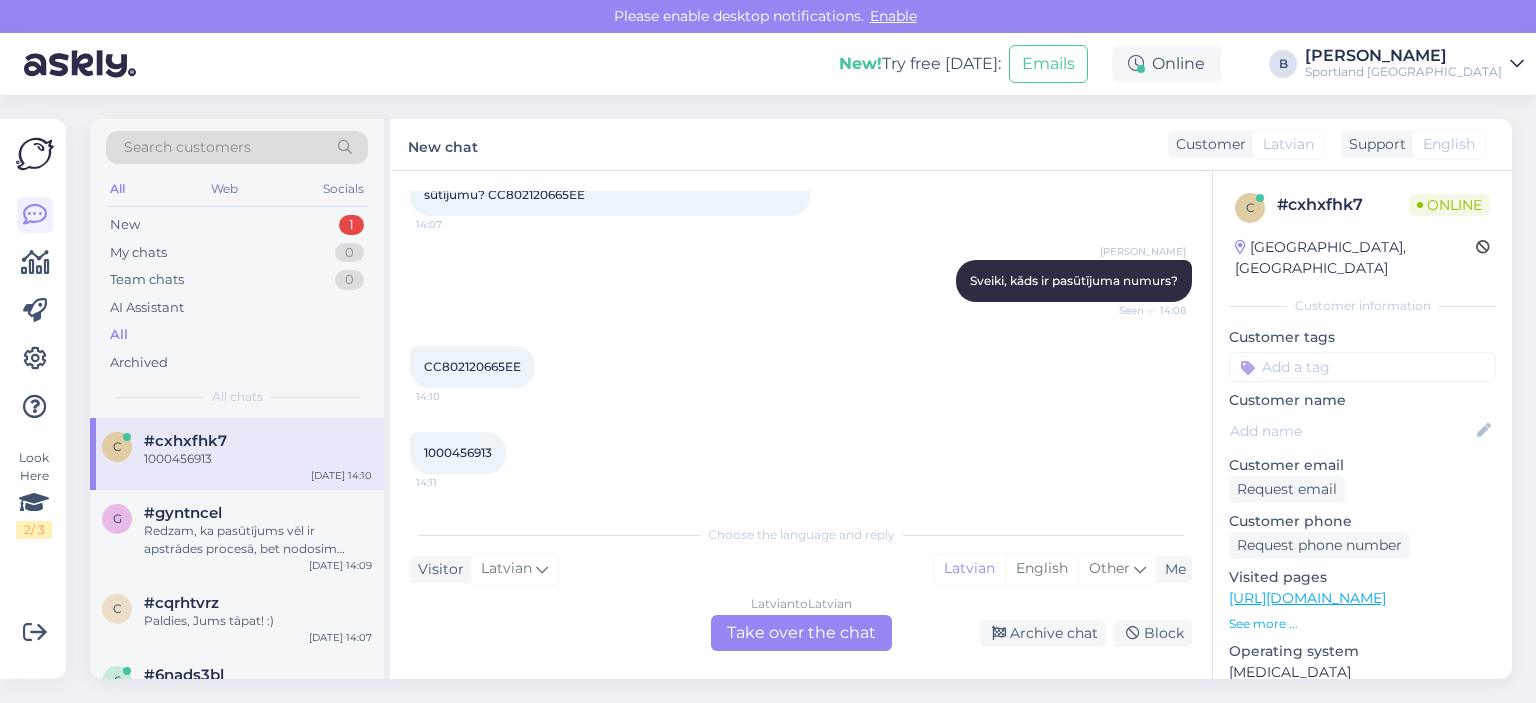 click on "1000456913" at bounding box center (458, 452) 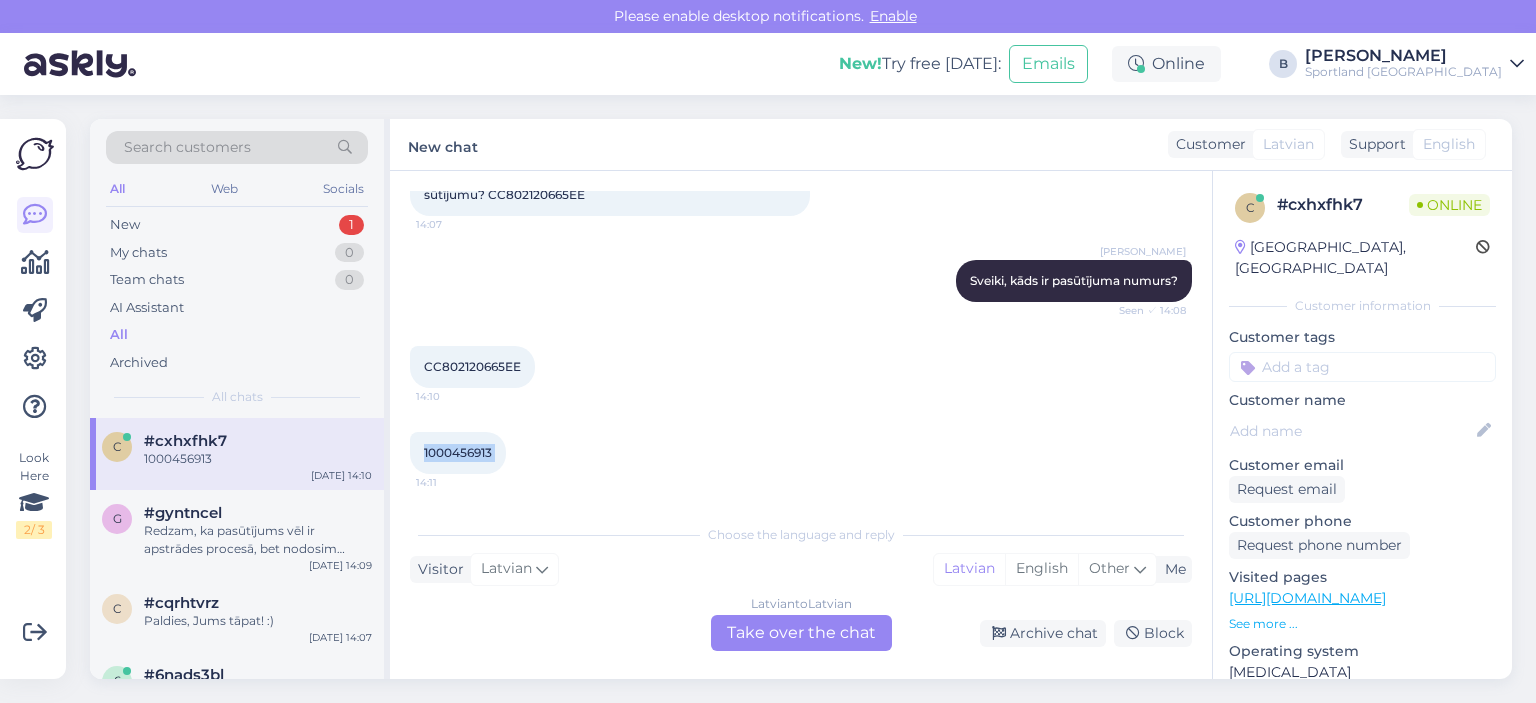 click on "1000456913" at bounding box center (458, 452) 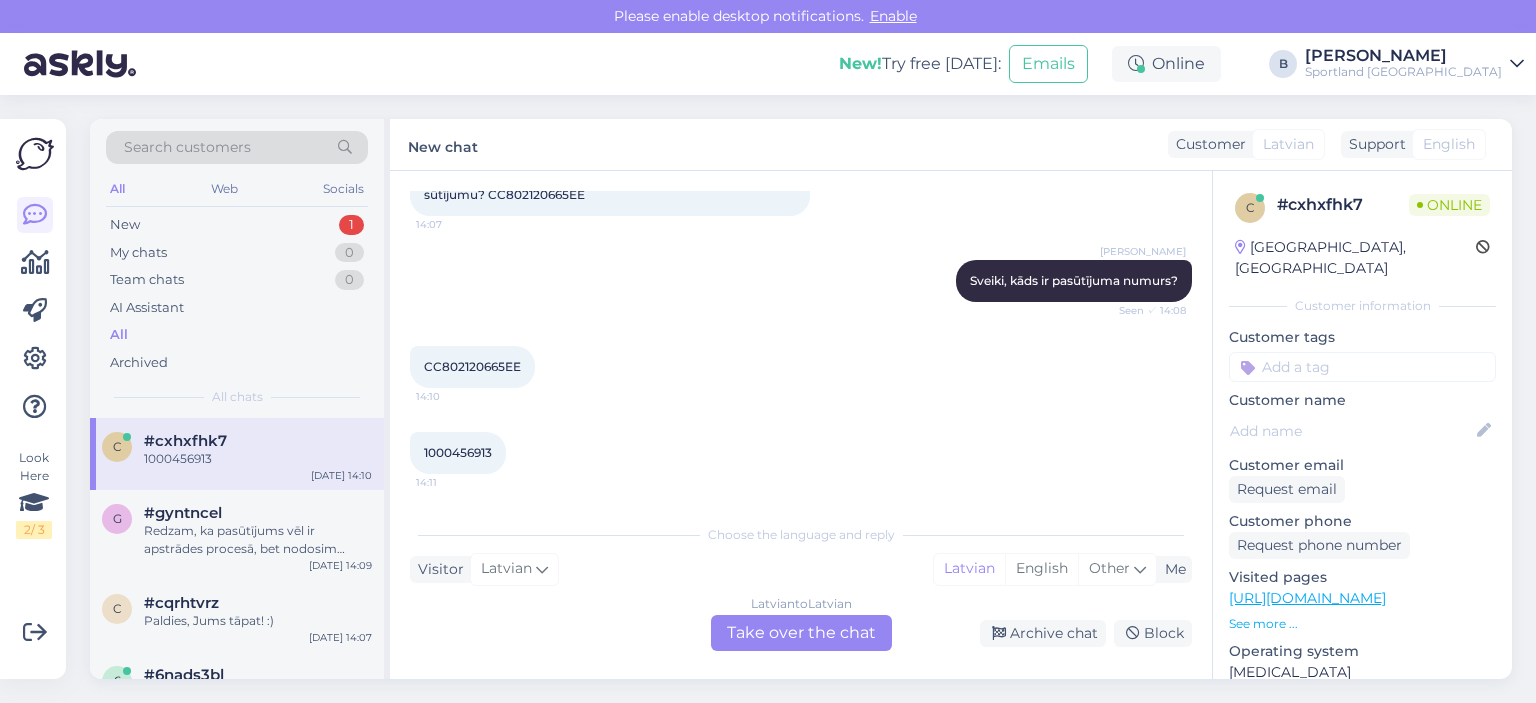 click on "CC802120665EE" at bounding box center [472, 366] 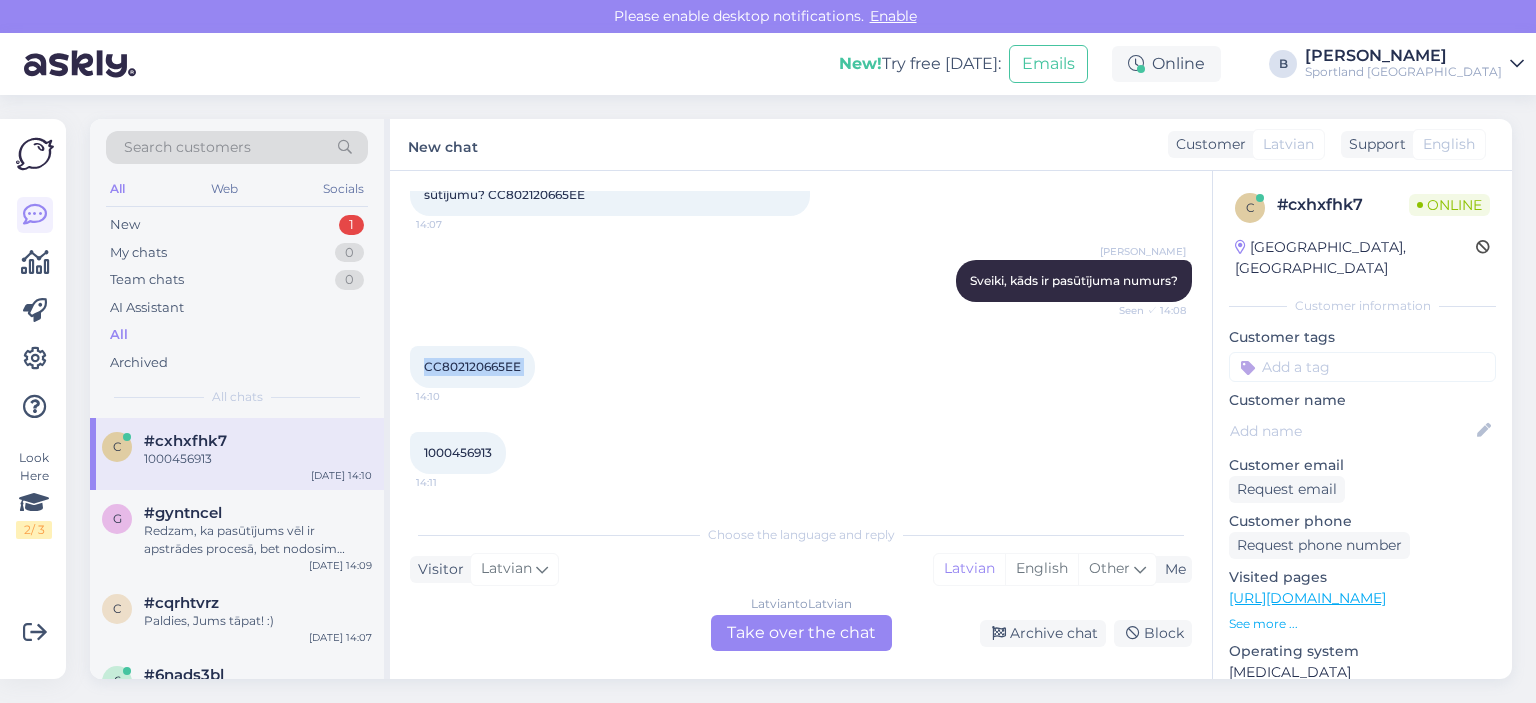 click on "CC802120665EE" at bounding box center [472, 366] 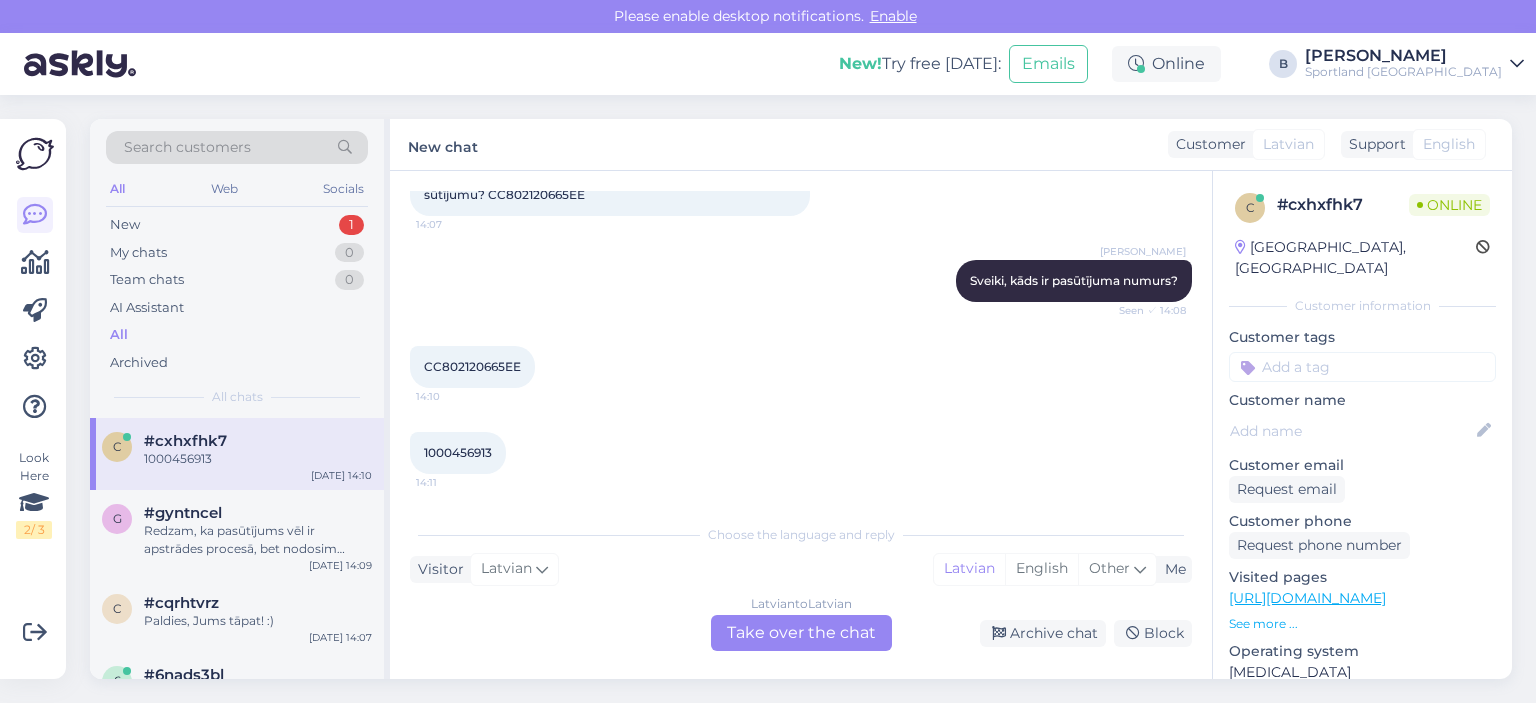 click on "Latvian  to  Latvian Take over the chat" at bounding box center (801, 633) 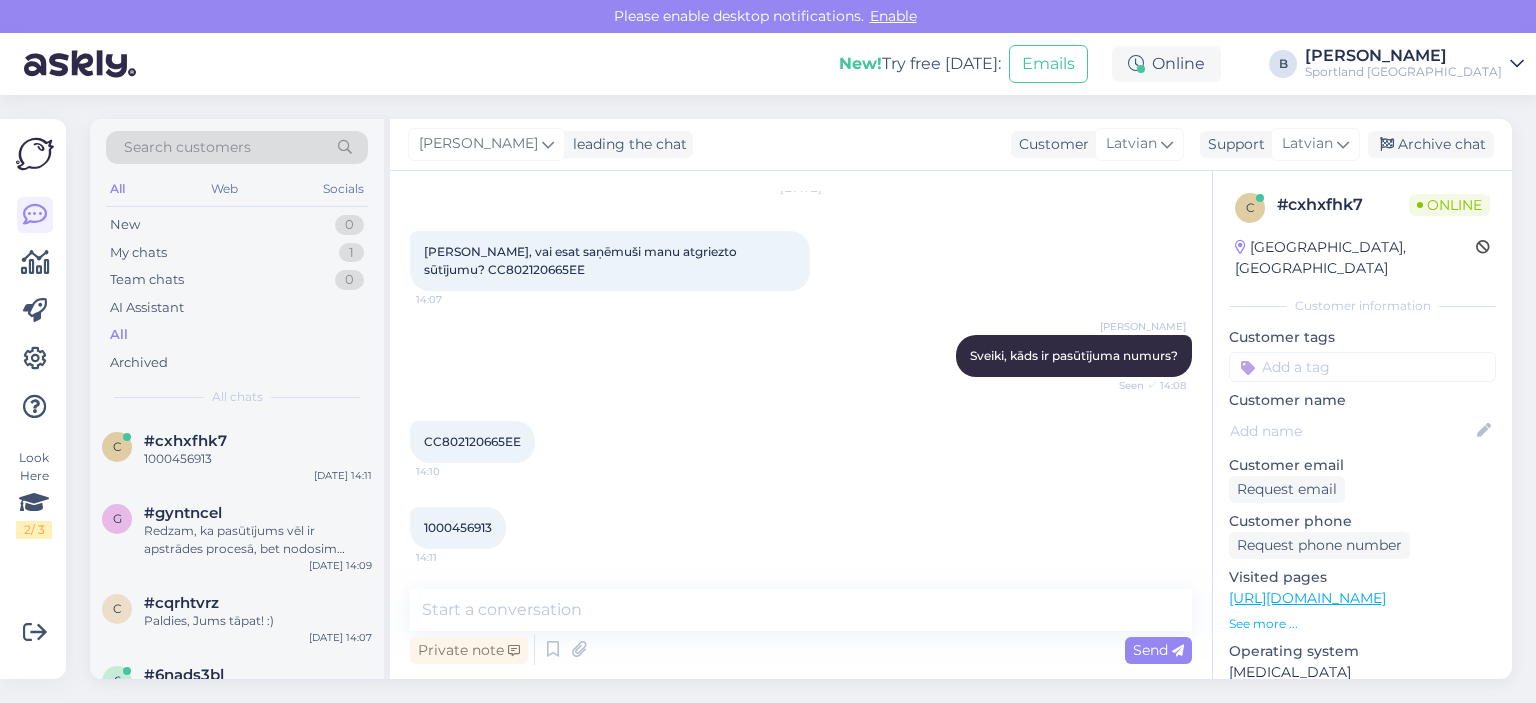 scroll, scrollTop: 2871, scrollLeft: 0, axis: vertical 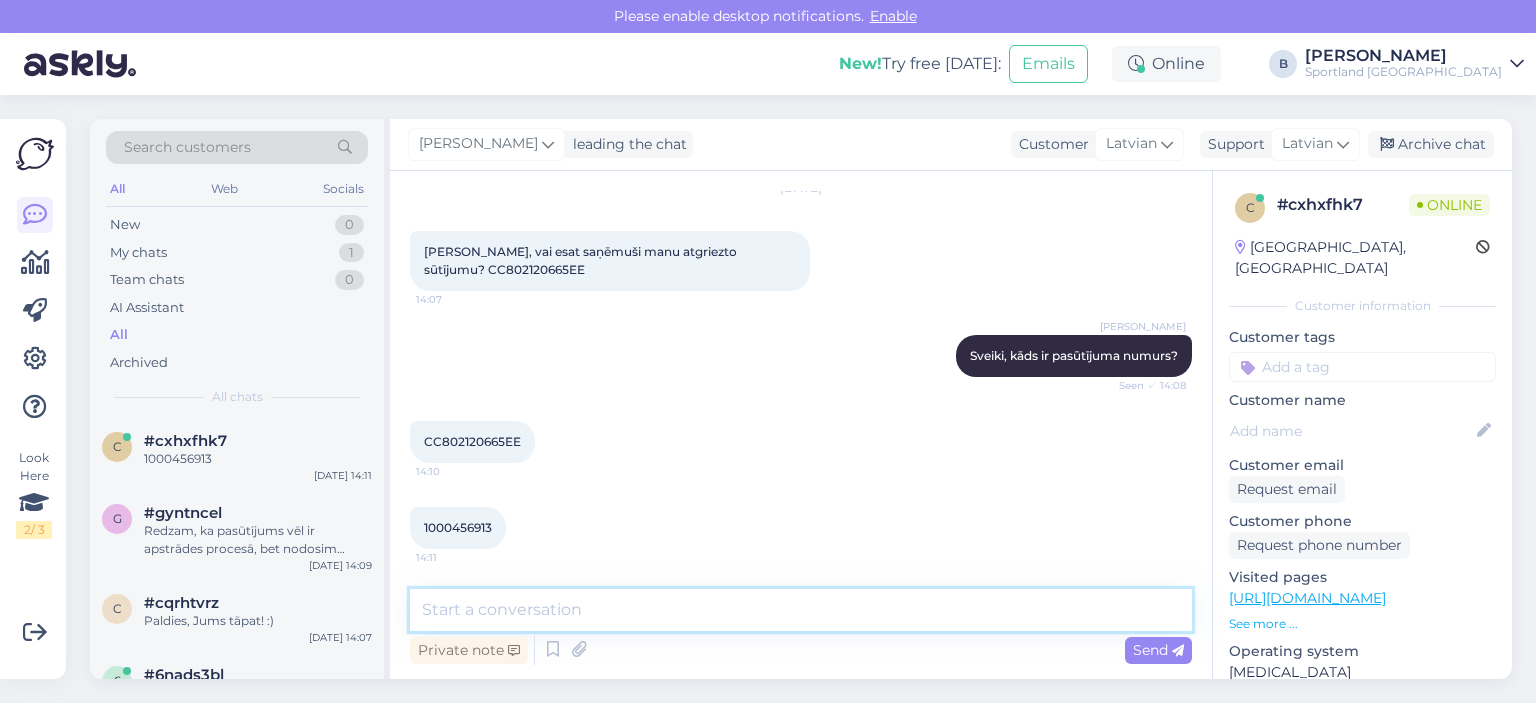 click at bounding box center [801, 610] 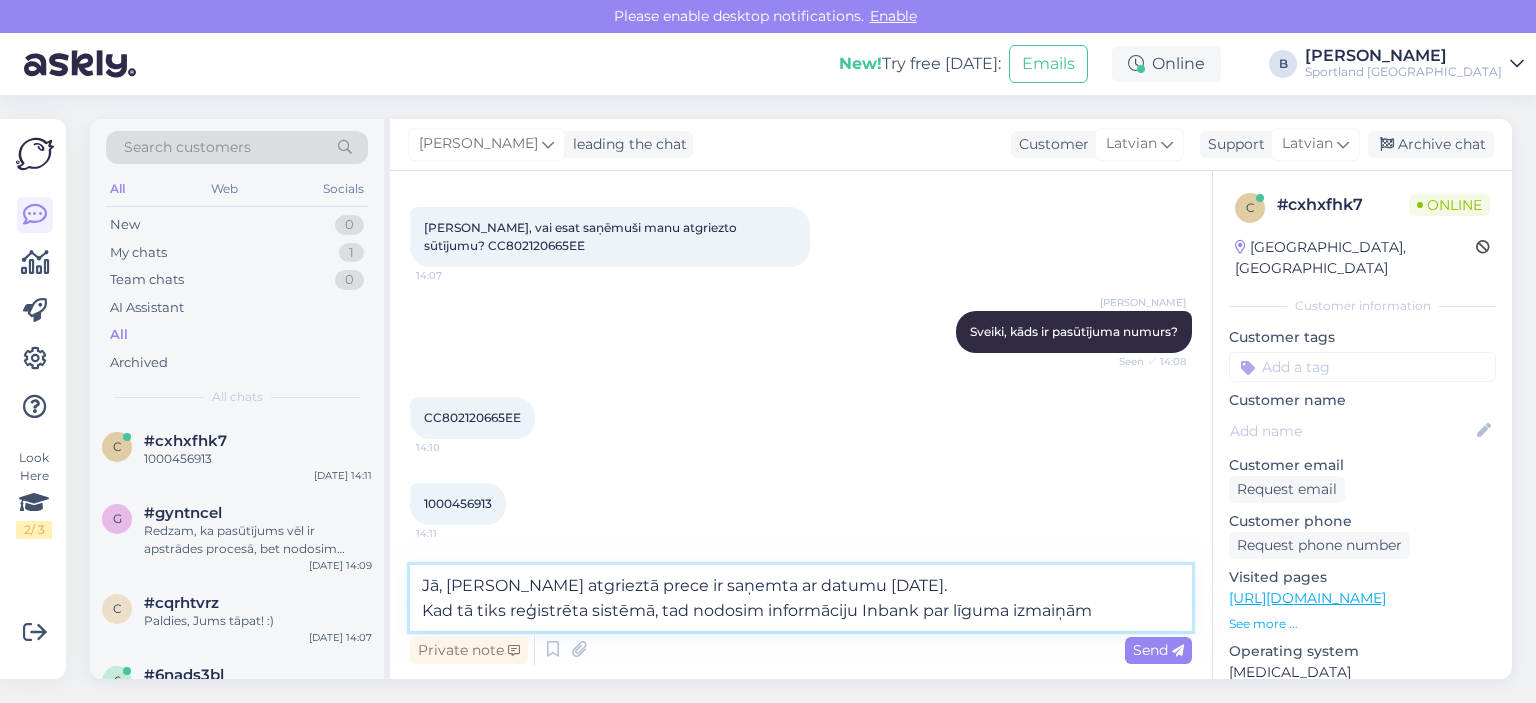 type on "Jā, [PERSON_NAME] atgrieztā prece ir saņemta ar datumu [DATE].
Kad tā tiks reģistrēta sistēmā, tad nodosim informāciju Inbank par līguma izmaiņām." 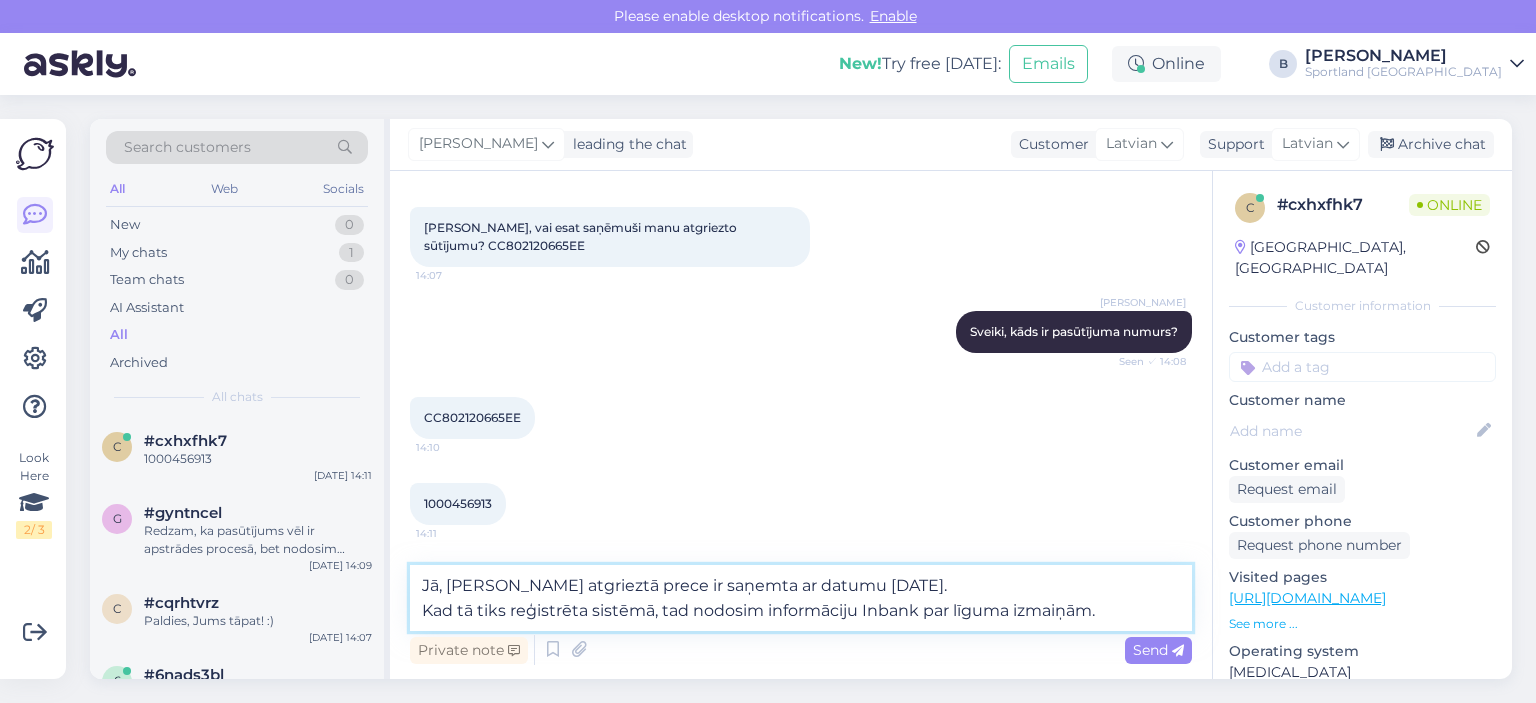 type 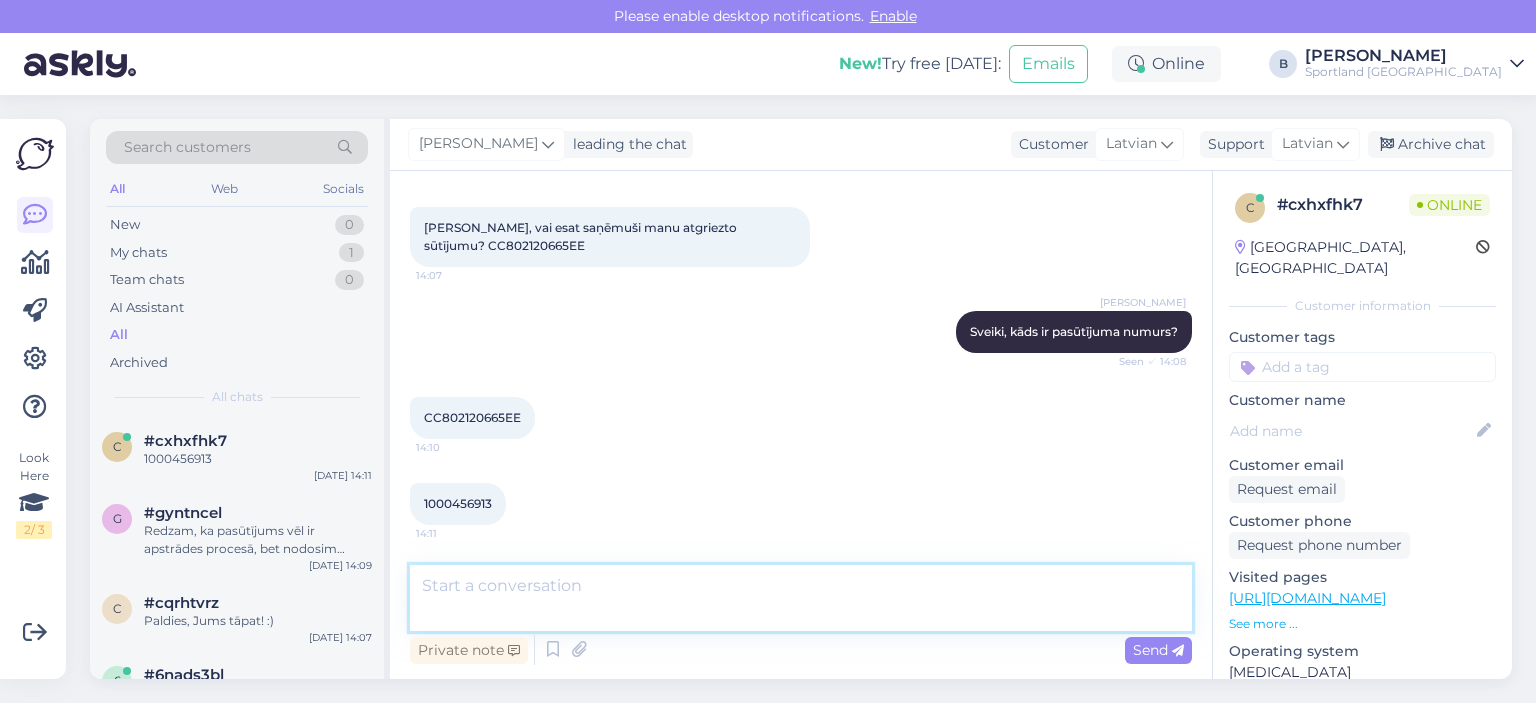 scroll, scrollTop: 2993, scrollLeft: 0, axis: vertical 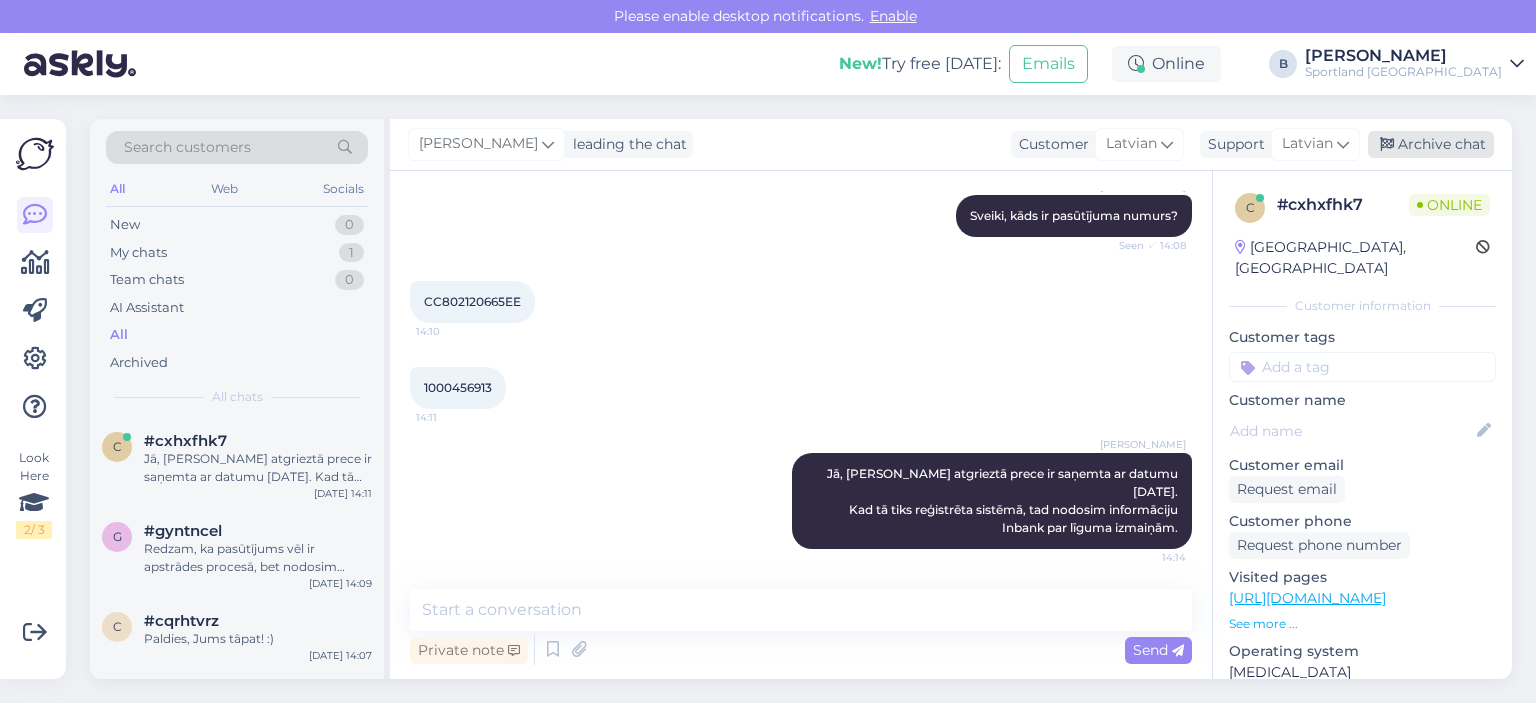 click on "Archive chat" at bounding box center (1431, 144) 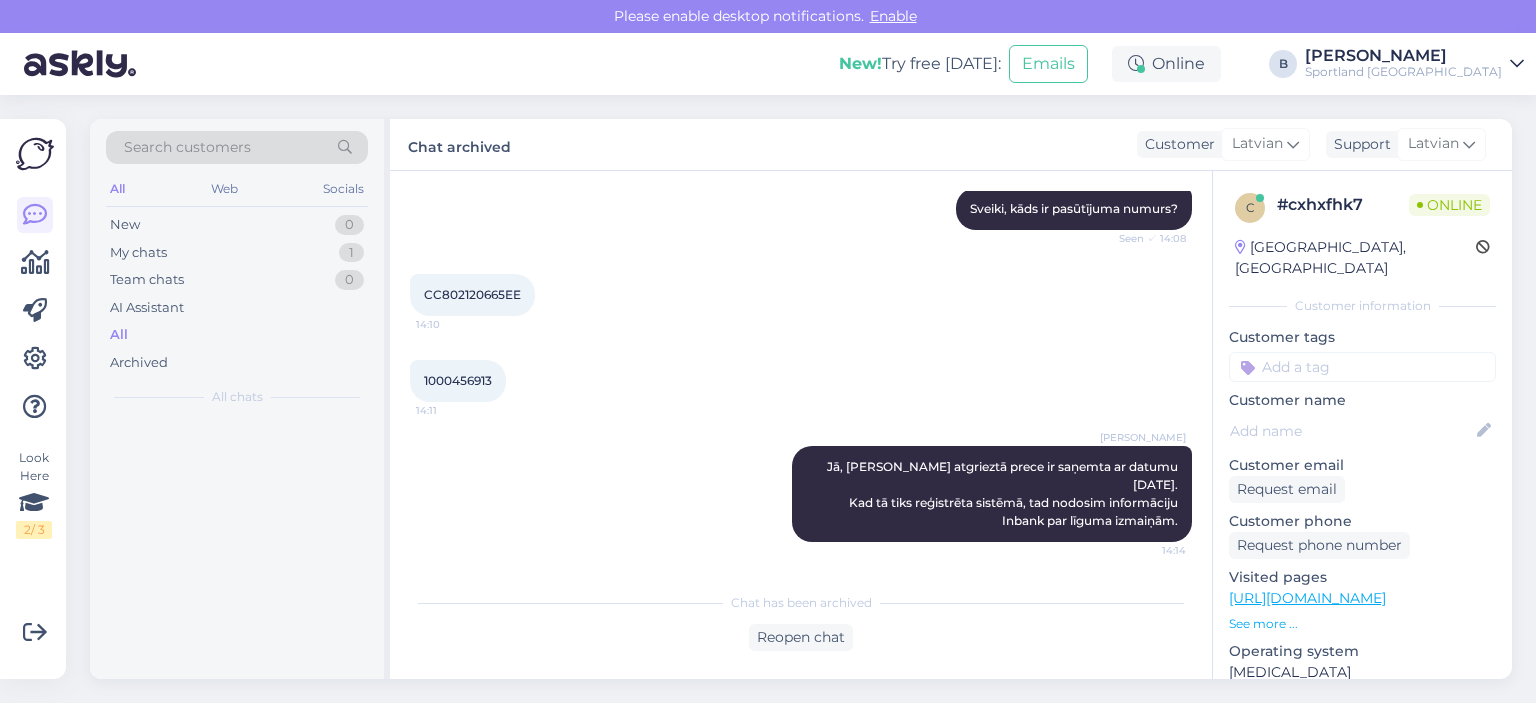 scroll, scrollTop: 3000, scrollLeft: 0, axis: vertical 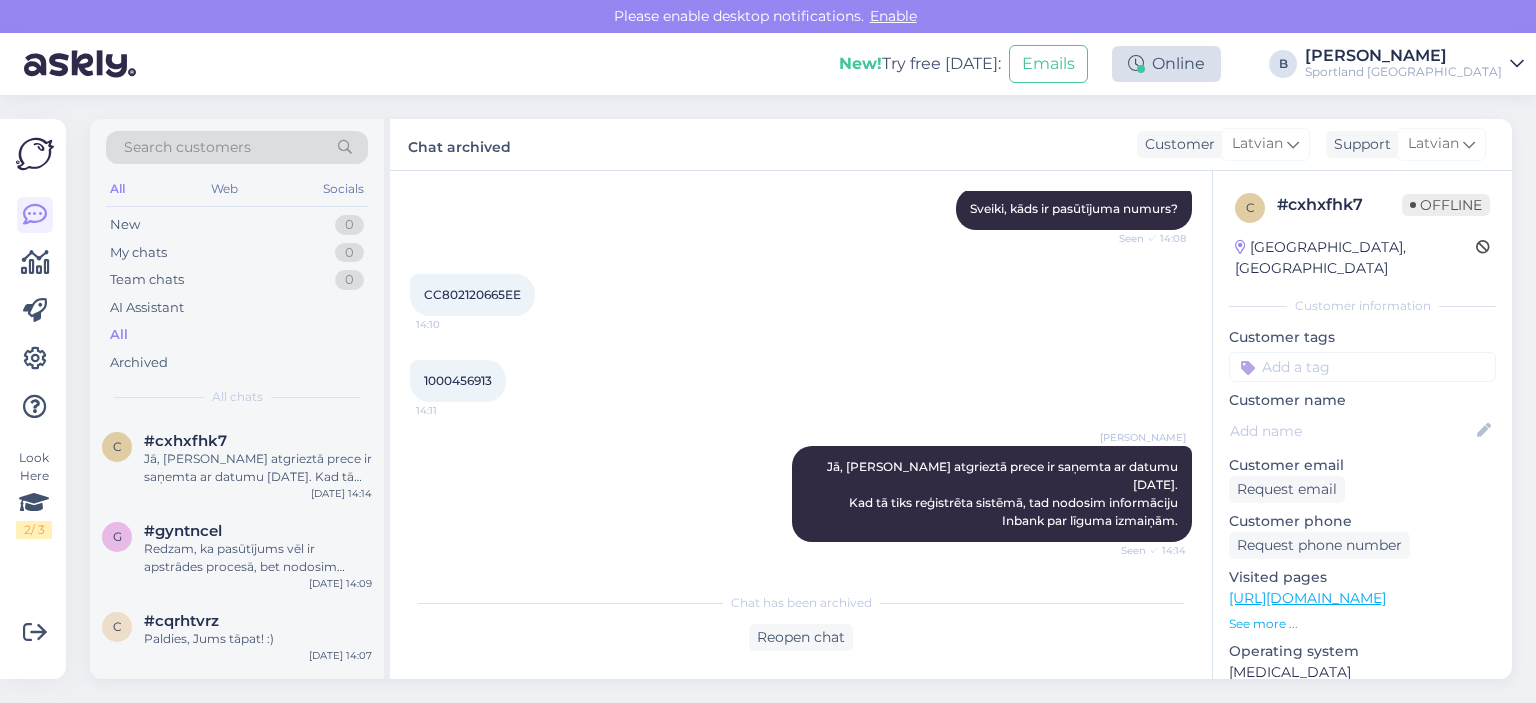 click on "Online" at bounding box center [1166, 64] 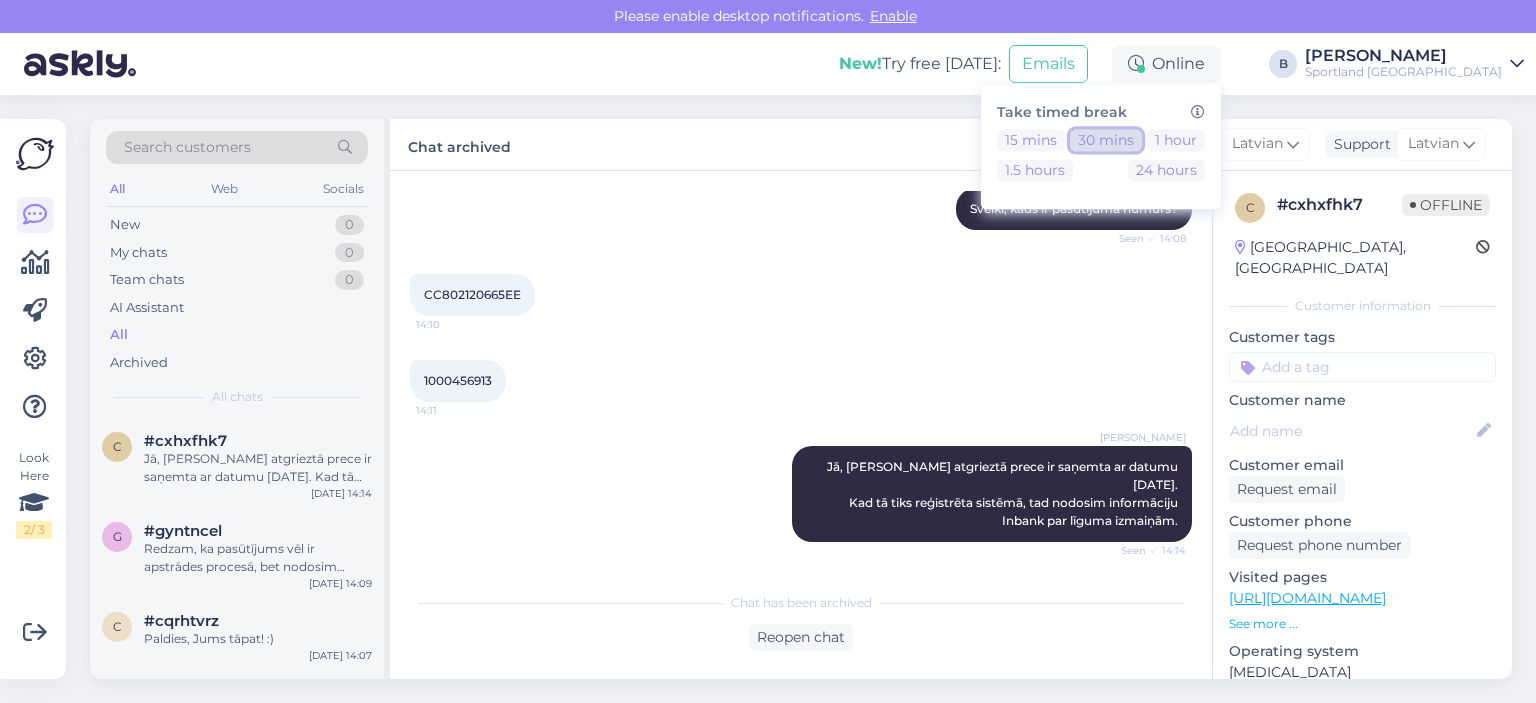 click on "30 mins" at bounding box center [1106, 140] 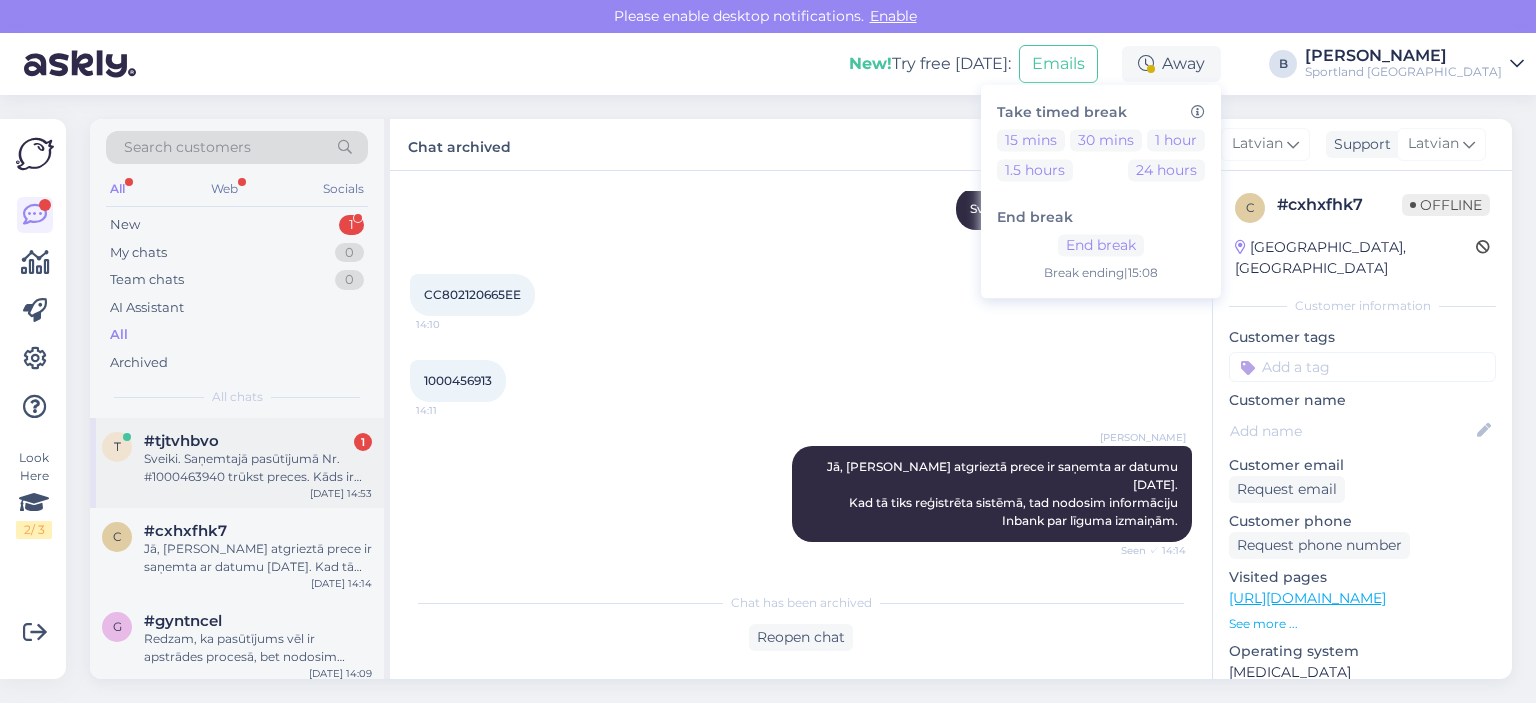 click on "Sveiki. Saņemtajā pasūtījumā Nr. #1000463940 trūkst preces. Kāds ir iemesls ?" at bounding box center [258, 468] 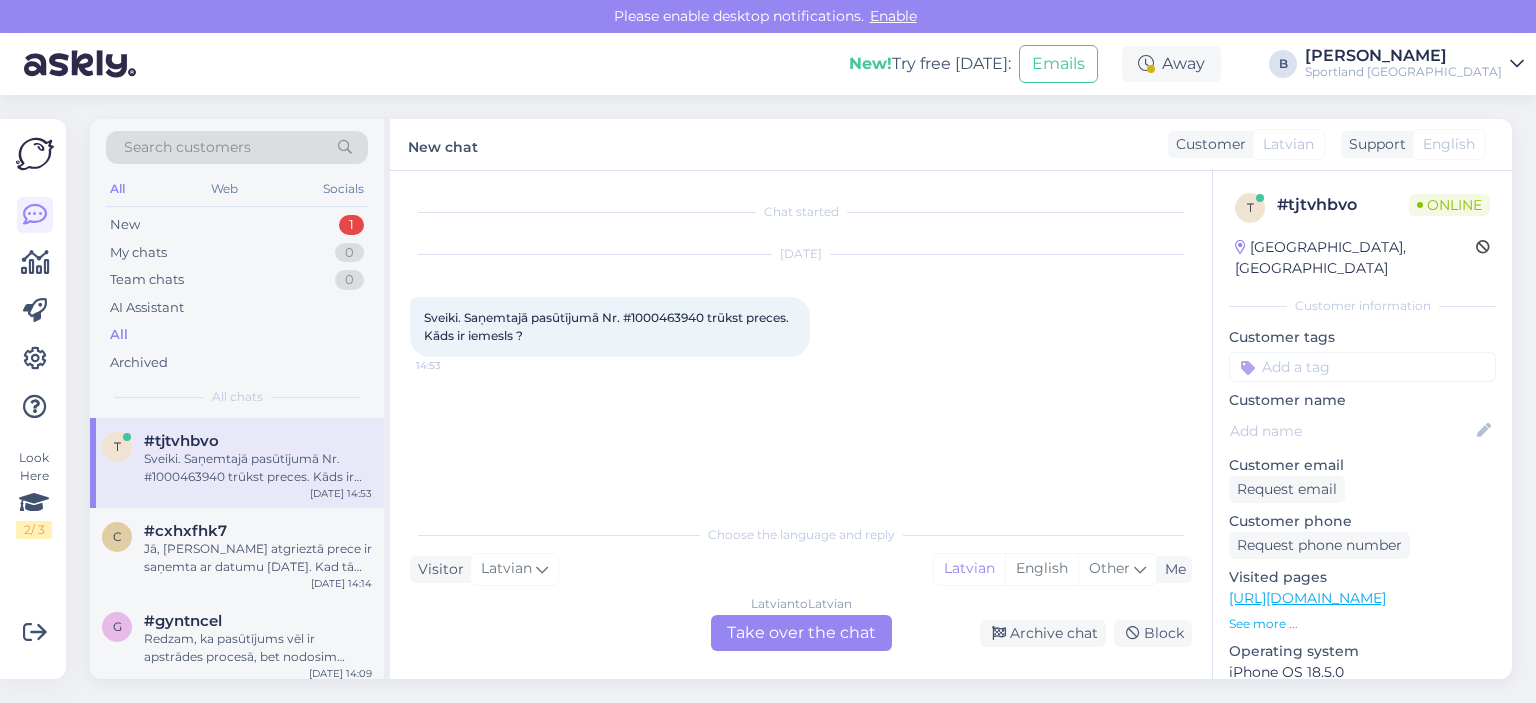 scroll, scrollTop: 0, scrollLeft: 0, axis: both 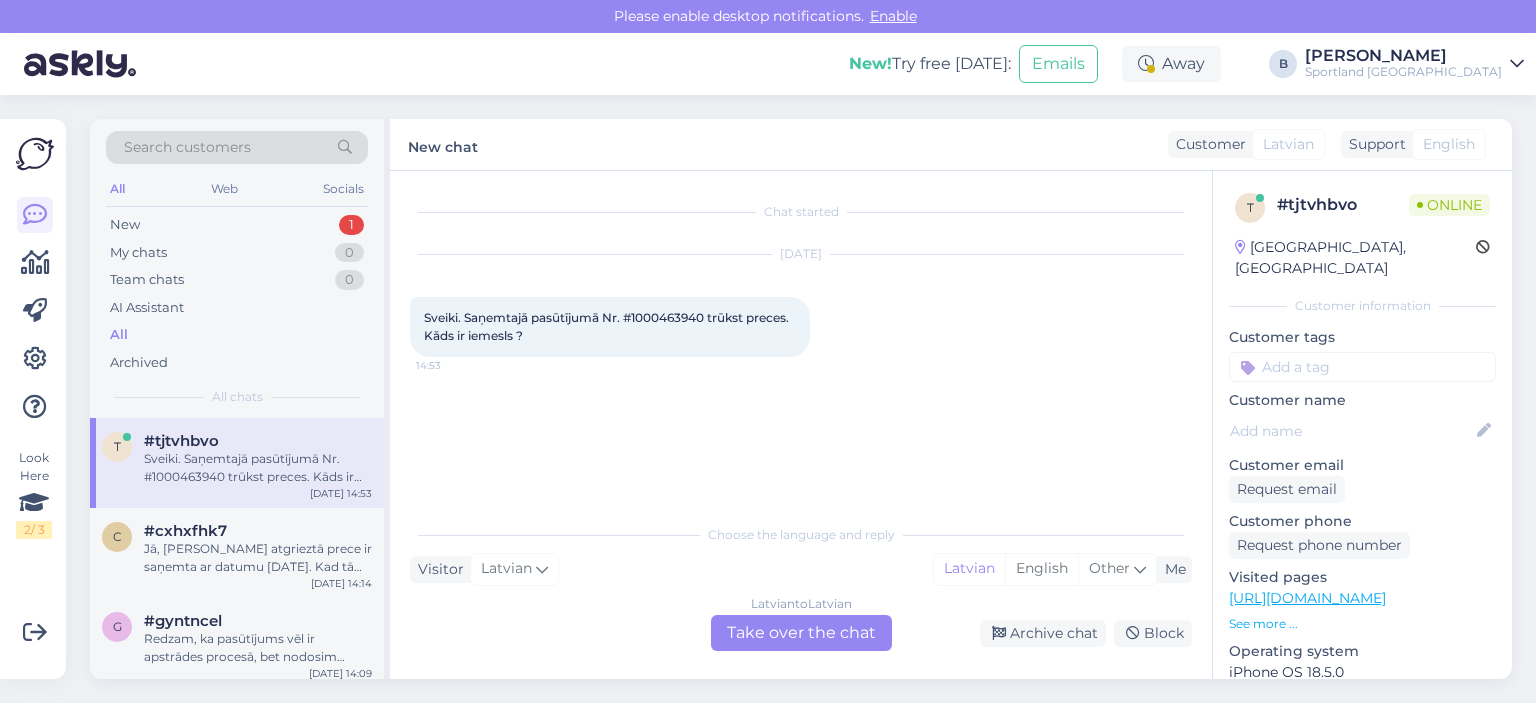 click on "Latvian  to  Latvian Take over the chat" at bounding box center (801, 633) 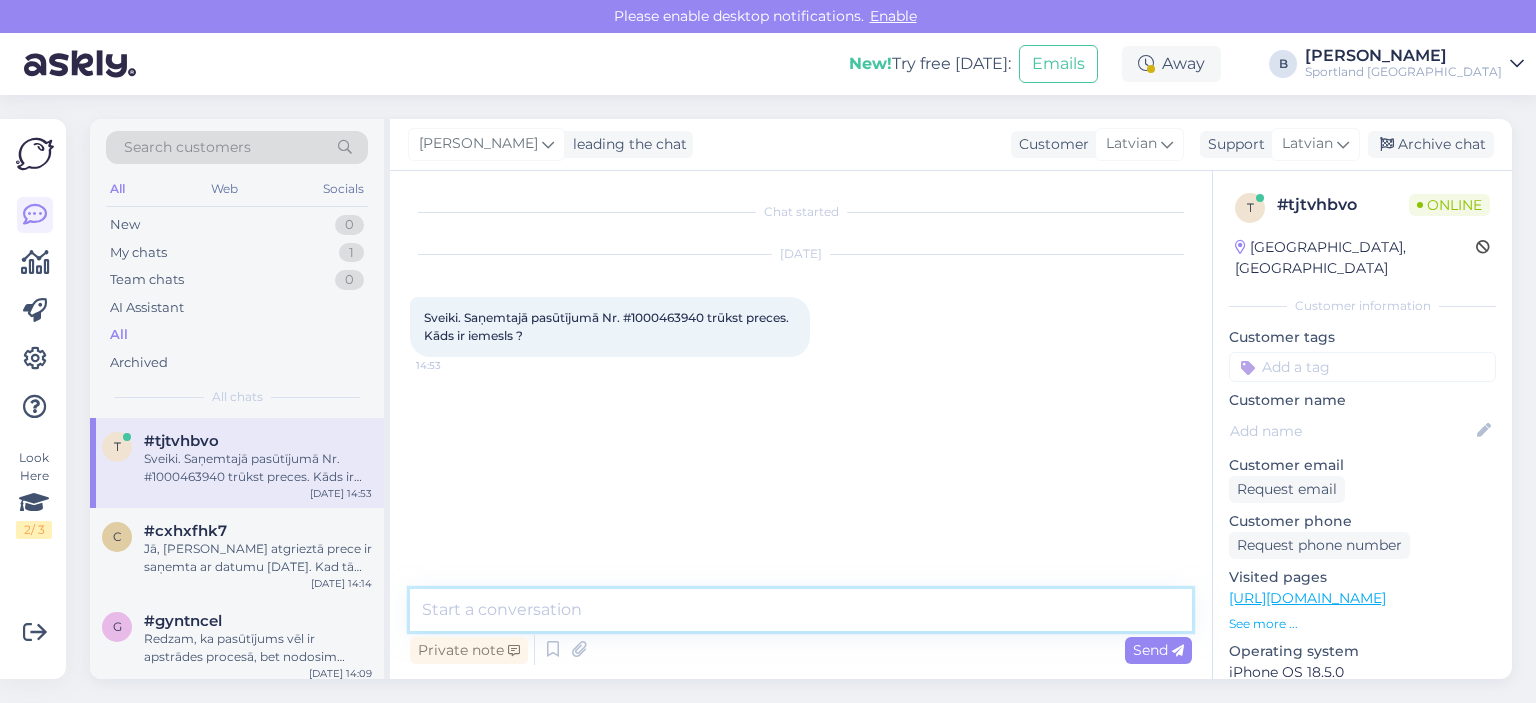 click at bounding box center (801, 610) 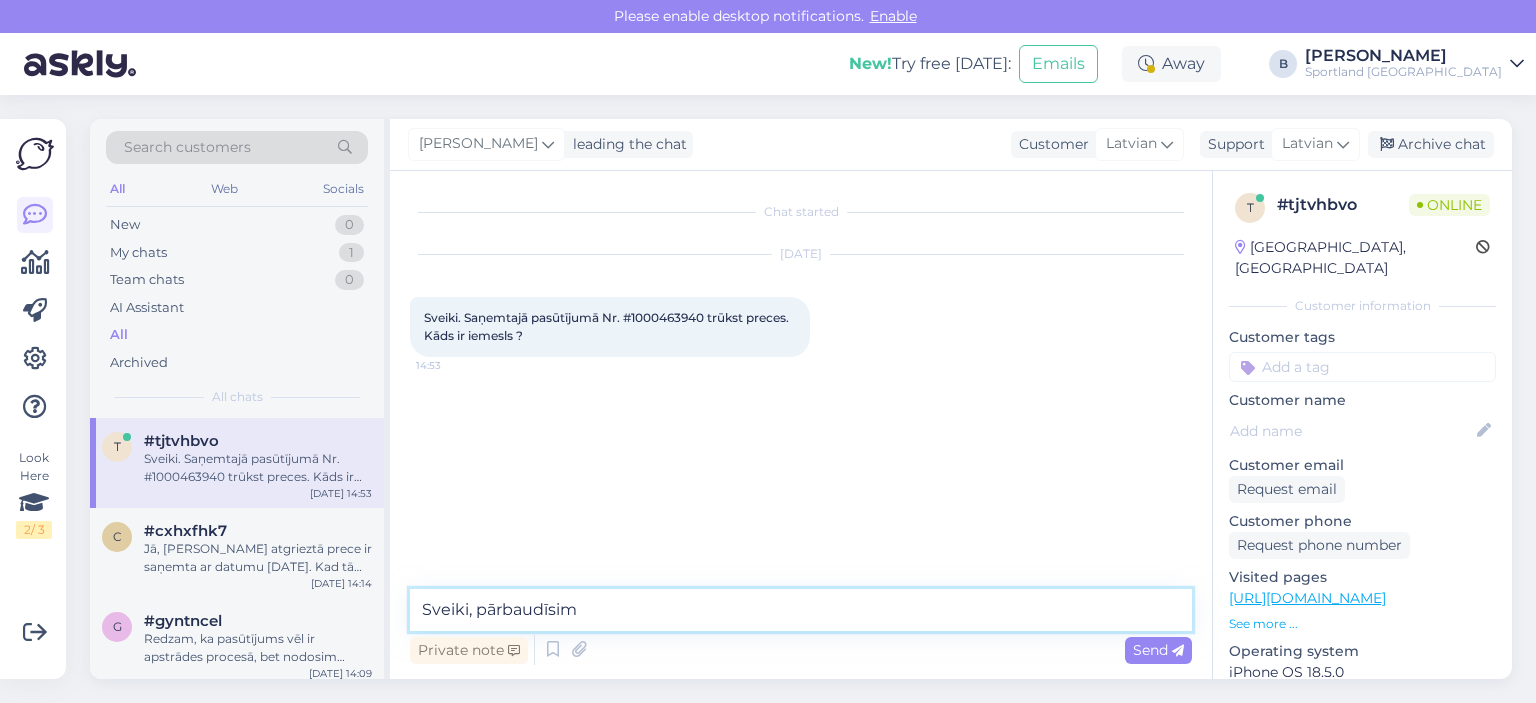type on "Sveiki, pārbaudīsim." 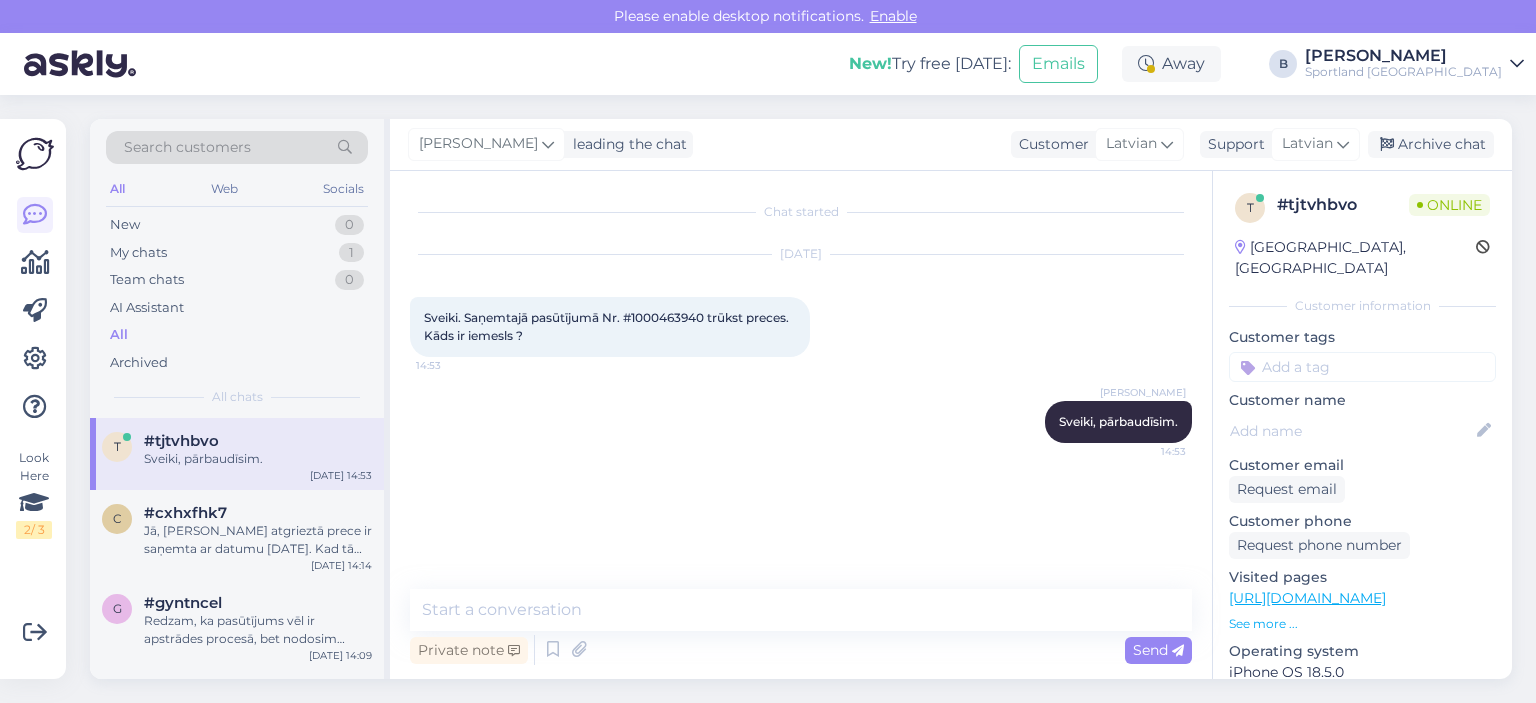 click on "Sveiki. Saņemtajā pasūtījumā Nr. #1000463940 trūkst preces. Kāds ir iemesls ?" at bounding box center [608, 326] 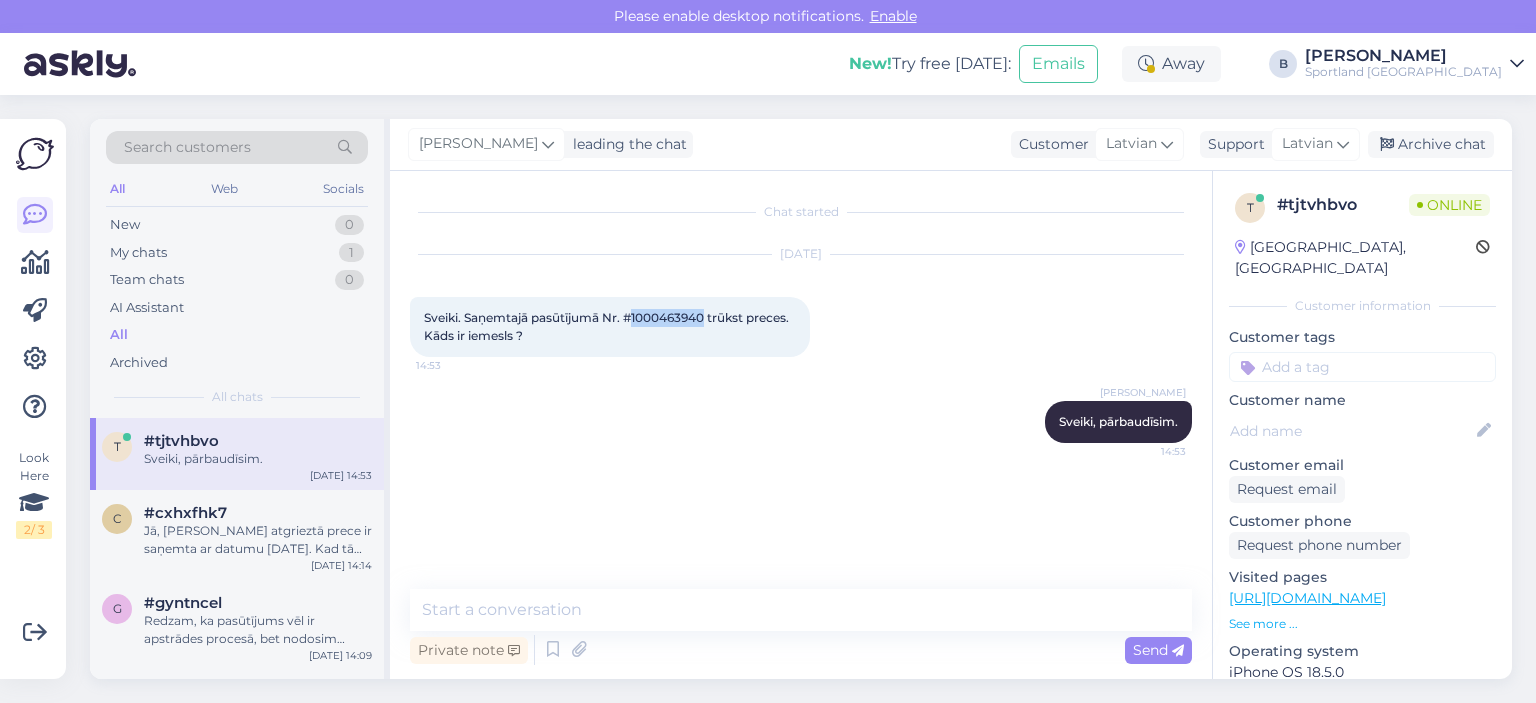 click on "Sveiki. Saņemtajā pasūtījumā Nr. #1000463940 trūkst preces. Kāds ir iemesls ?" at bounding box center (608, 326) 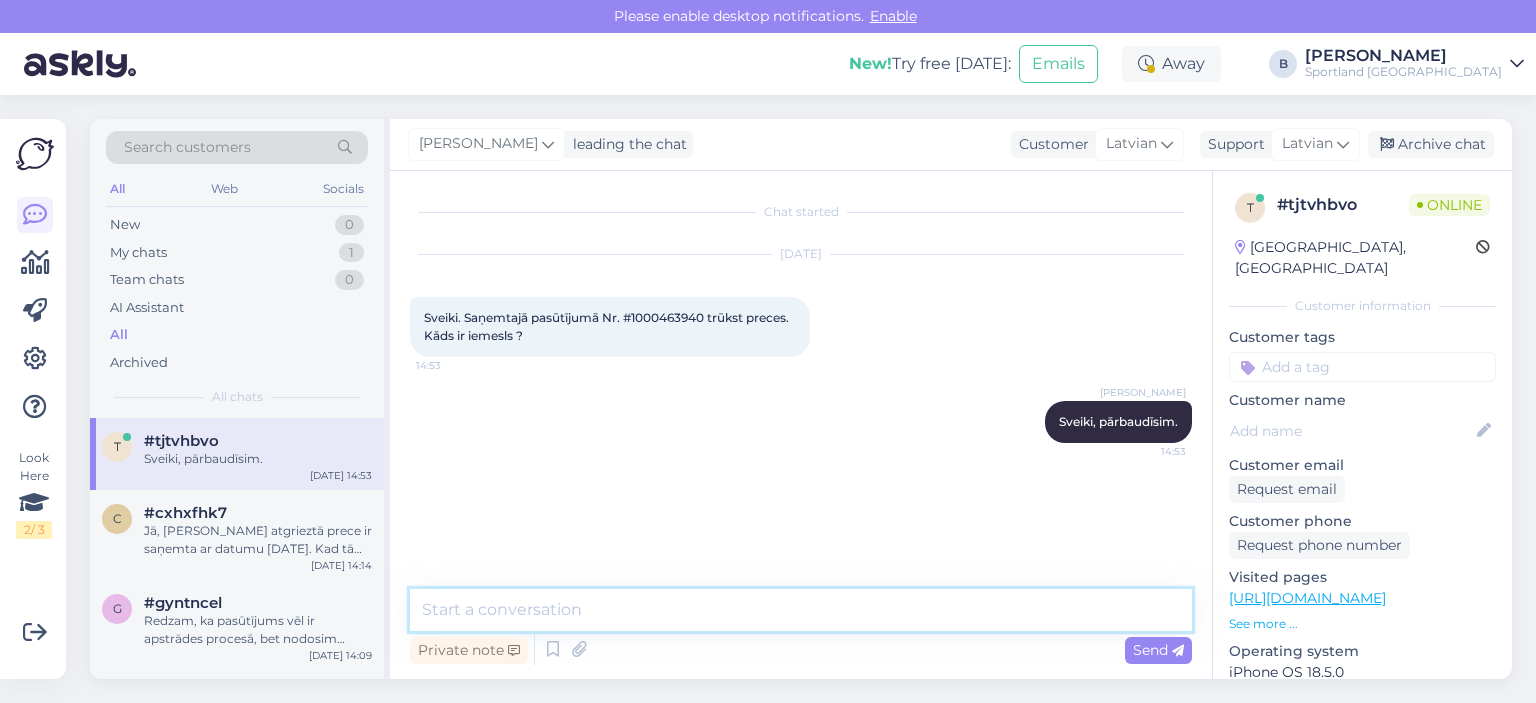 click at bounding box center (801, 610) 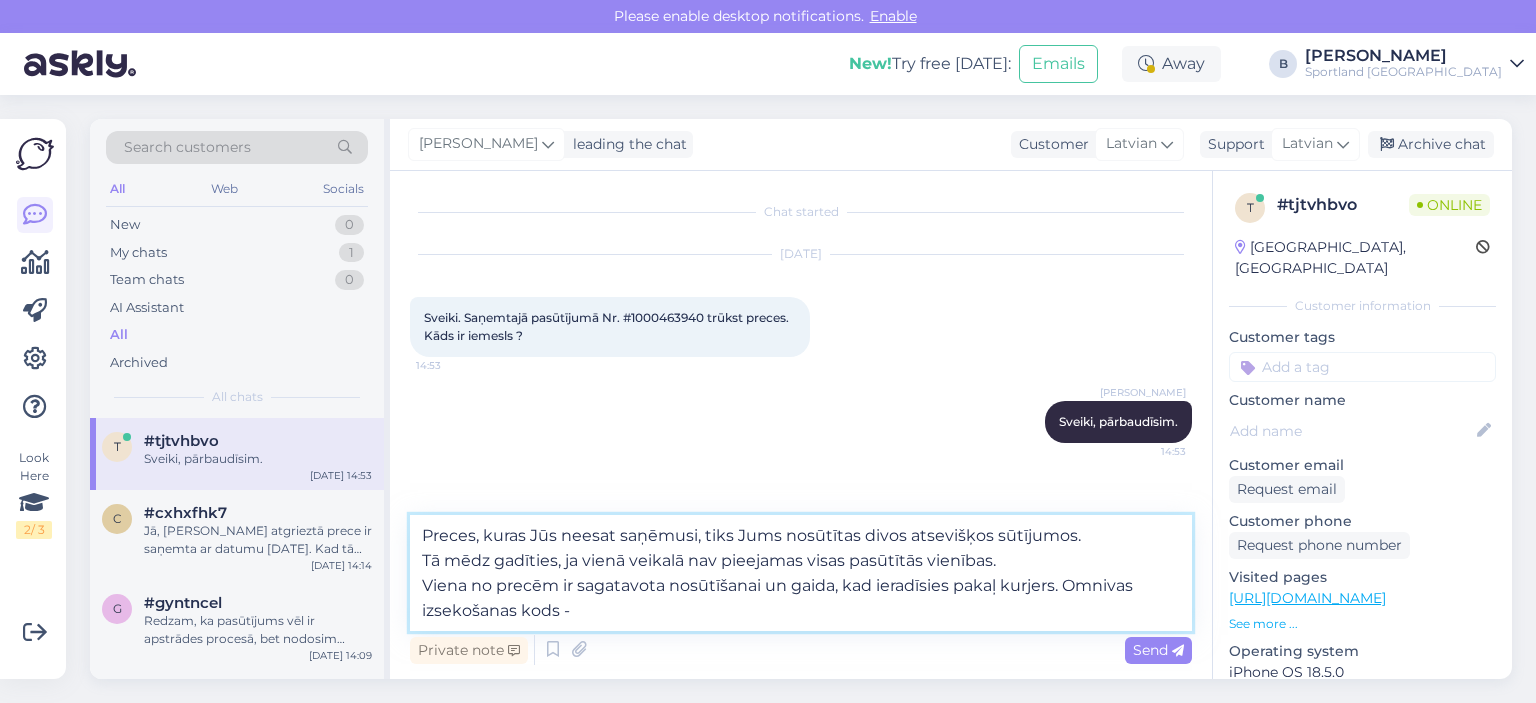 paste on "CC803748491EE" 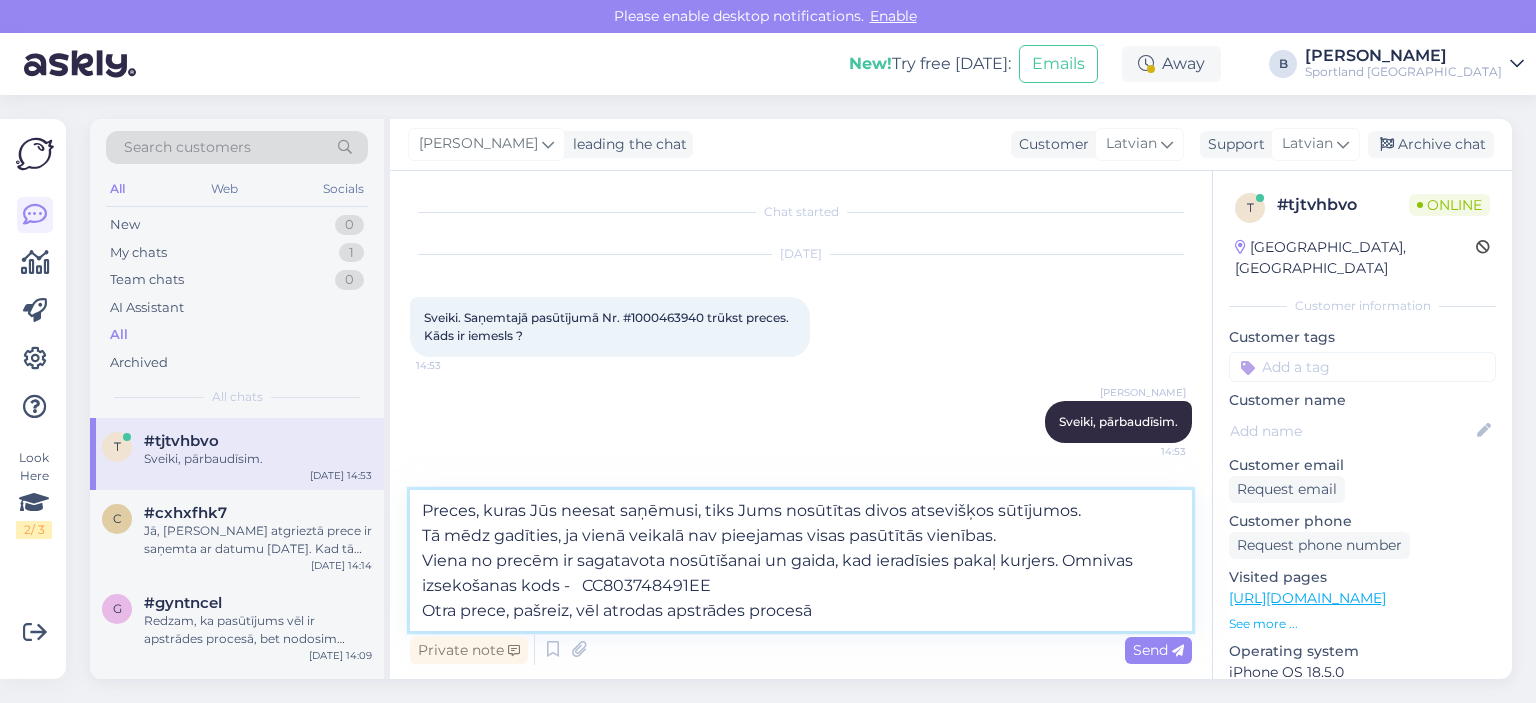 type on "Preces, kuras Jūs neesat saņēmusi, tiks Jums nosūtītas divos atsevišķos sūtījumos.
Tā mēdz gadīties, ja vienā veikalā nav pieejamas visas pasūtītās vienības.
Viena no precēm ir sagatavota nosūtīšanai un gaida, kad ieradīsies pakaļ kurjers. Omnivas izsekošanas kods - 	CC803748491EE
Otra prece, pašreiz, vēl atrodas apstrādes procesā." 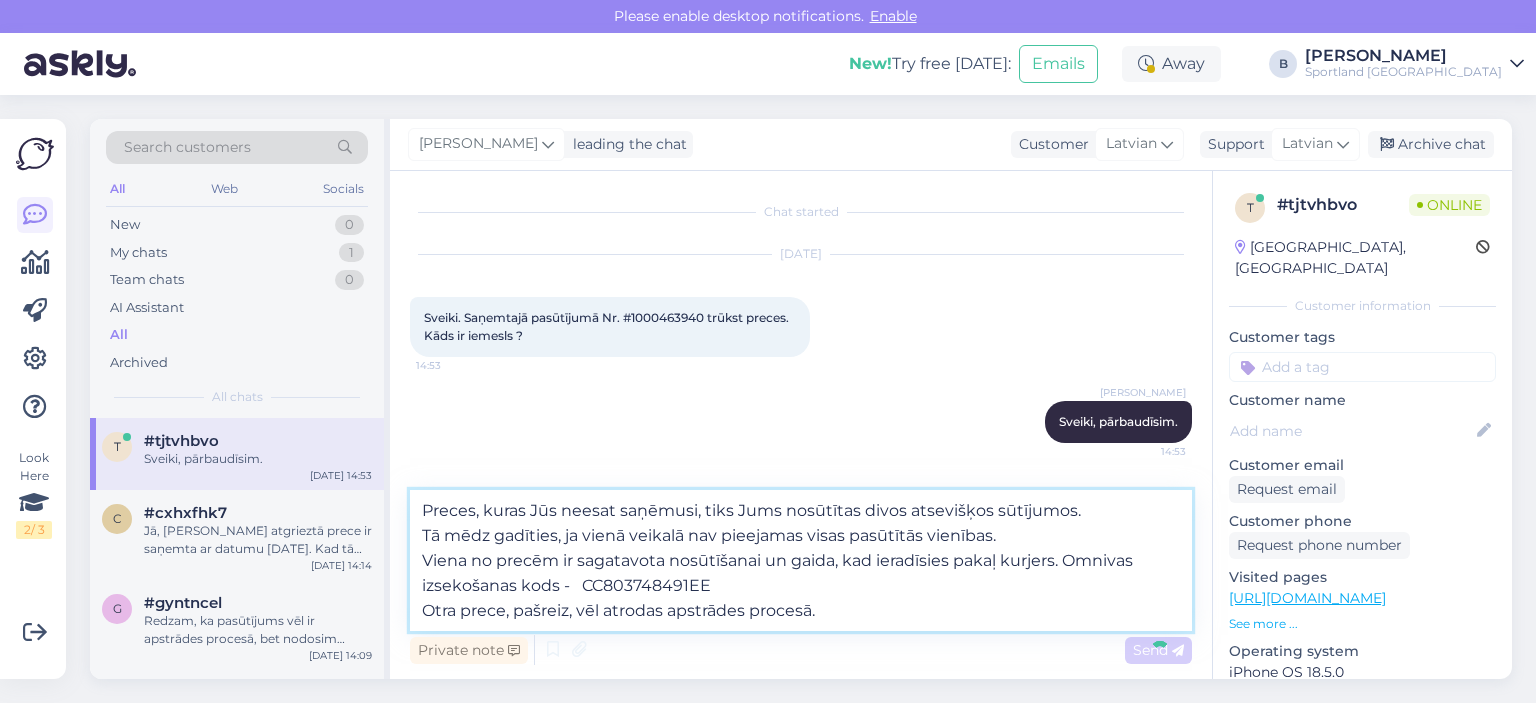 type 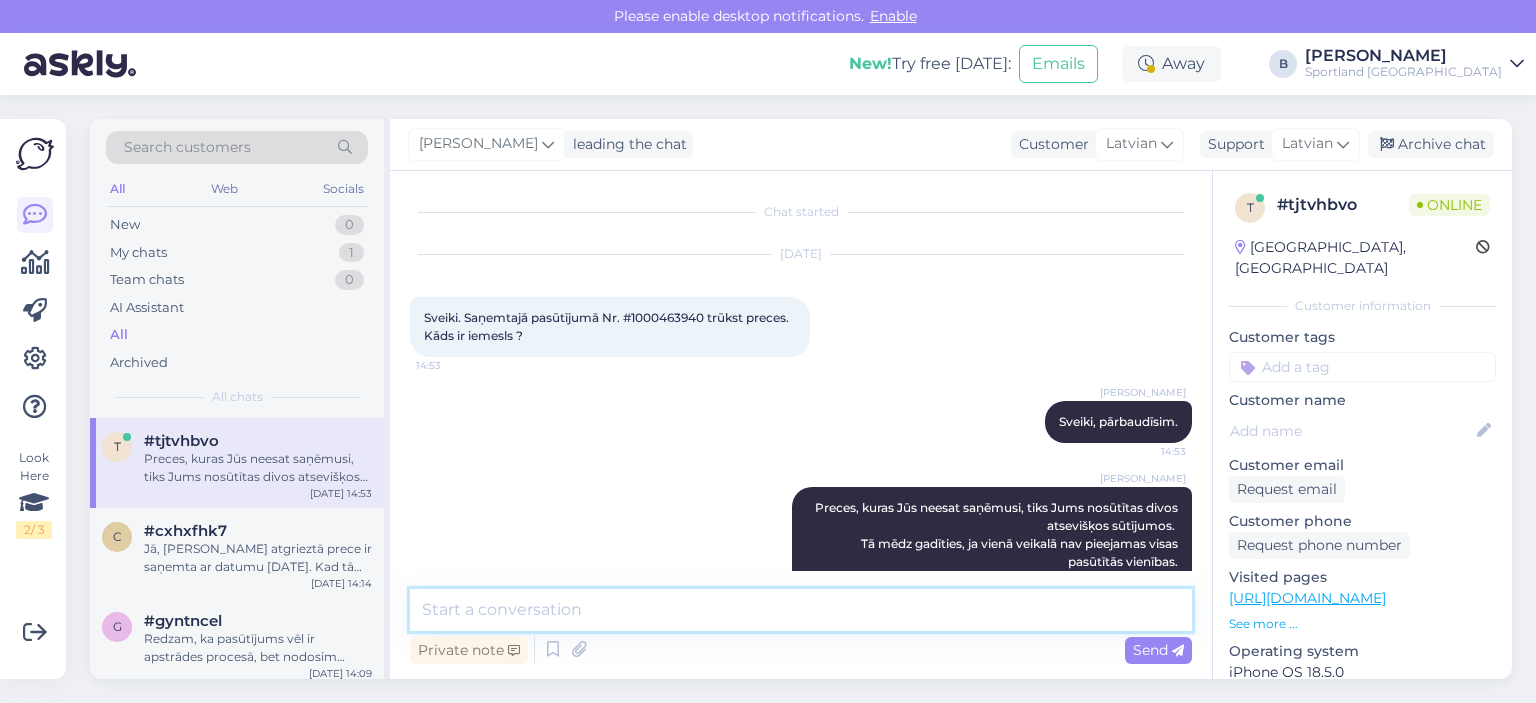 scroll, scrollTop: 106, scrollLeft: 0, axis: vertical 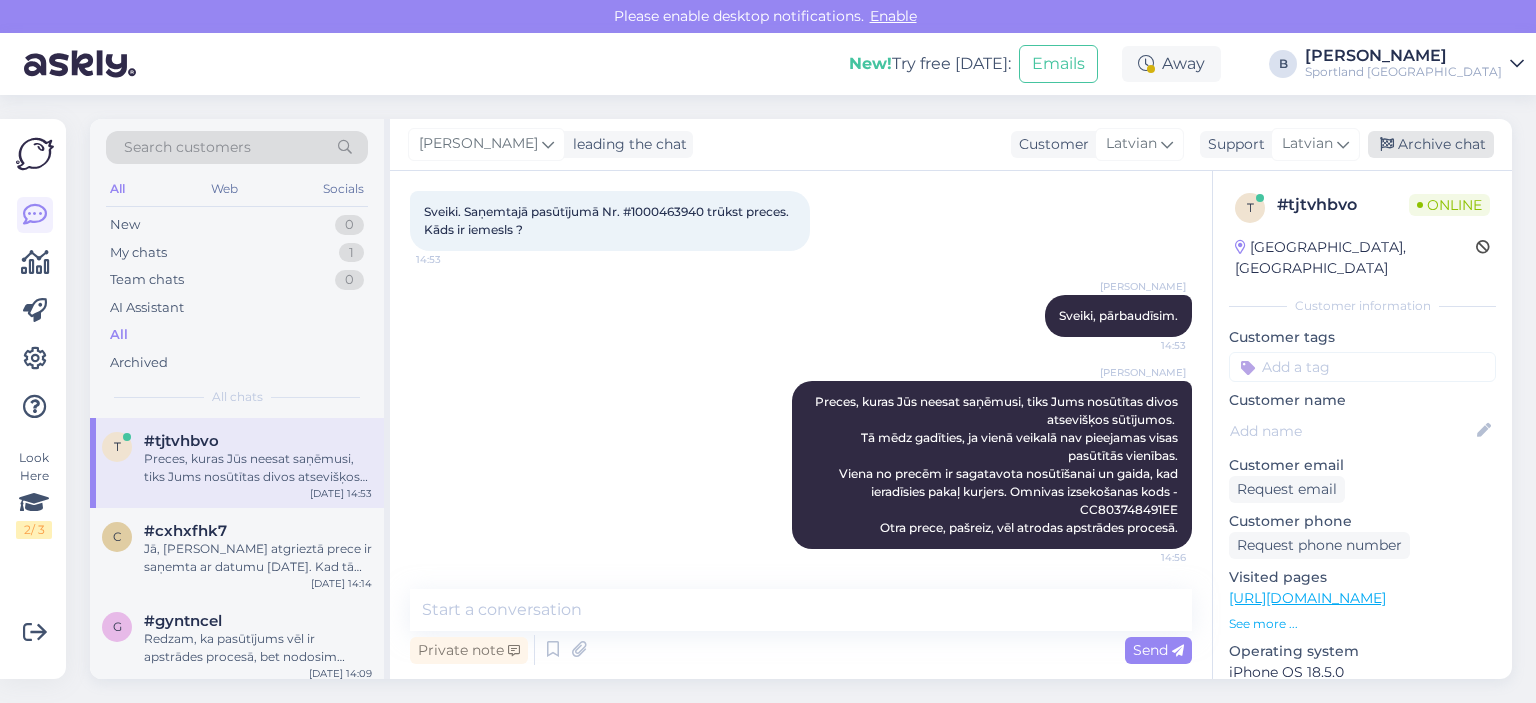 click on "Archive chat" at bounding box center [1431, 144] 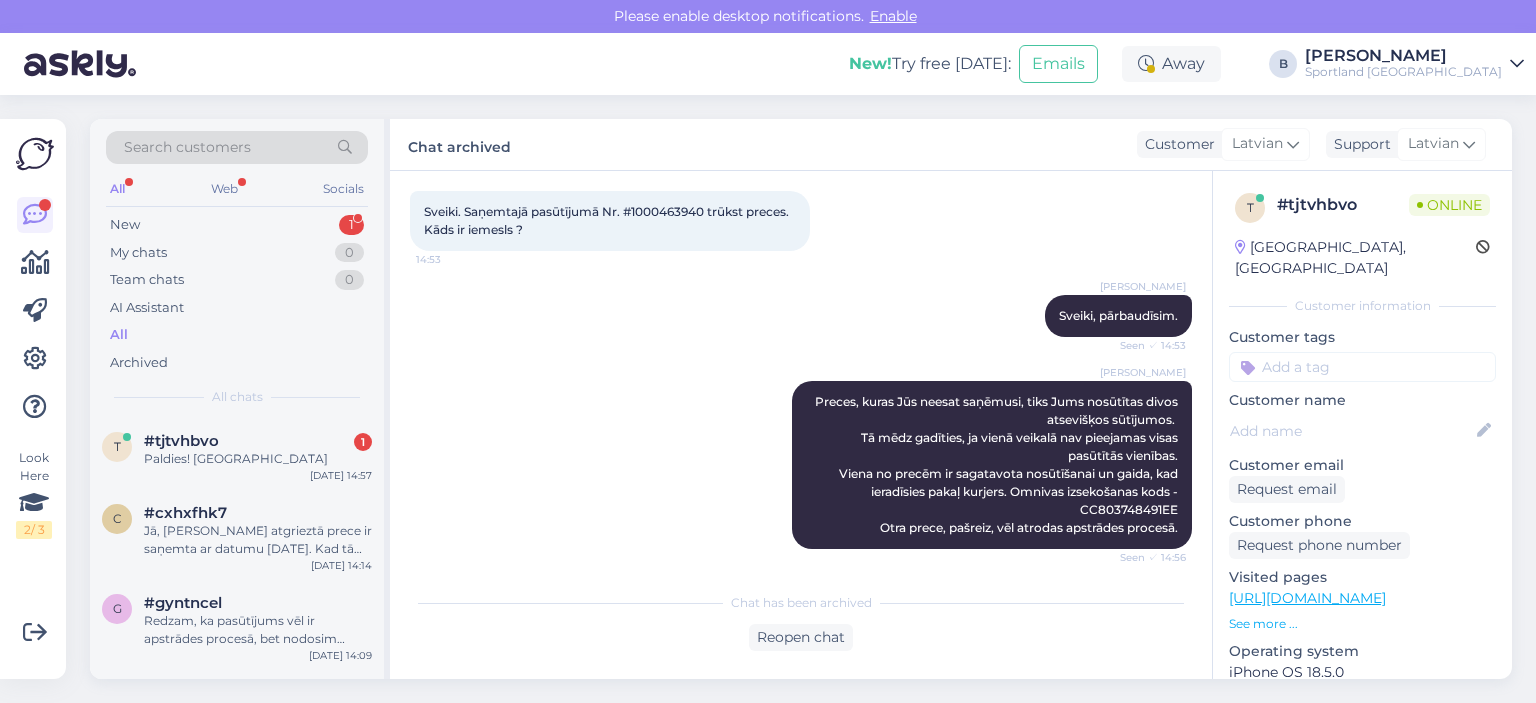 scroll, scrollTop: 198, scrollLeft: 0, axis: vertical 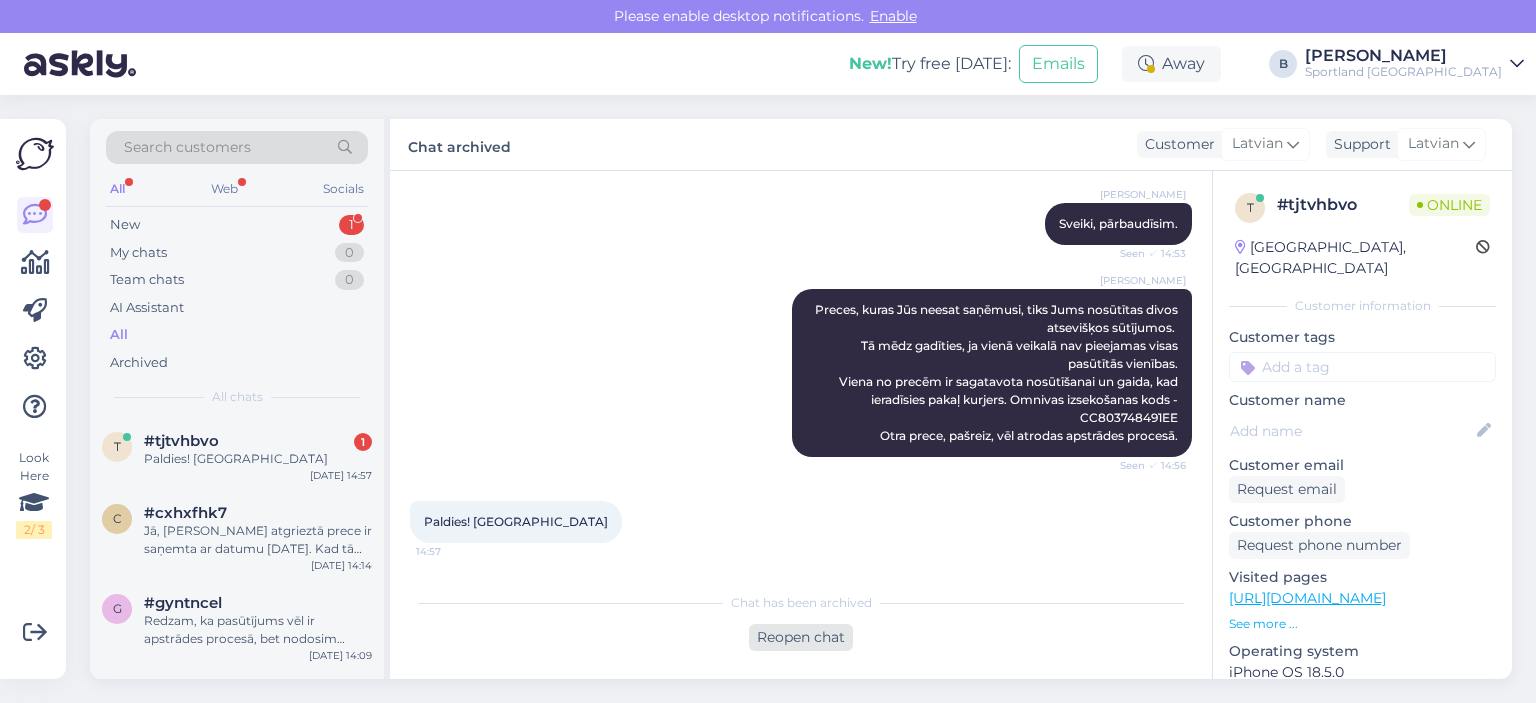 click on "Reopen chat" at bounding box center (801, 637) 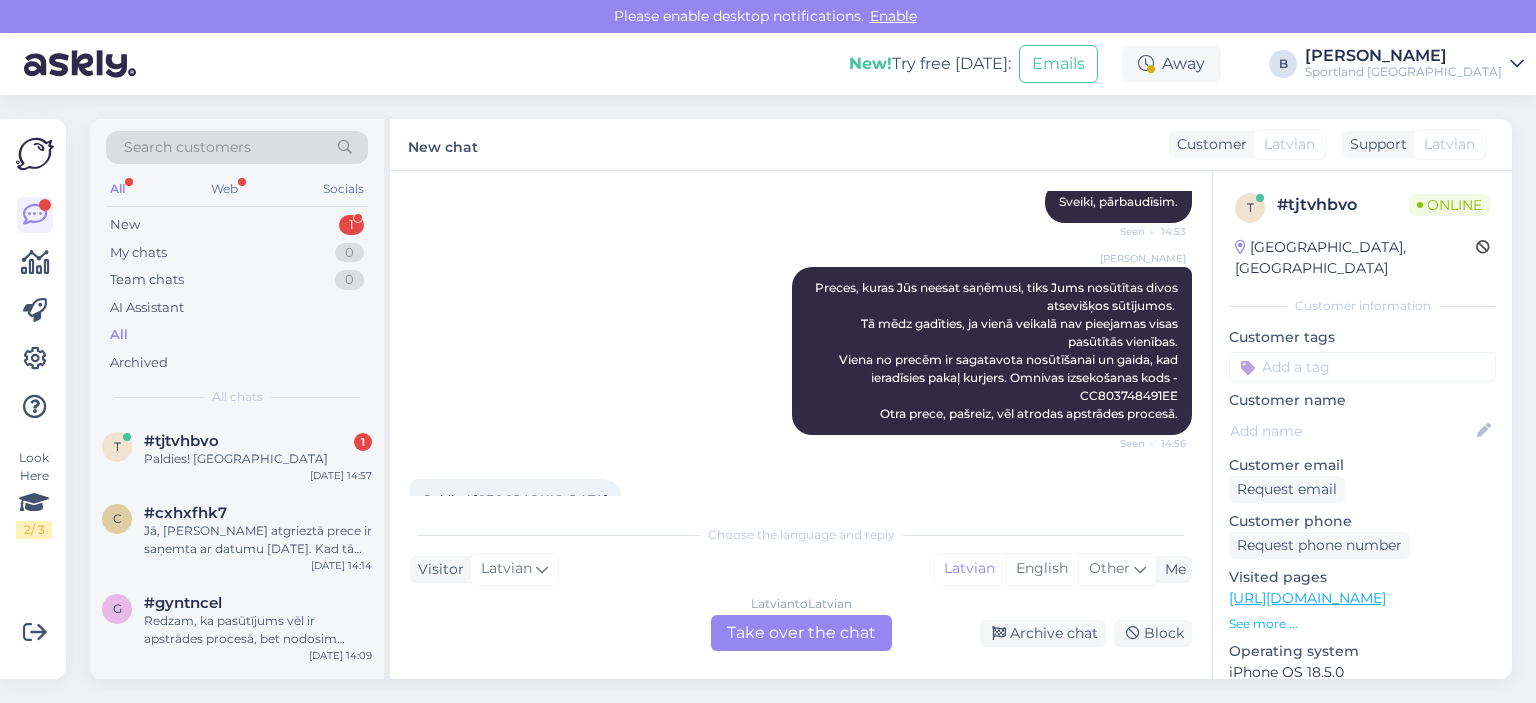 click on "Latvian  to  Latvian Take over the chat" at bounding box center (801, 633) 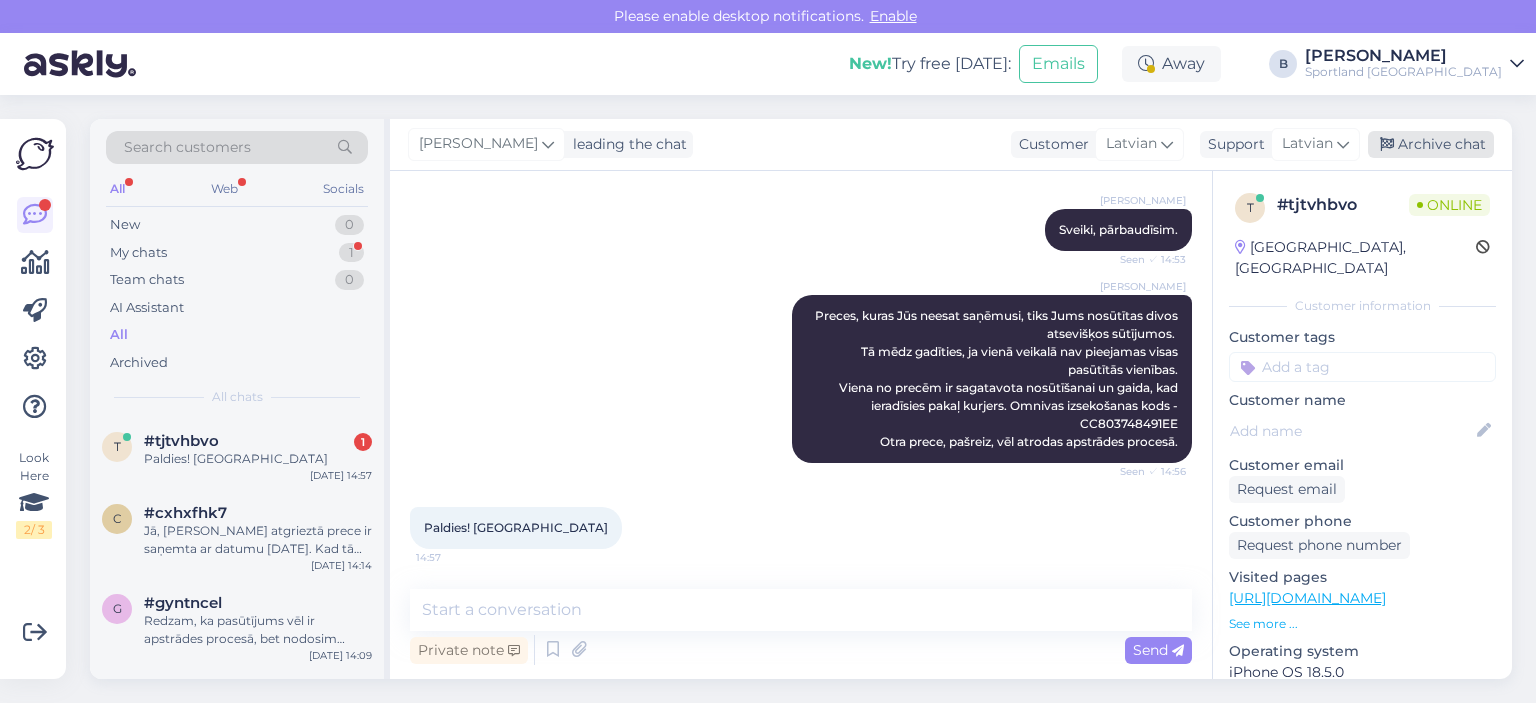 click on "Archive chat" at bounding box center (1431, 144) 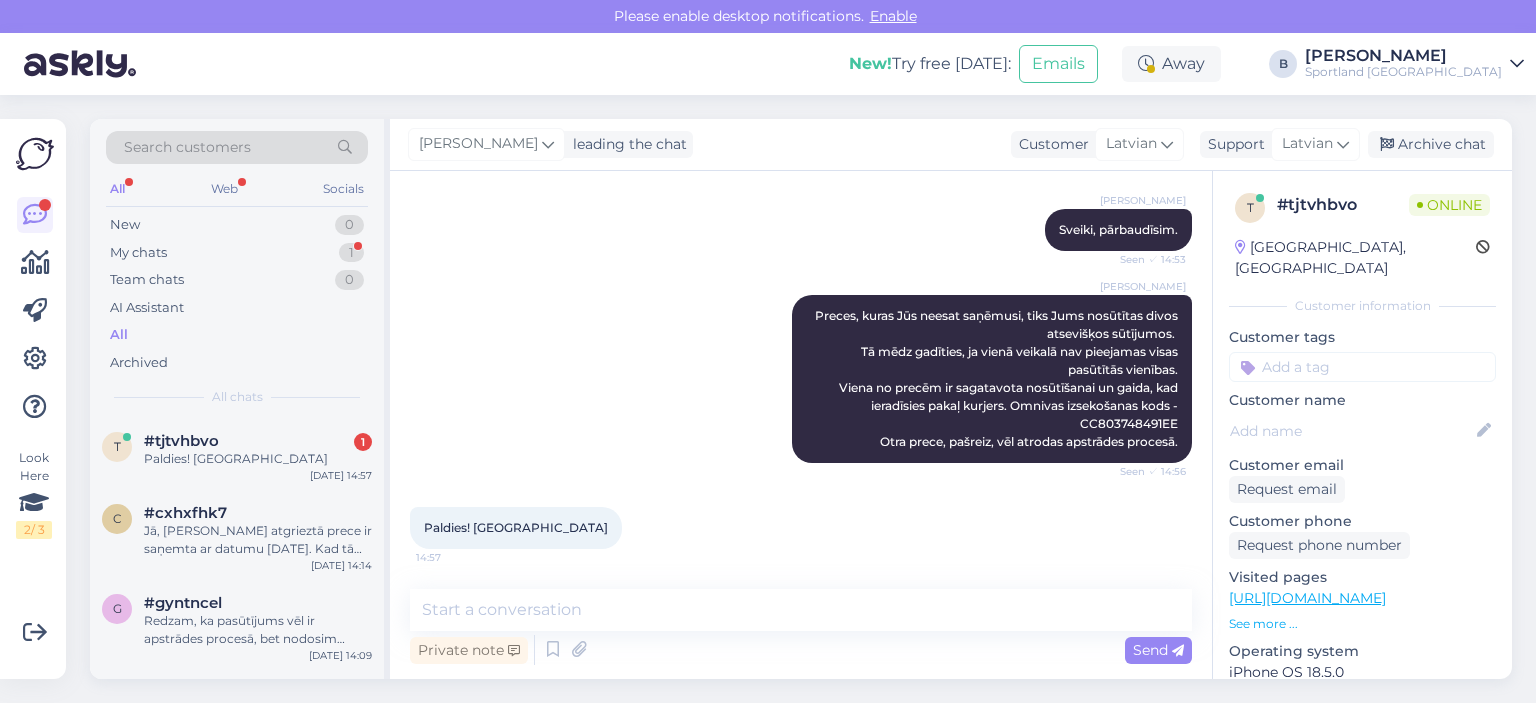 scroll, scrollTop: 198, scrollLeft: 0, axis: vertical 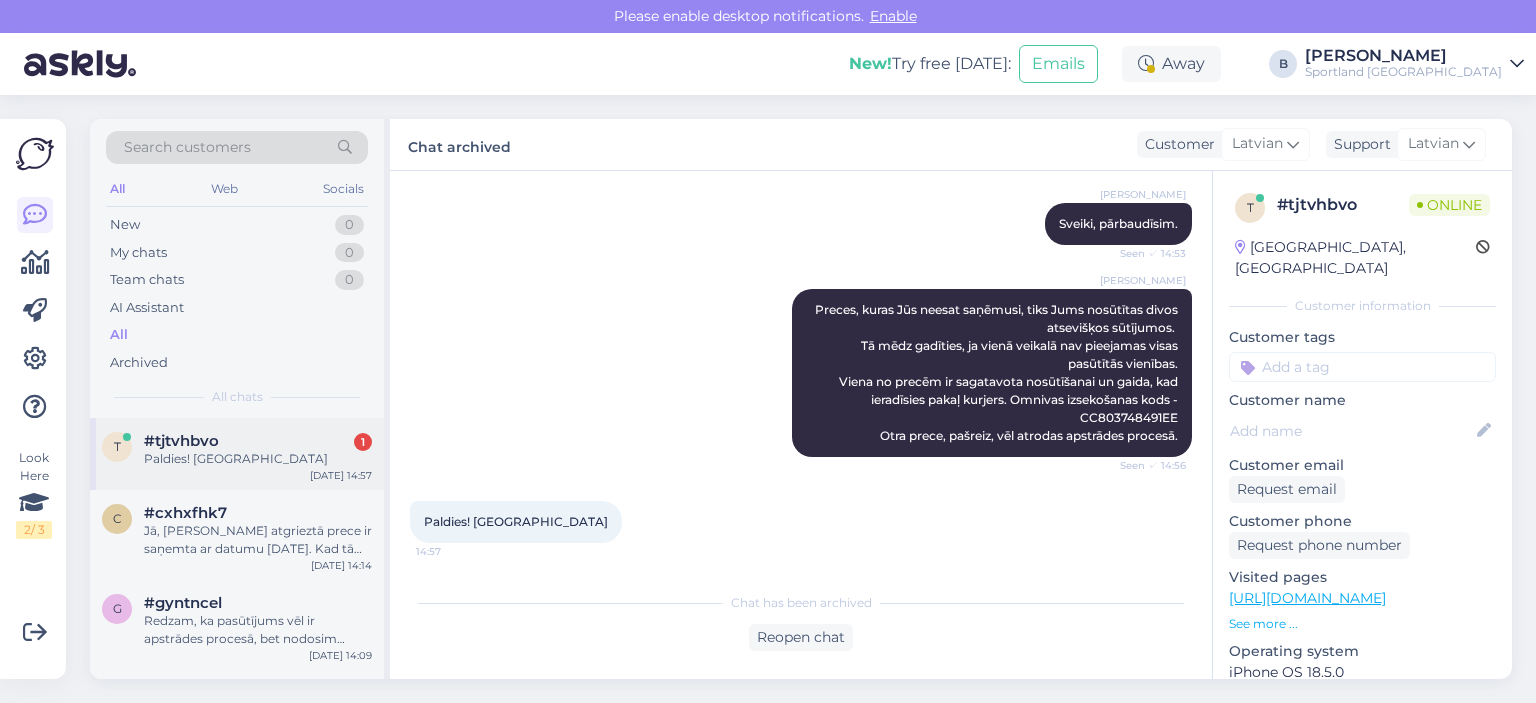 click on "Paldies! [GEOGRAPHIC_DATA]" at bounding box center [258, 459] 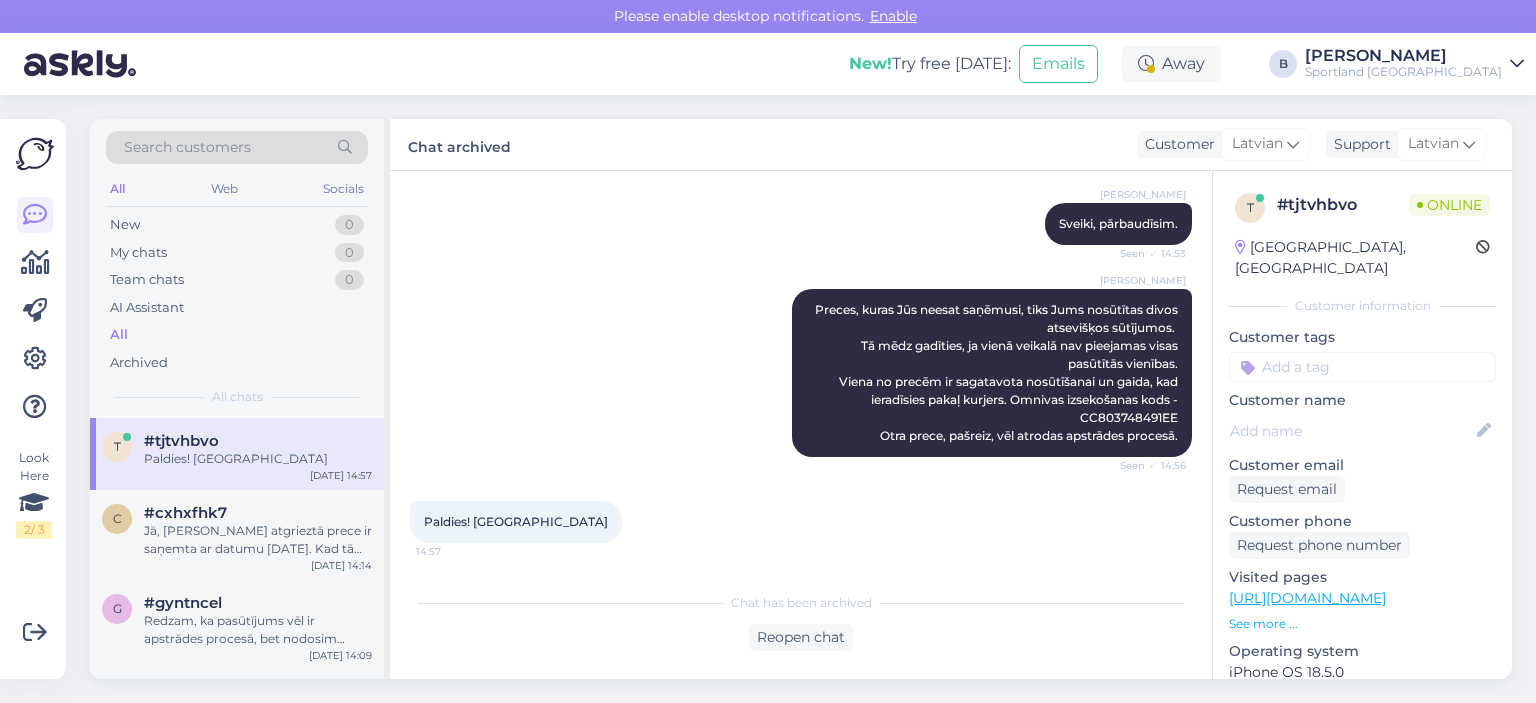 scroll, scrollTop: 198, scrollLeft: 0, axis: vertical 